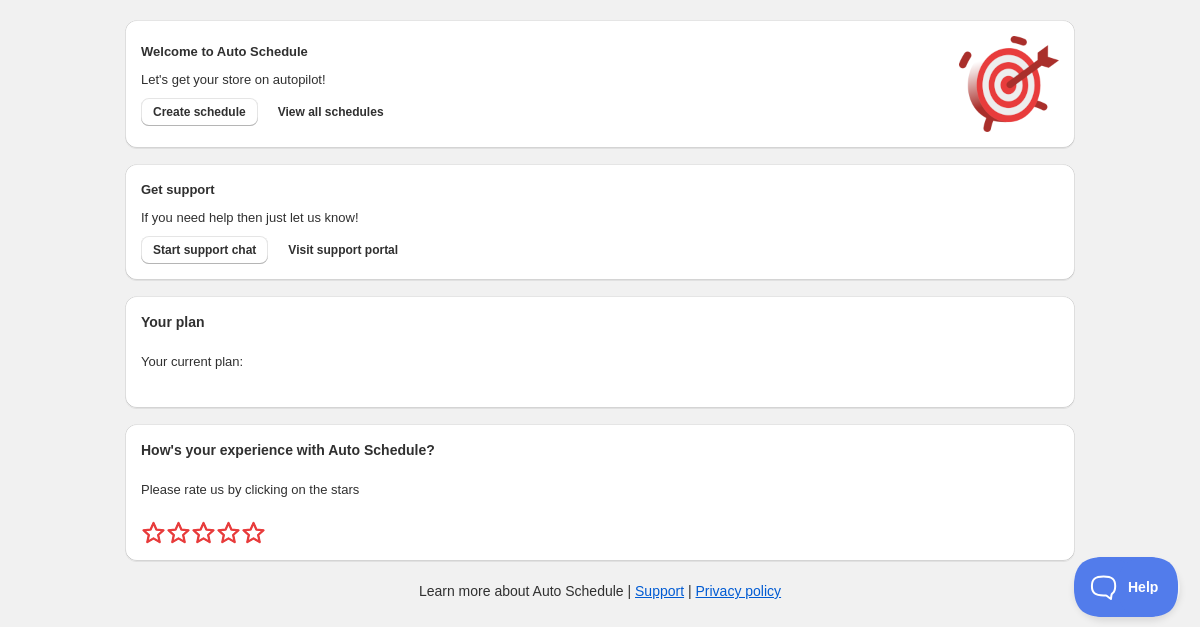scroll, scrollTop: 0, scrollLeft: 0, axis: both 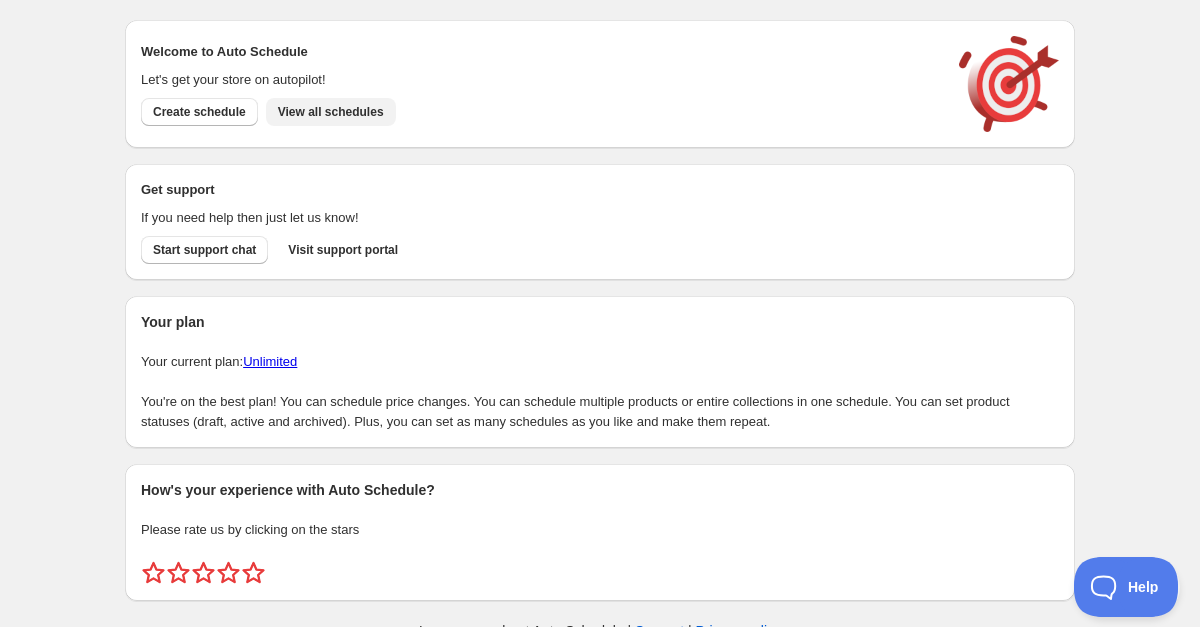 click on "View all schedules" at bounding box center [331, 112] 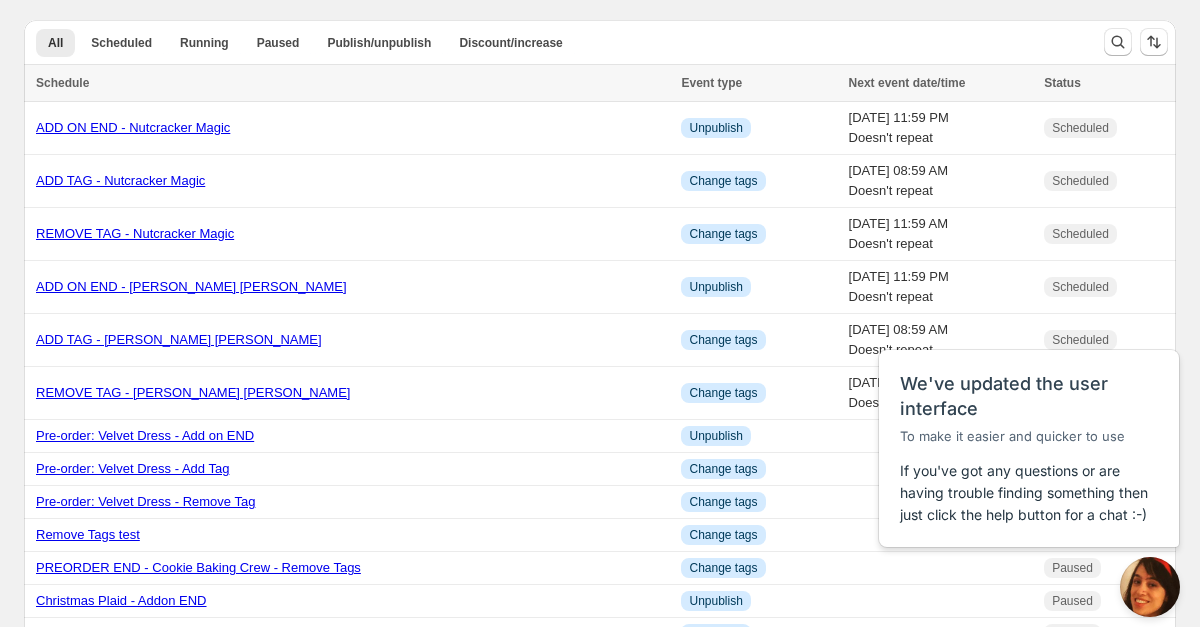 scroll, scrollTop: 0, scrollLeft: 0, axis: both 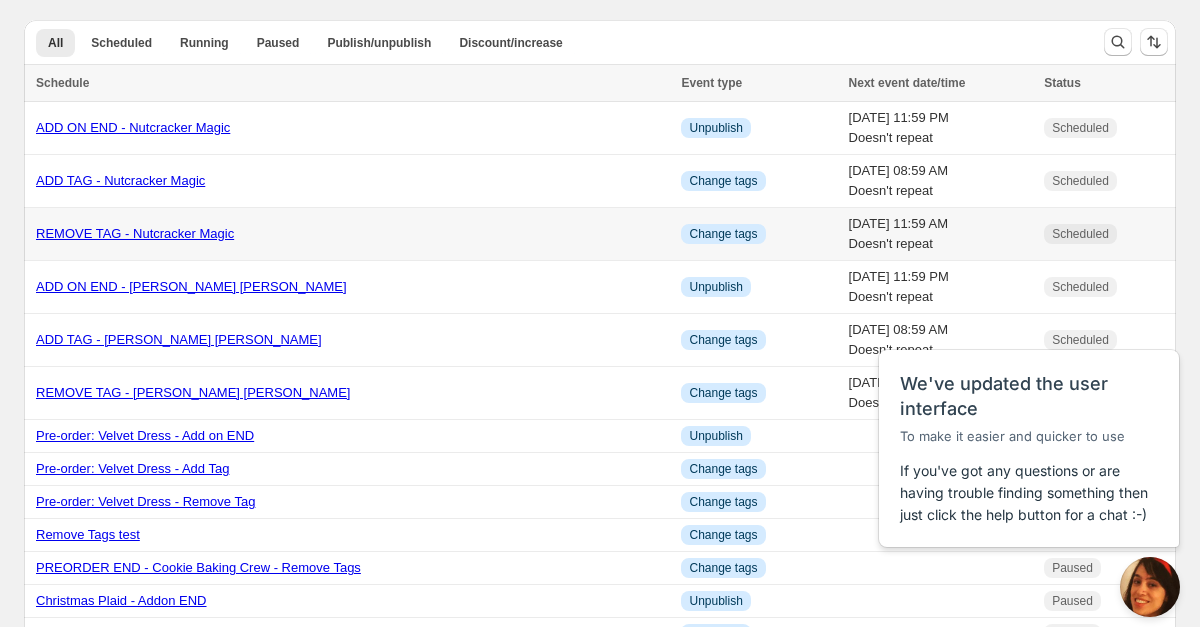 click on "REMOVE TAG - Nutcracker Magic" at bounding box center (135, 233) 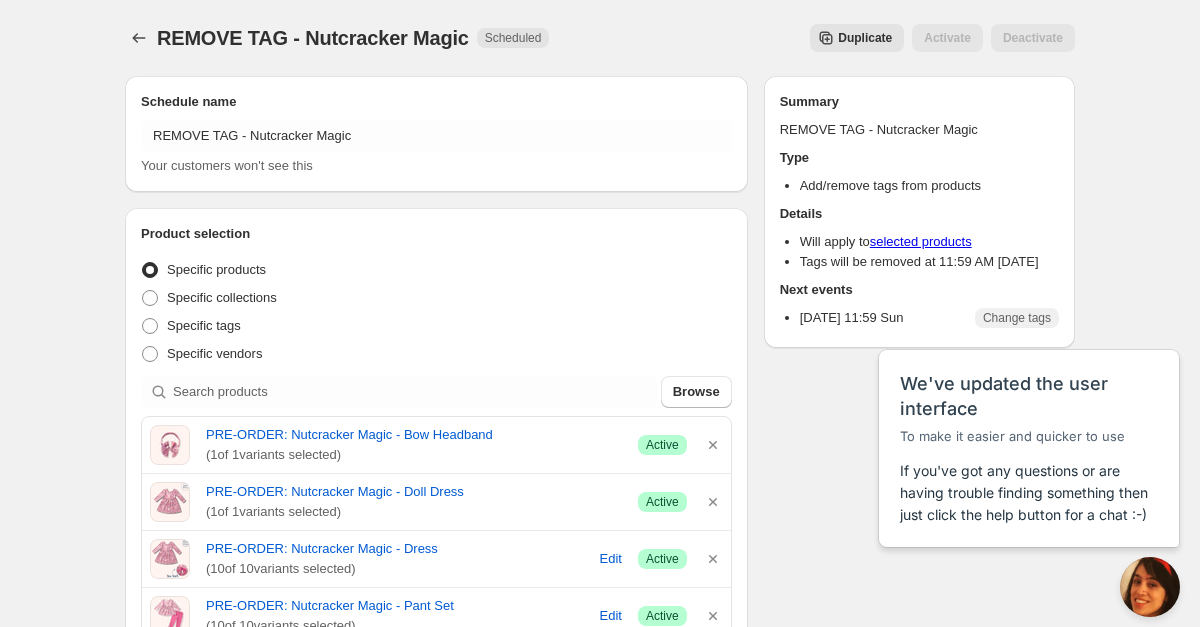 scroll, scrollTop: 0, scrollLeft: 0, axis: both 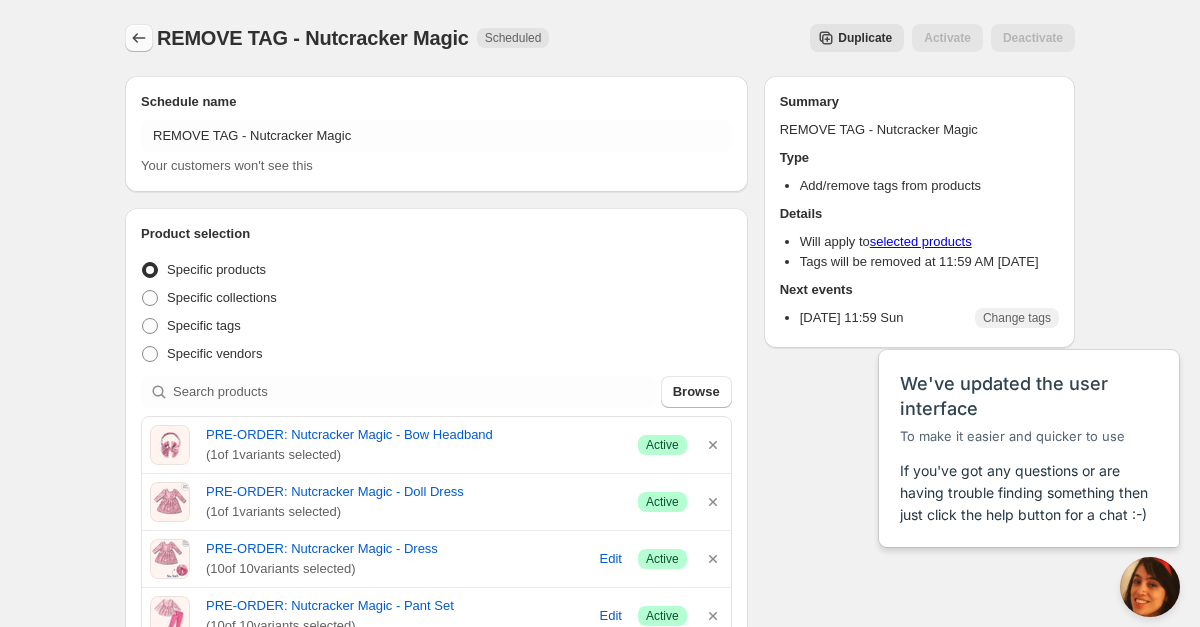 click 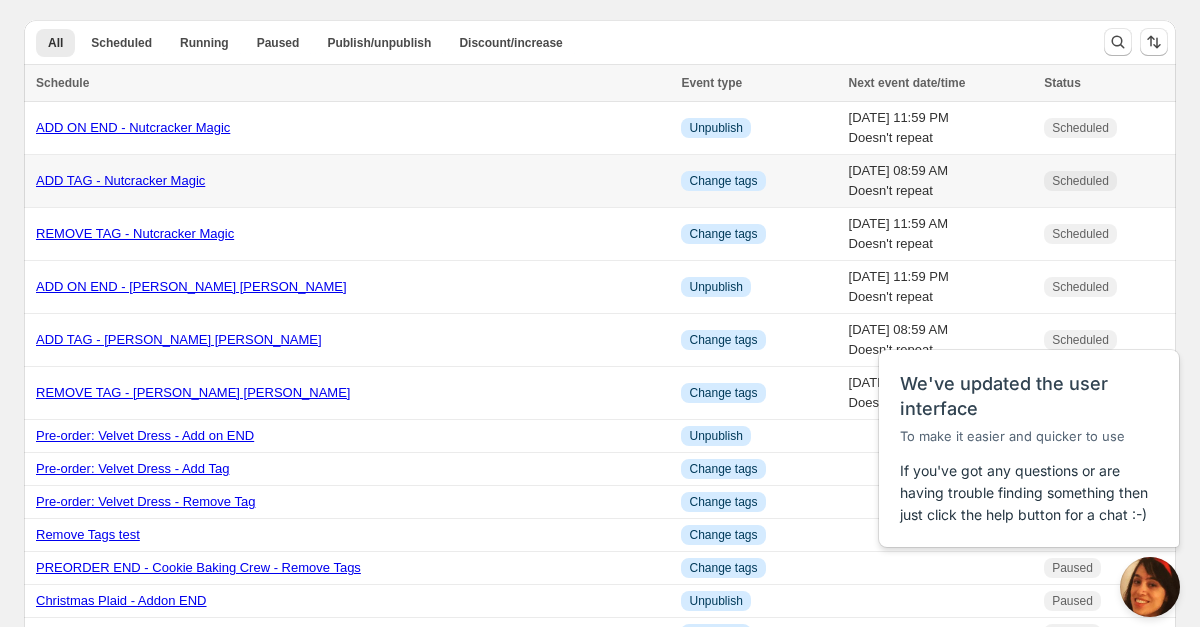 click on "ADD TAG - Nutcracker Magic" at bounding box center (120, 180) 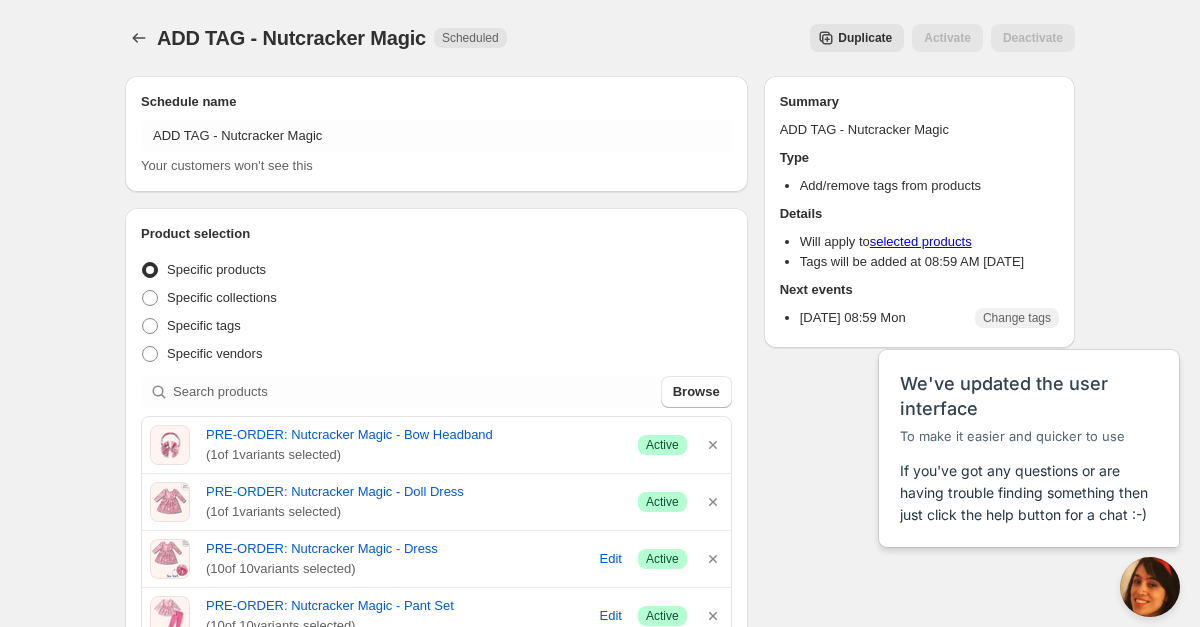 scroll, scrollTop: 0, scrollLeft: 0, axis: both 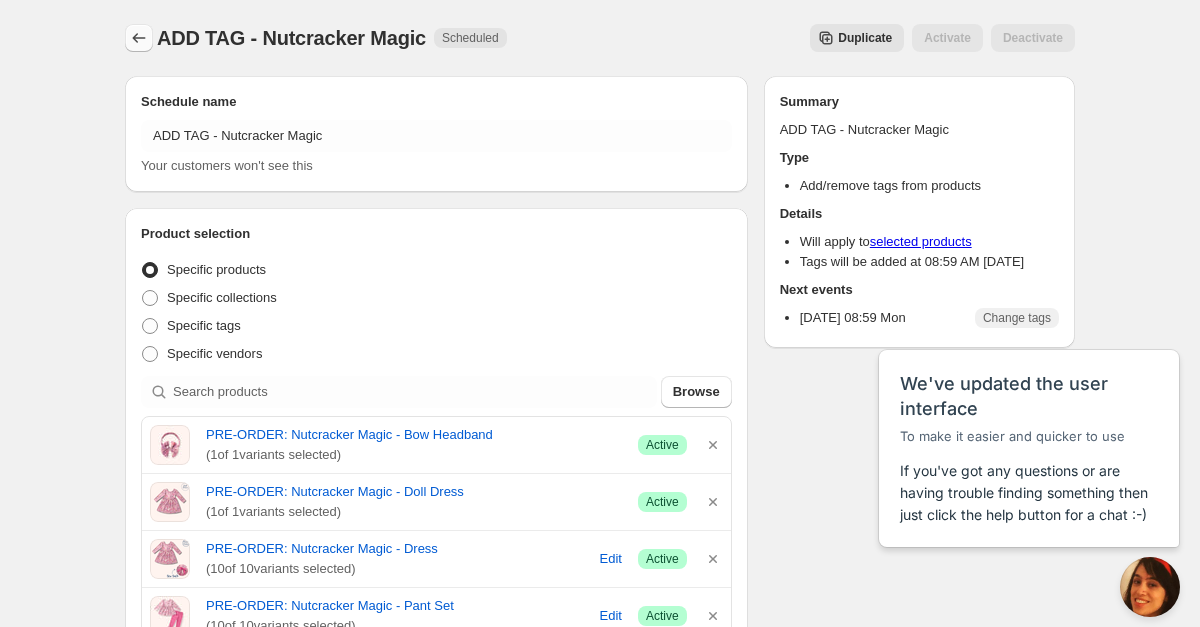 click 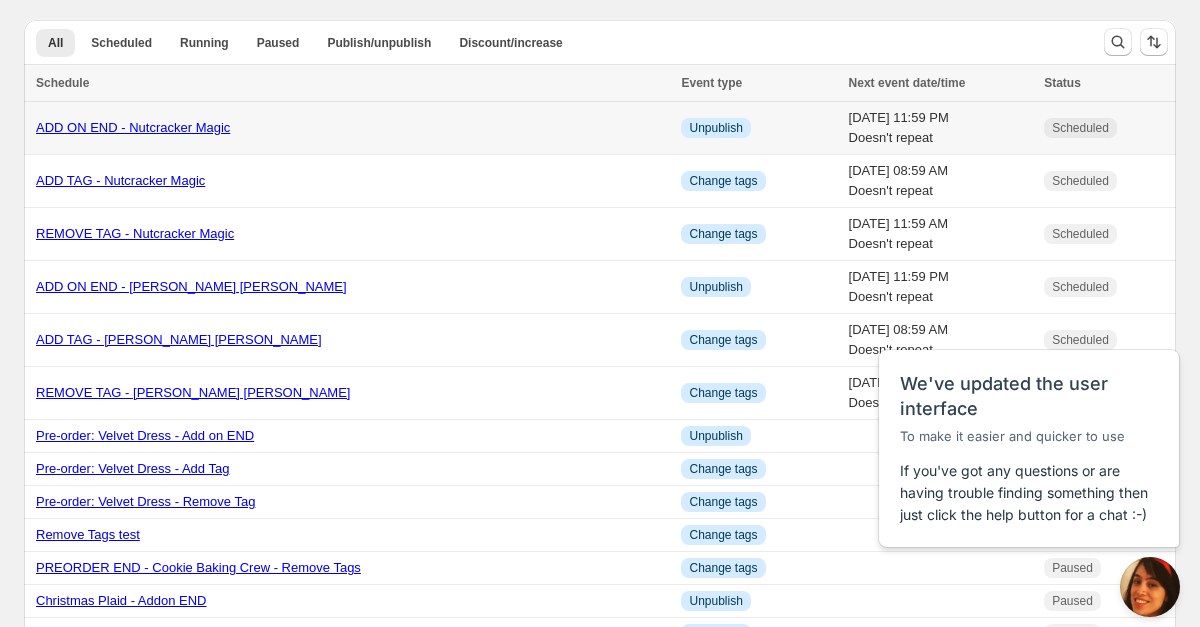 click on "ADD ON END - Nutcracker Magic" at bounding box center [133, 127] 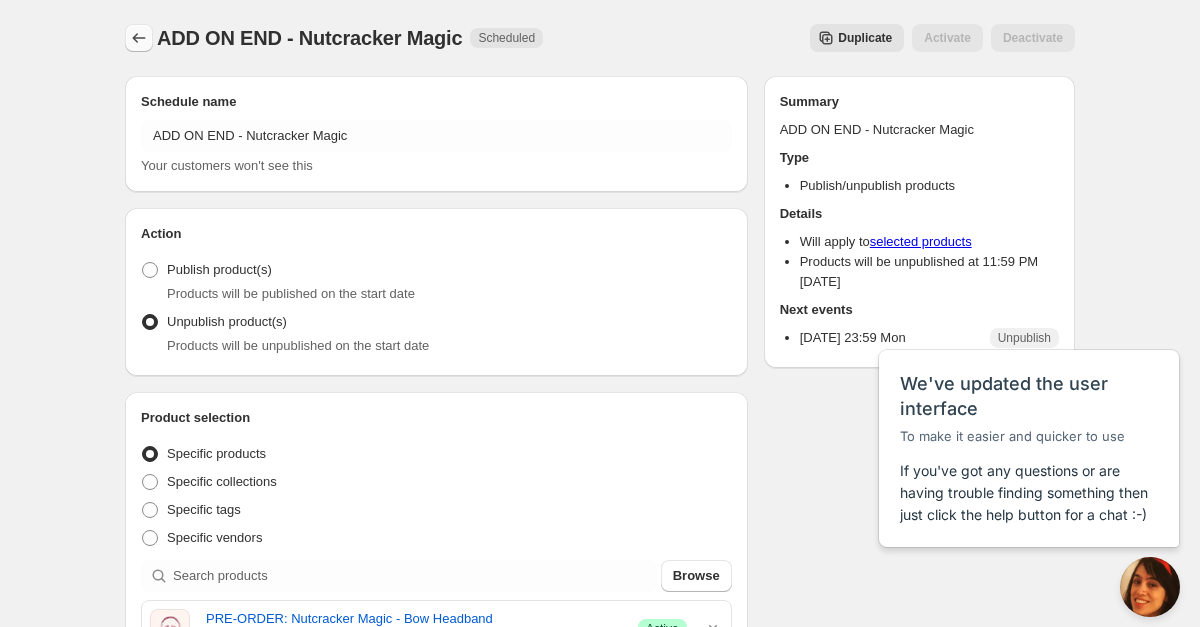 scroll, scrollTop: 0, scrollLeft: 0, axis: both 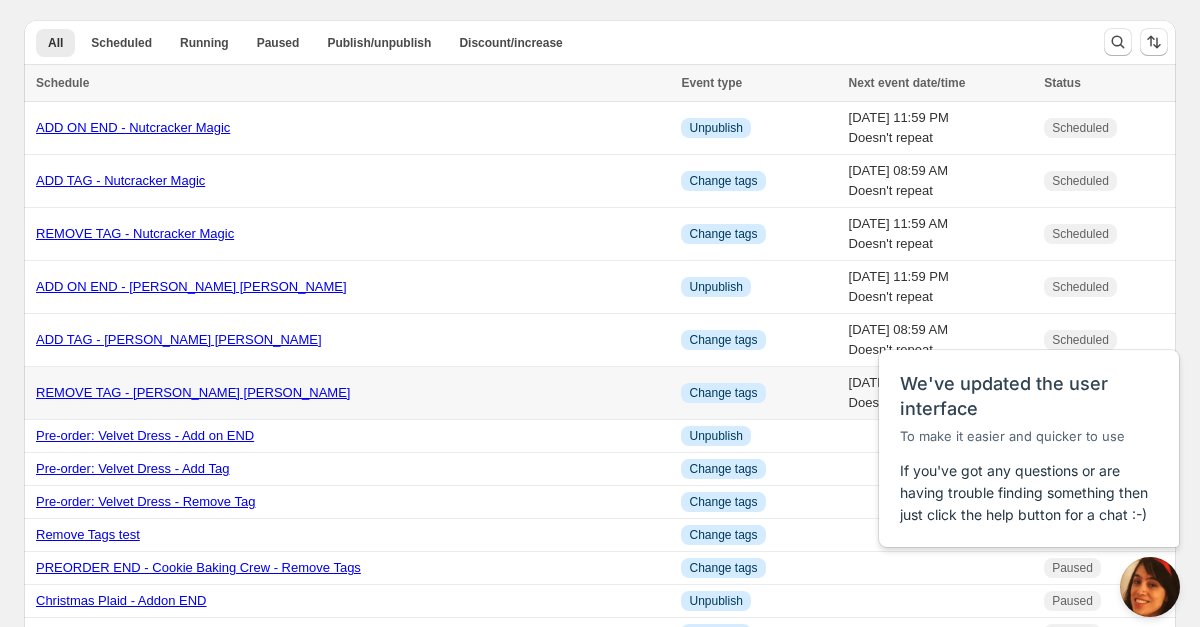 click on "REMOVE TAG - Holly Jolly Joy" at bounding box center (193, 392) 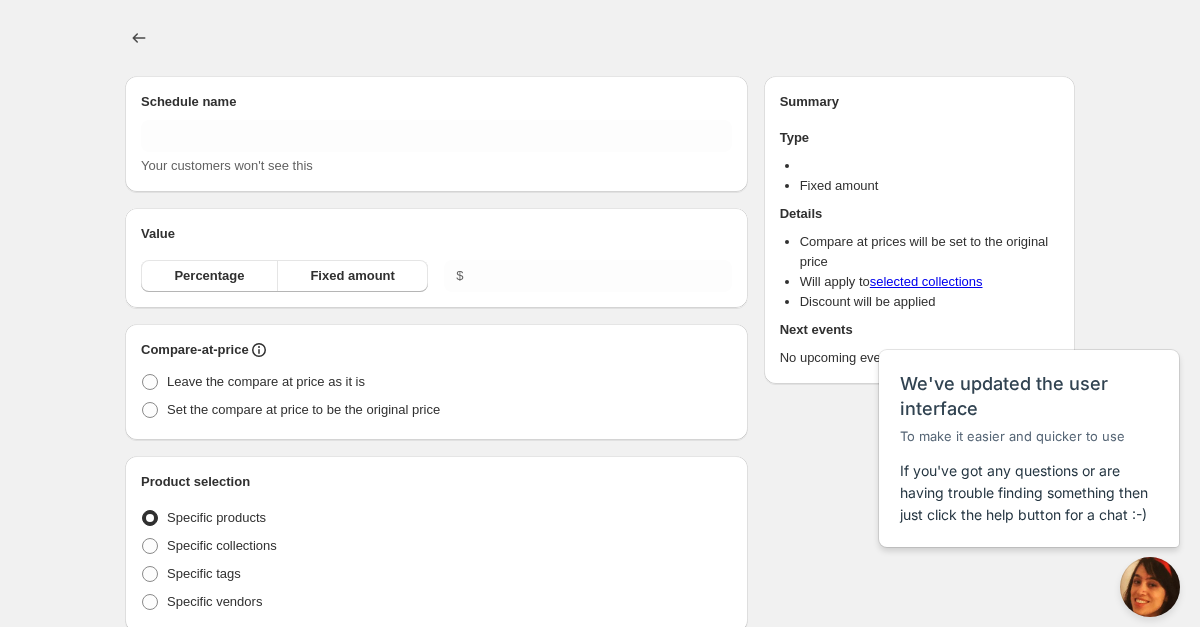 type on "REMOVE TAG - Holly Jolly Joy" 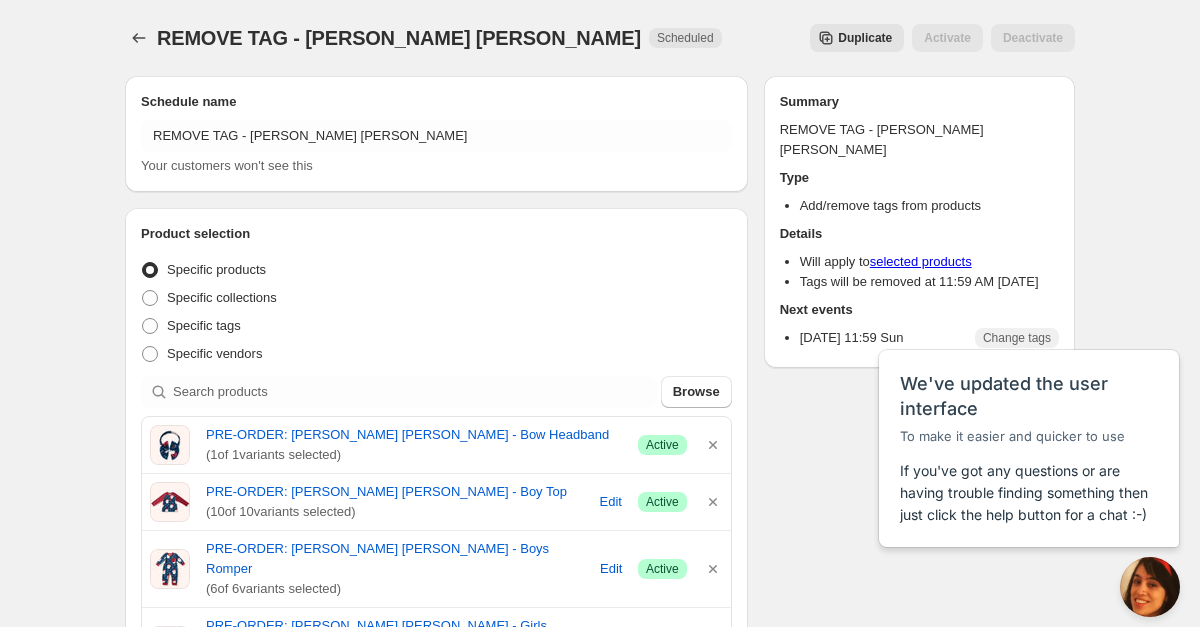 scroll, scrollTop: 0, scrollLeft: 0, axis: both 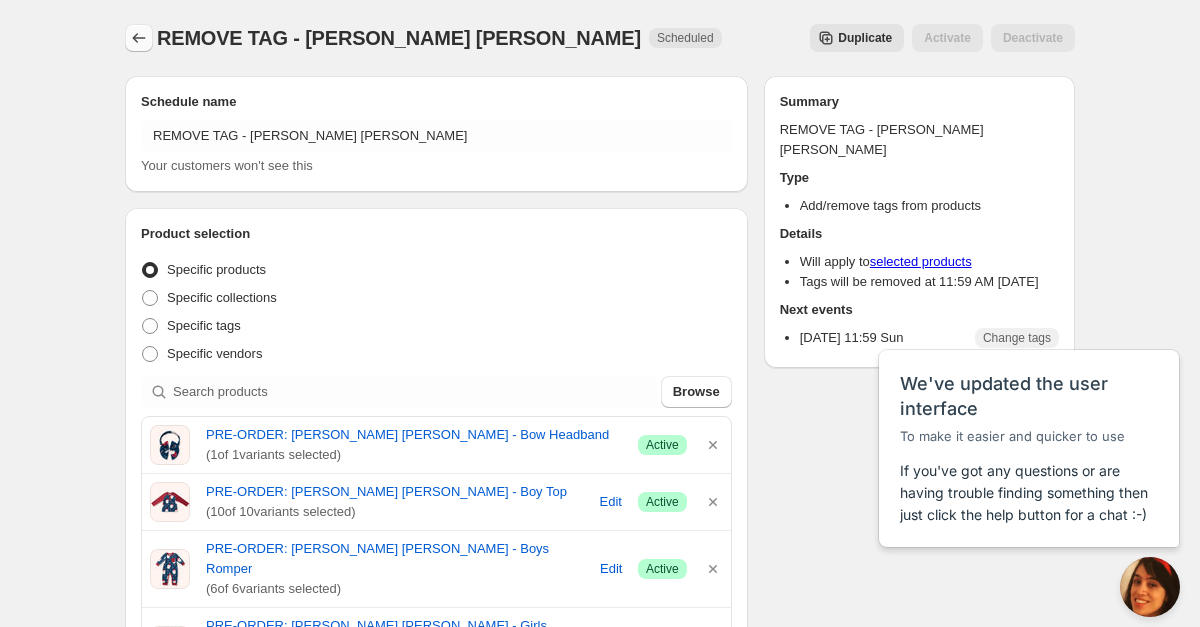 click 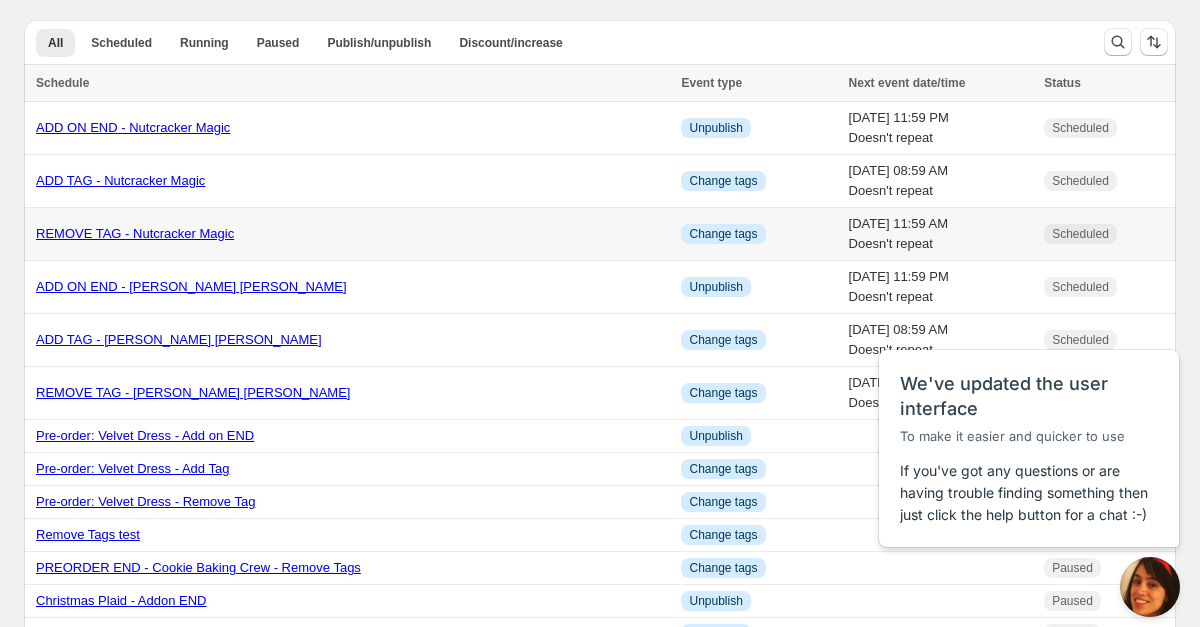 click on "REMOVE TAG - Nutcracker Magic" at bounding box center (135, 233) 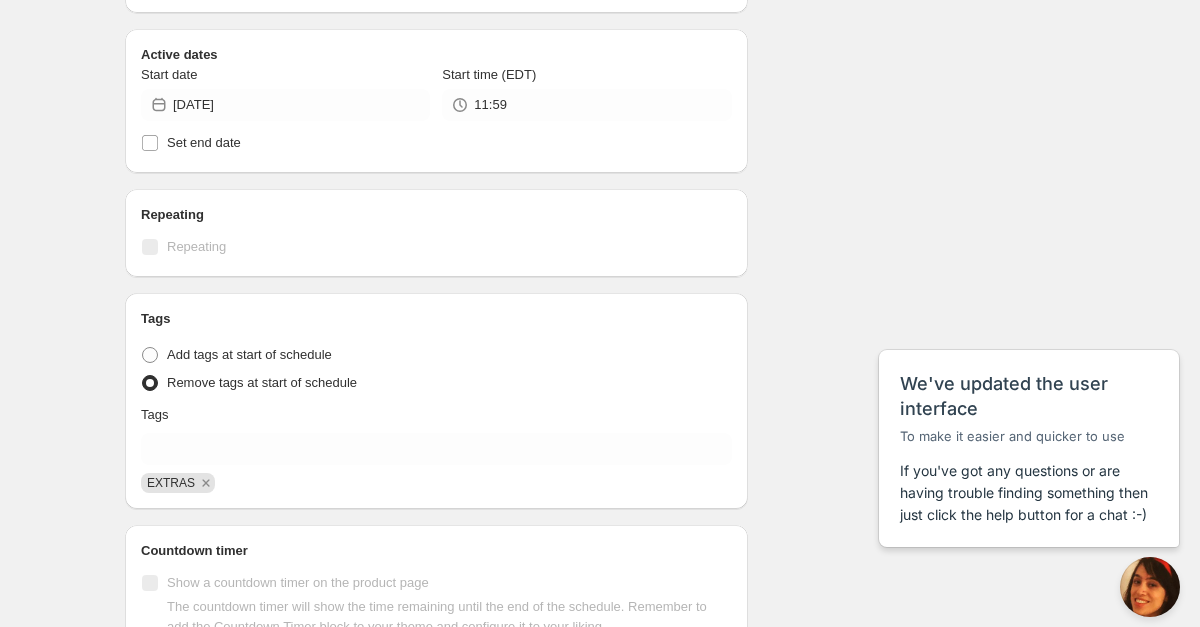 scroll, scrollTop: 746, scrollLeft: 0, axis: vertical 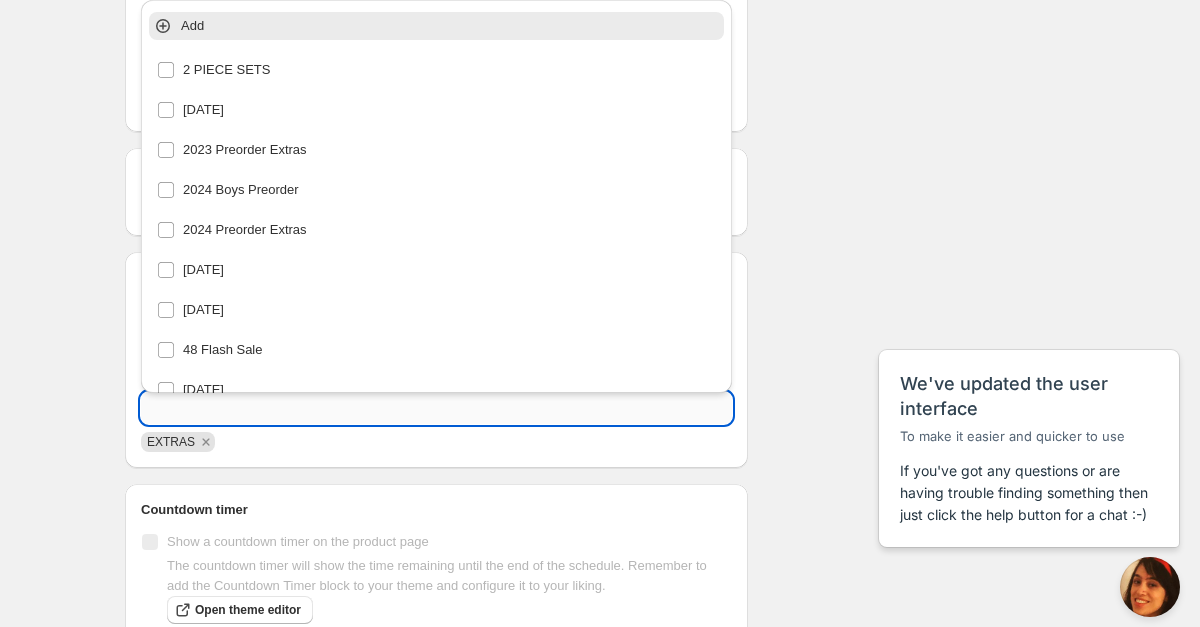 click at bounding box center (436, 408) 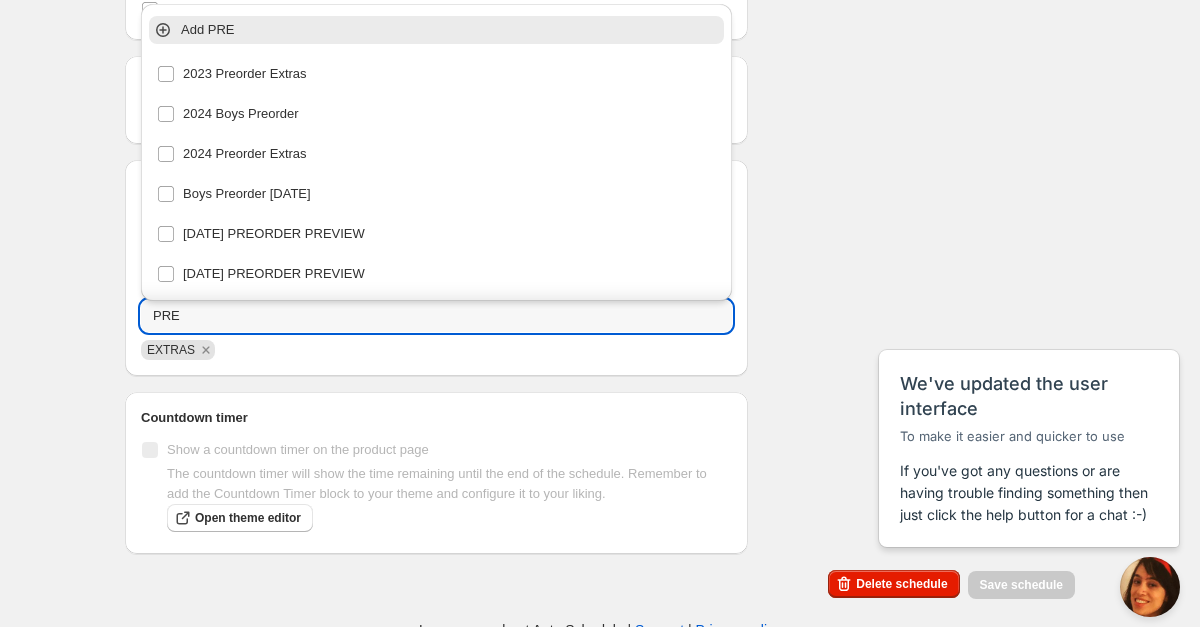 scroll, scrollTop: 842, scrollLeft: 0, axis: vertical 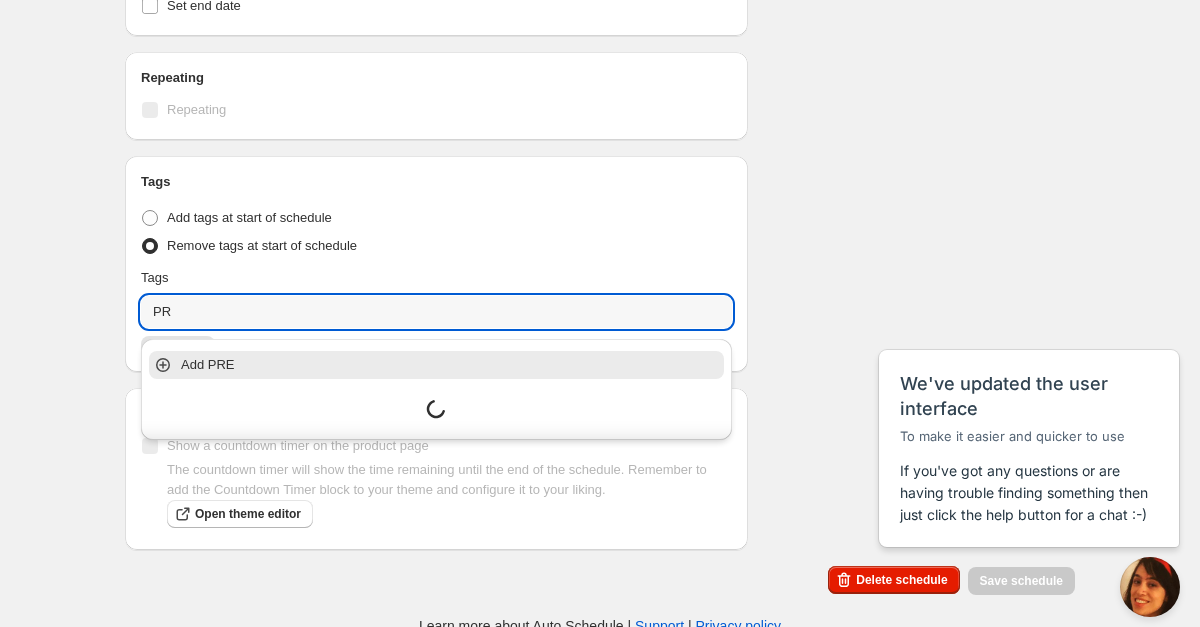 type on "P" 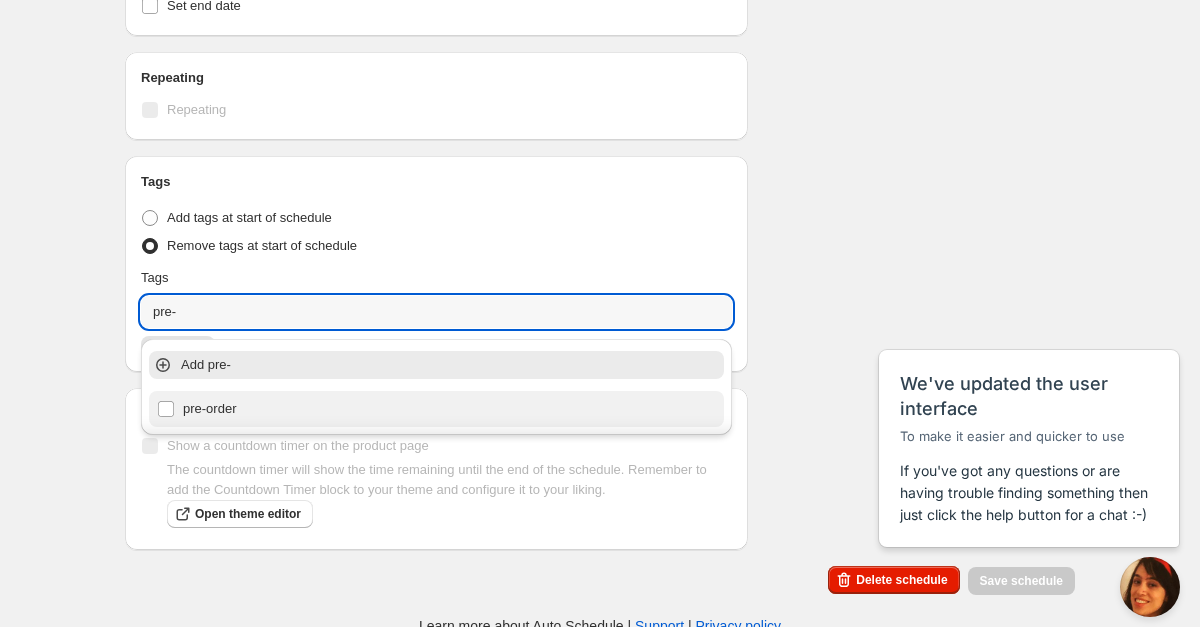 click on "pre-order" at bounding box center [436, 409] 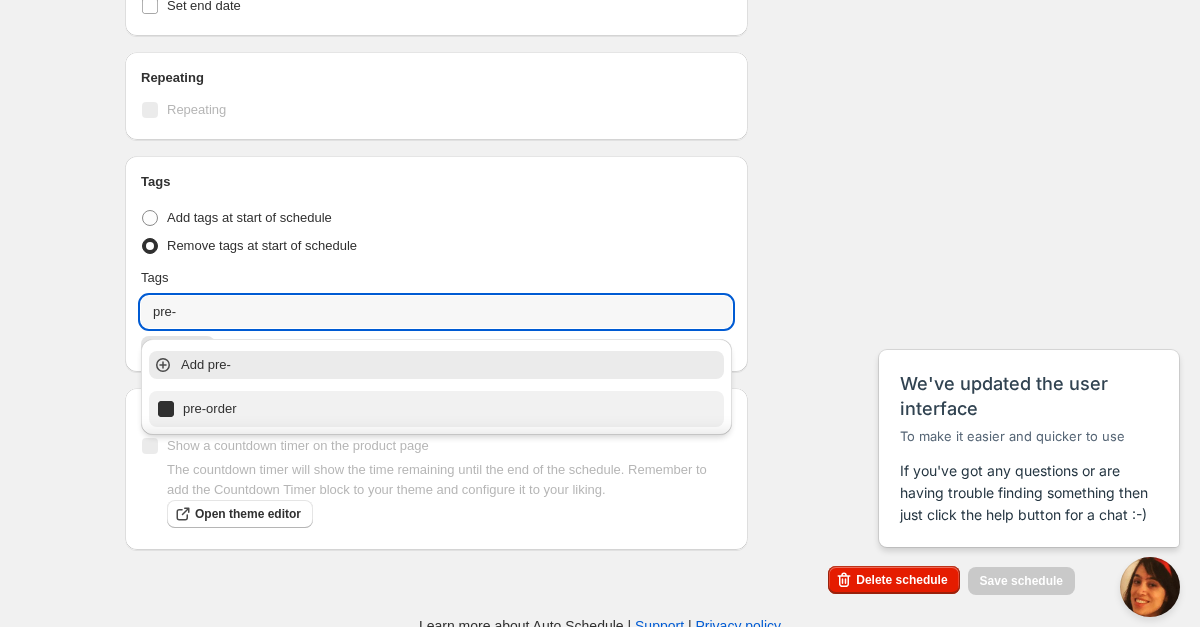 type on "pre-order" 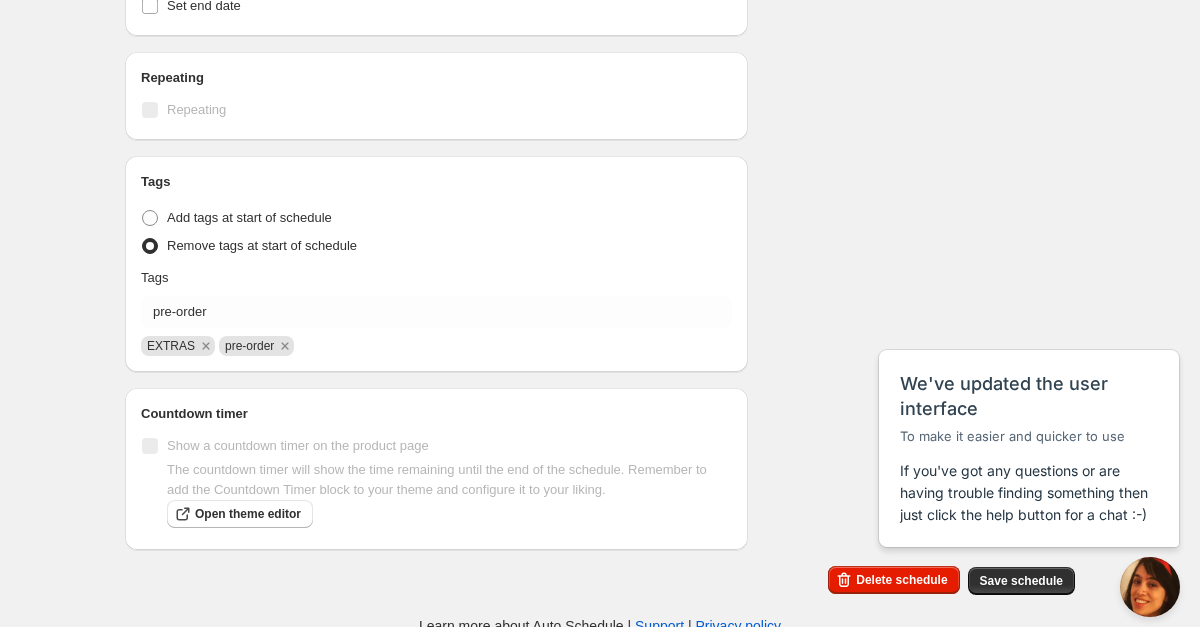 click on "Schedule name REMOVE TAG - Nutcracker Magic Your customers won't see this Product selection Entity type Specific products Specific collections Specific tags Specific vendors Browse PRE-ORDER: Nutcracker Magic - Bow Headband ( 1  of   1  variants selected) Success Active PRE-ORDER: Nutcracker Magic - Doll Dress ( 1  of   1  variants selected) Success Active PRE-ORDER: Nutcracker Magic - Dress ( 10  of   10  variants selected) Edit Success Active PRE-ORDER: Nutcracker Magic - Pant Set ( 10  of   10  variants selected) Edit Success Active PRE-ORDER: Nutcracker Magic - Romper ( 6  of   6  variants selected) Edit Success Active Active dates Start date 2025-08-10 Start time (EDT) 11:59 Set end date Repeating Repeating Ok Cancel Every 1 Date range Days Weeks Months Years Days Ends Never On specific date After a number of occurances Tags Tag type Add tags at start of schedule Remove tags at start of schedule Tags pre-order EXTRAS pre-order Countdown timer Show a countdown timer on the product page Open theme editor" at bounding box center (592, -93) 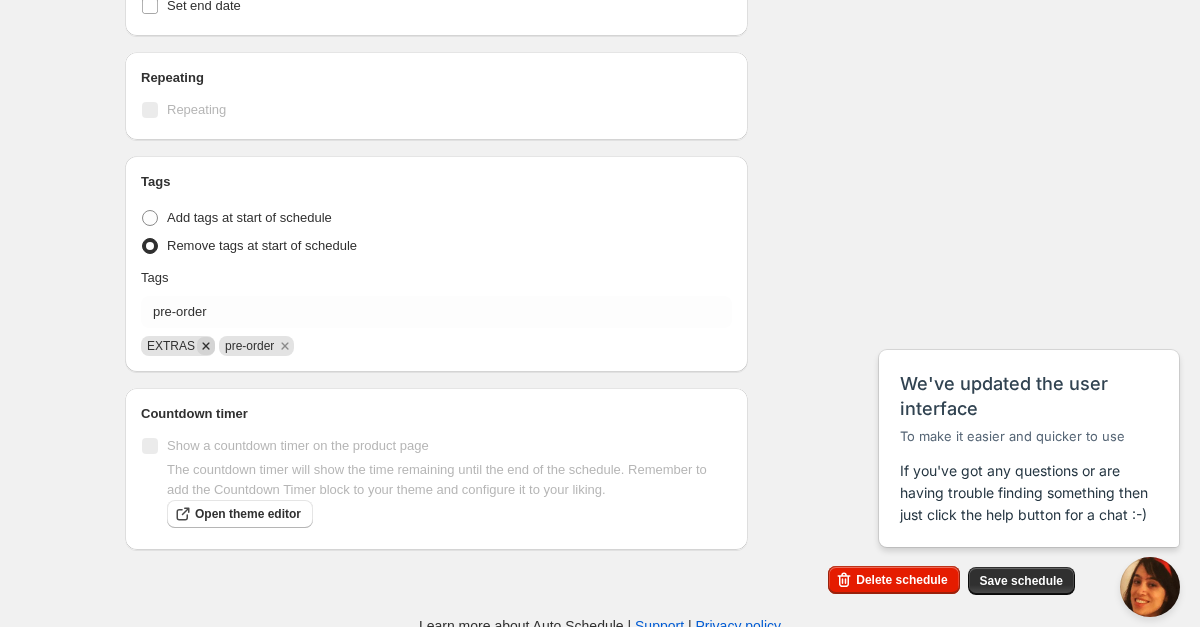 click 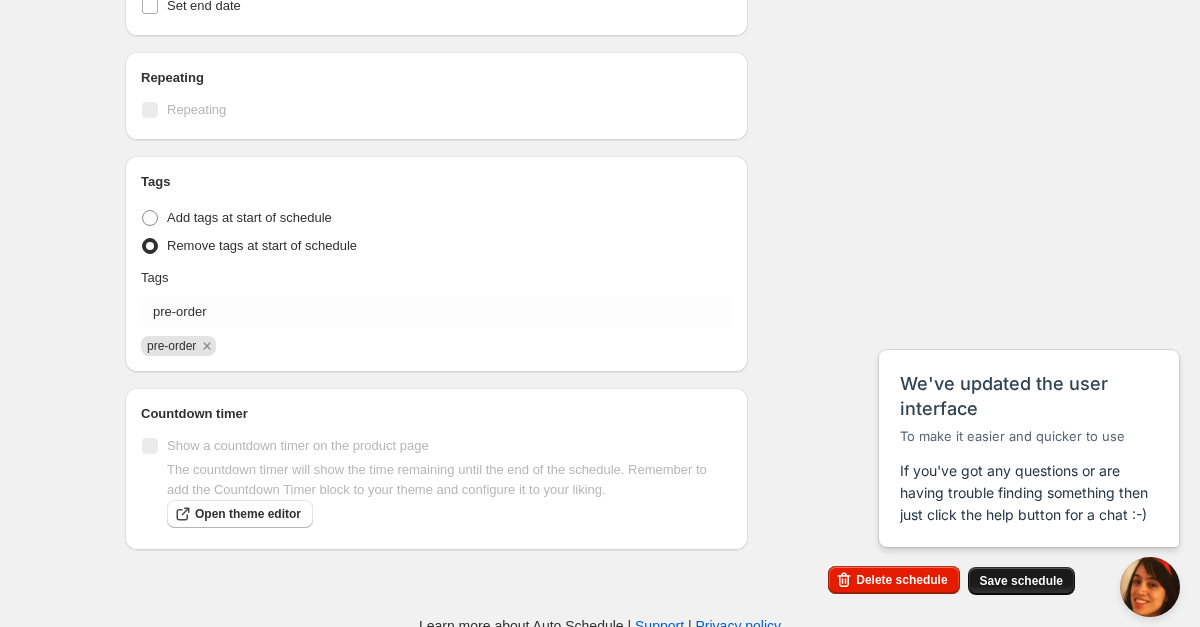 click on "Save schedule" at bounding box center (1021, 581) 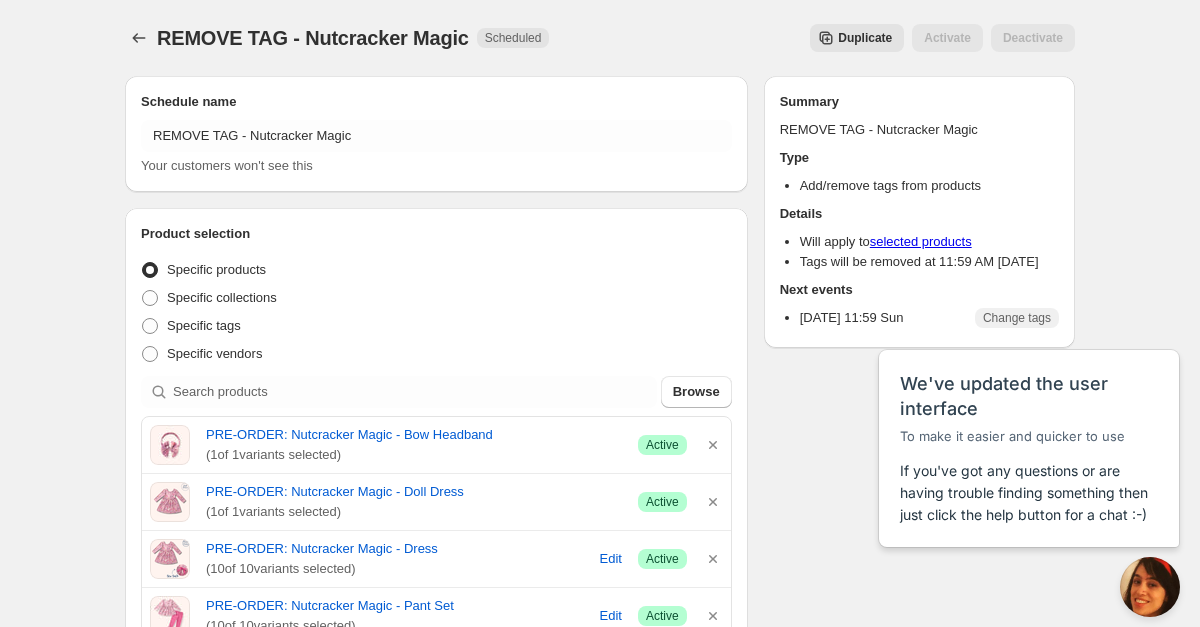 scroll, scrollTop: 0, scrollLeft: 0, axis: both 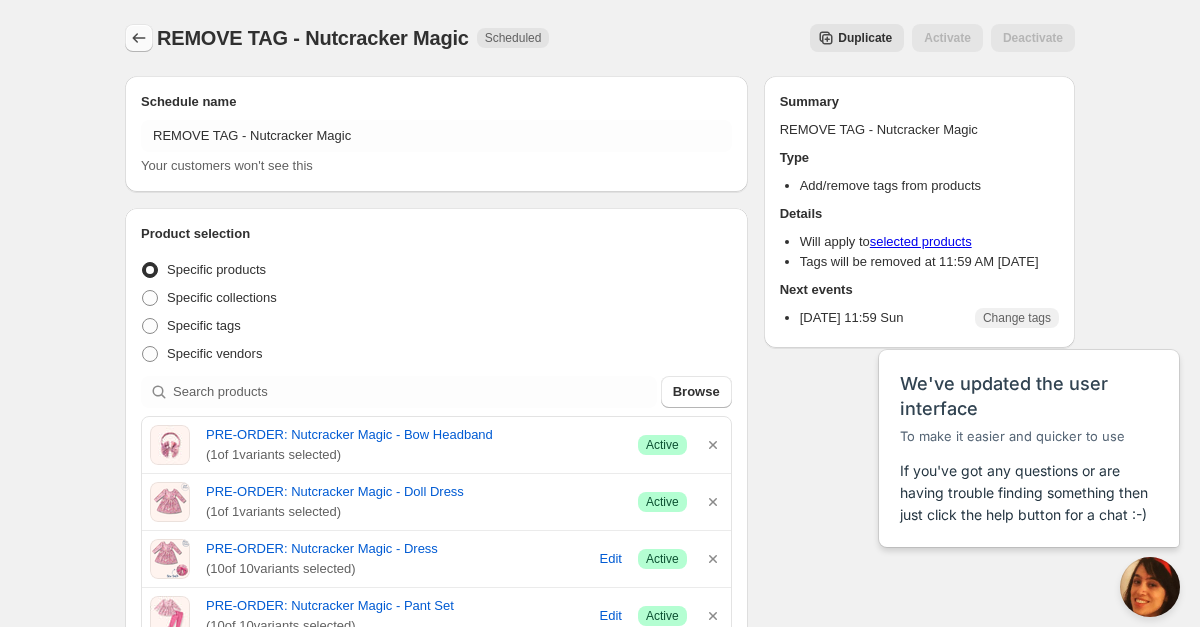click 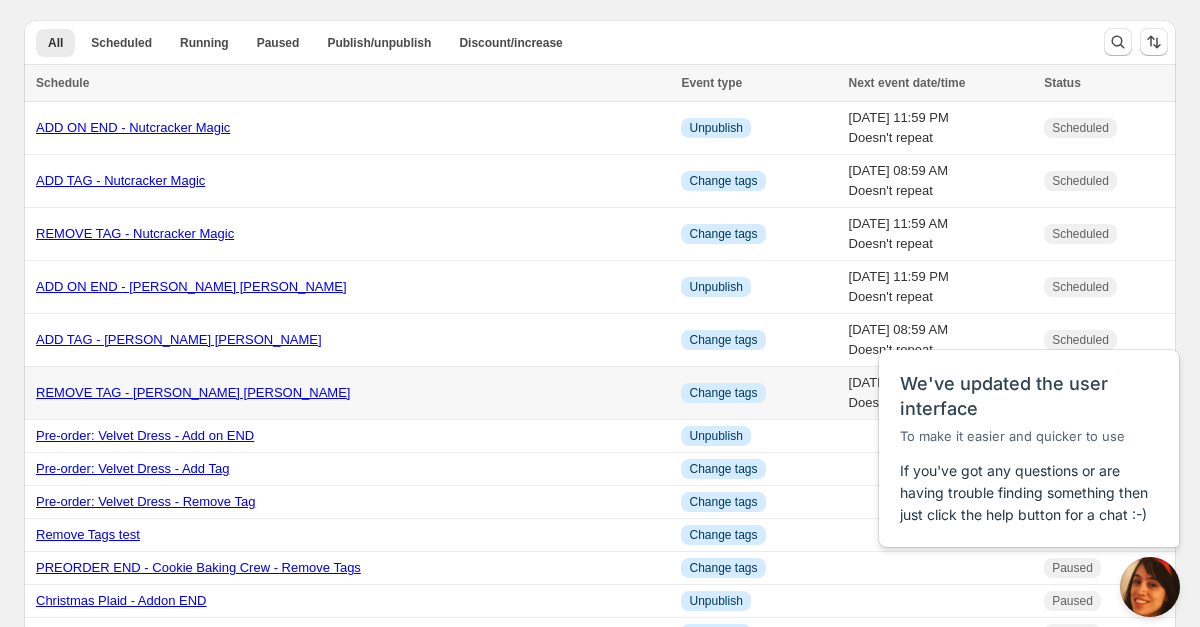 click on "REMOVE TAG - Holly Jolly Joy" at bounding box center (193, 392) 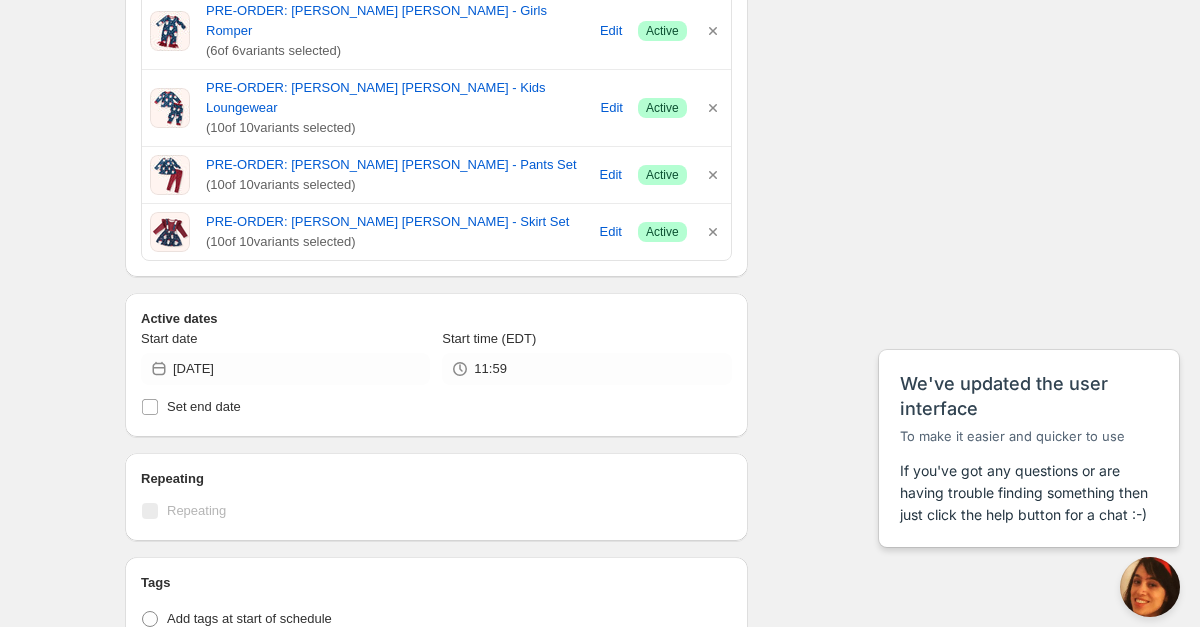 scroll, scrollTop: 0, scrollLeft: 0, axis: both 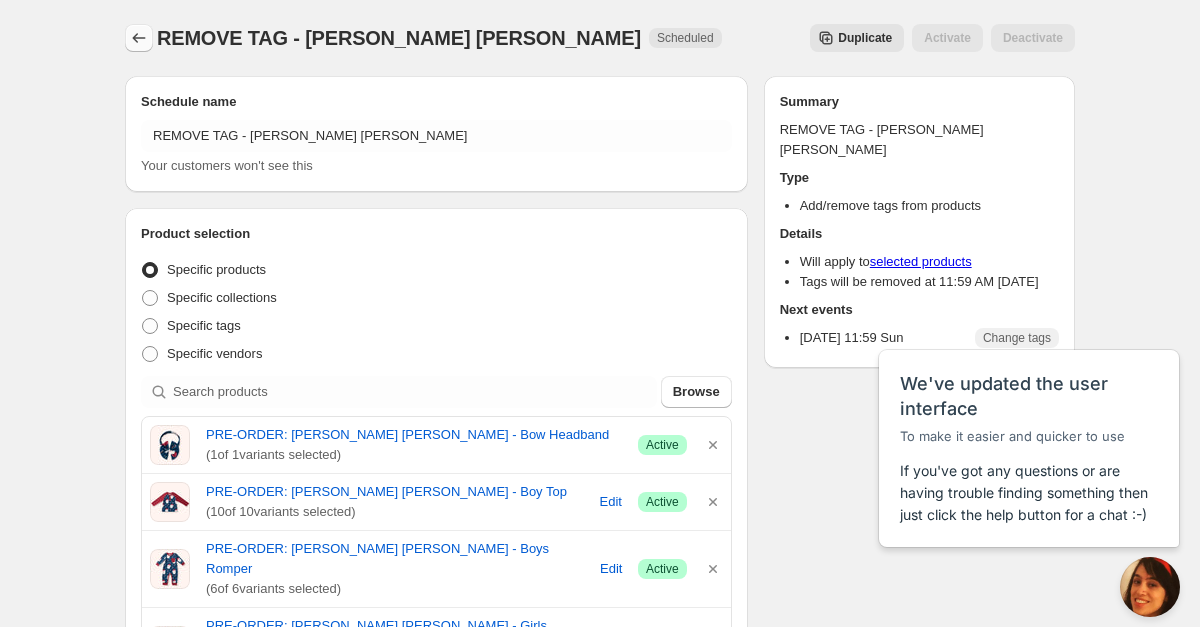 click at bounding box center (139, 38) 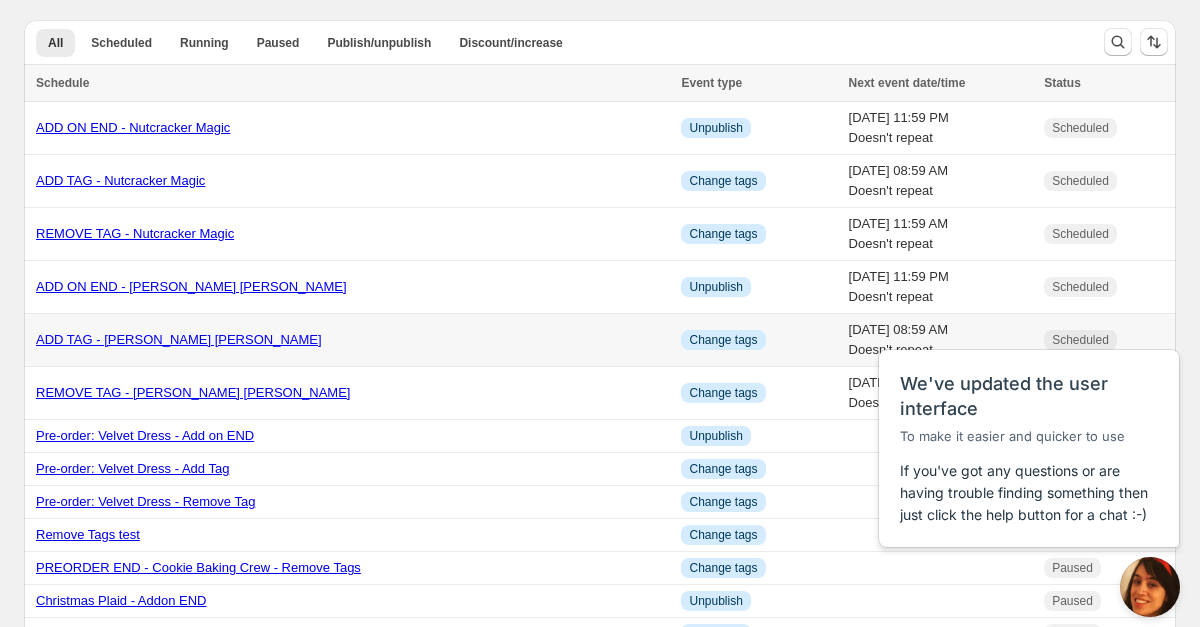 click on "ADD TAG - Holly Jolly Joy" at bounding box center [179, 339] 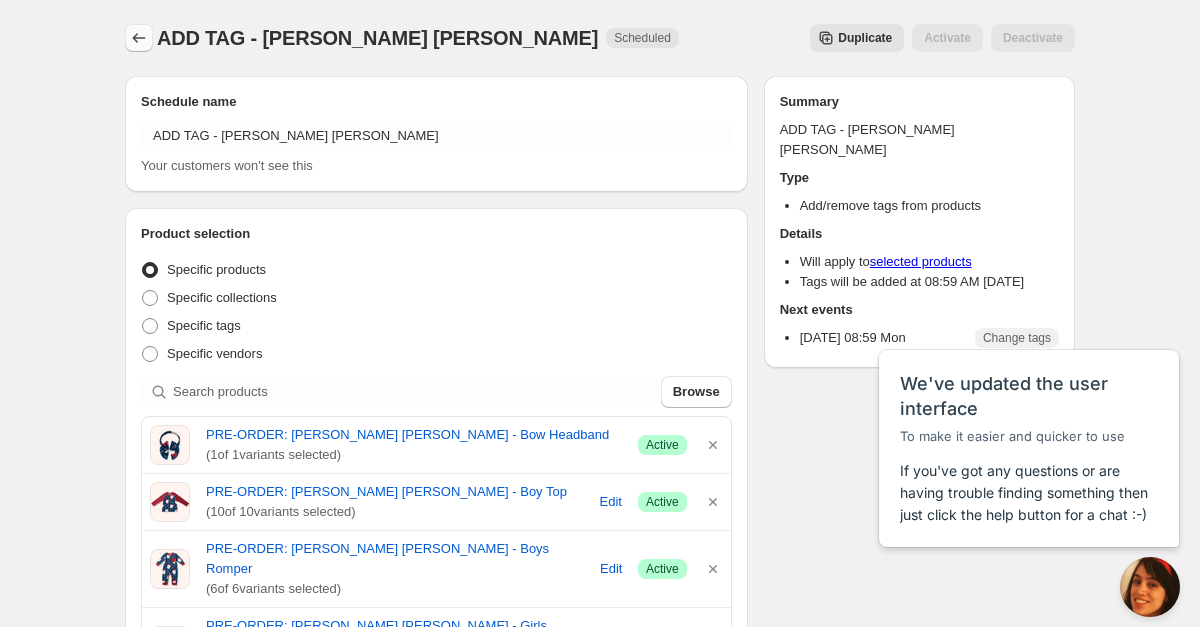 scroll, scrollTop: 0, scrollLeft: 0, axis: both 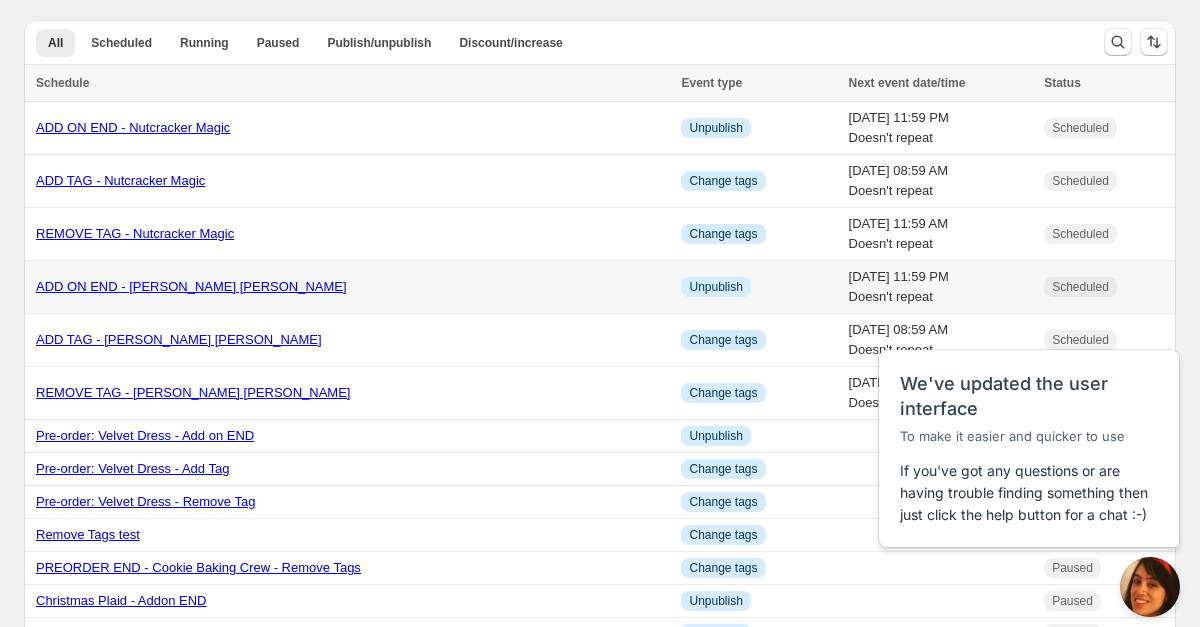 click on "ADD ON END - Holly Jolly Joy" at bounding box center (191, 286) 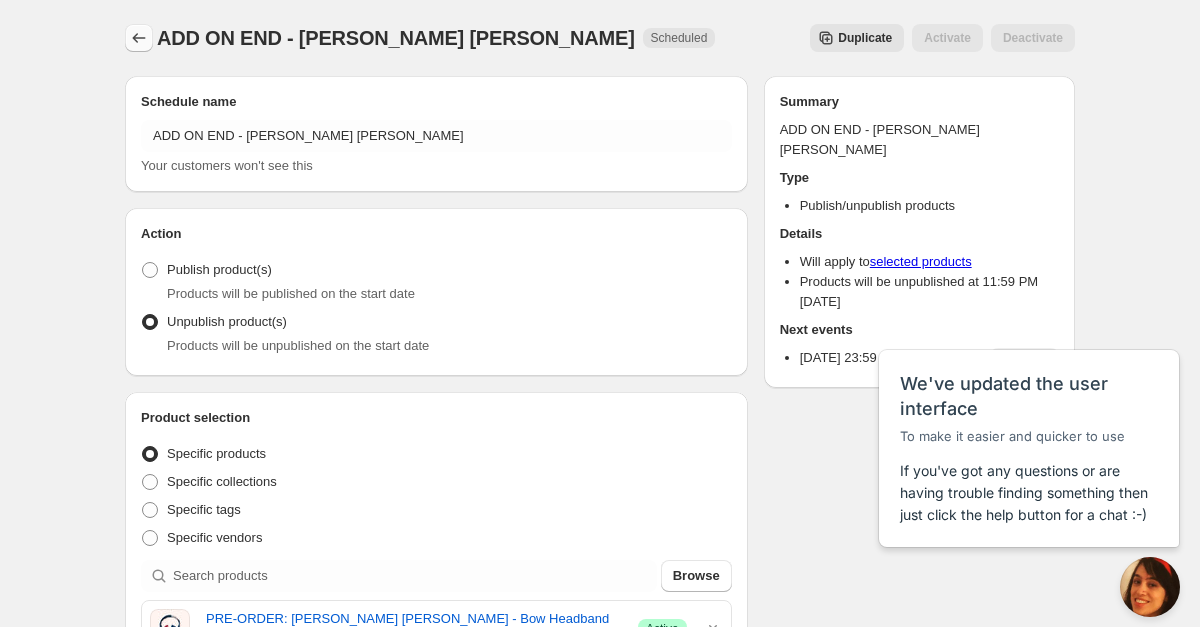 click 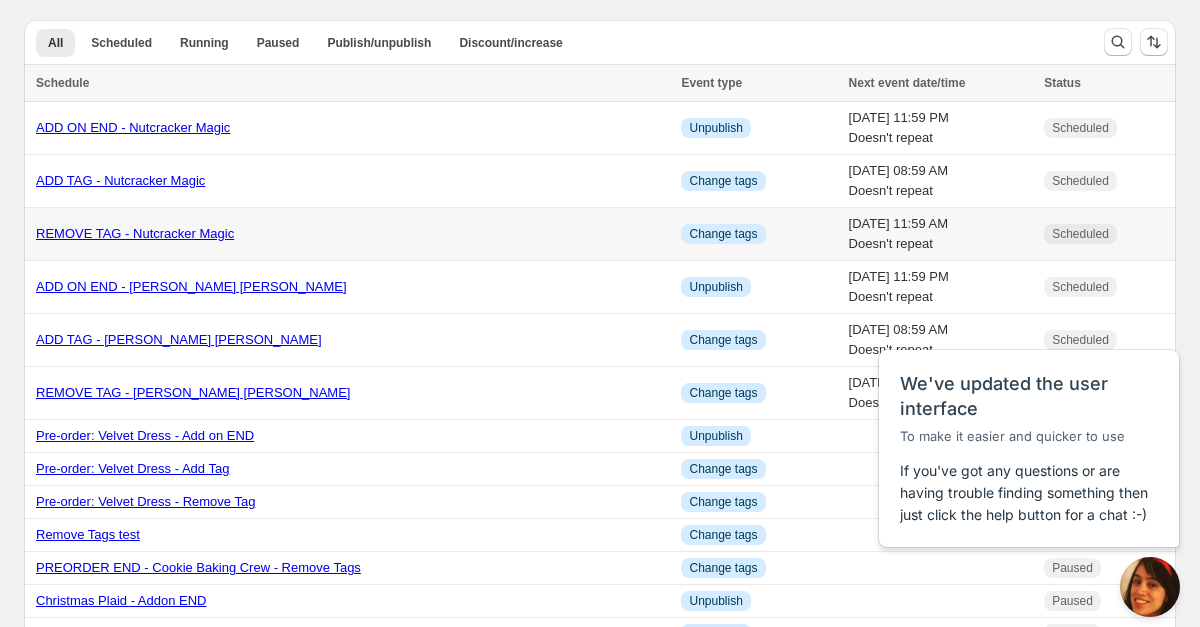 click on "REMOVE TAG - Nutcracker Magic" at bounding box center (135, 233) 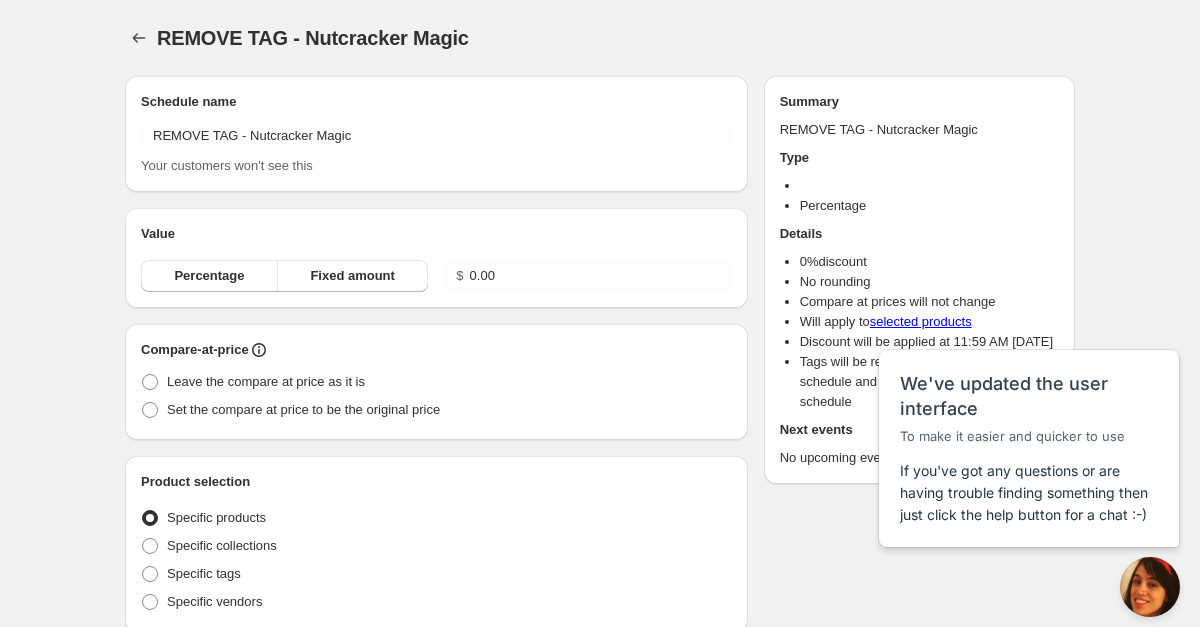radio on "true" 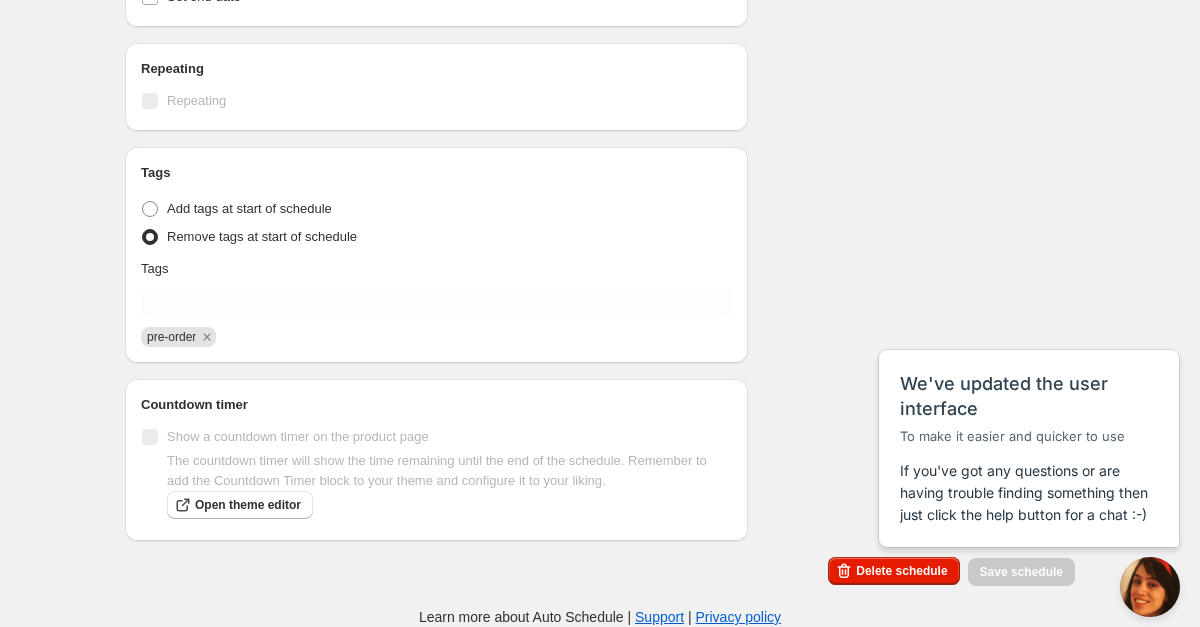 scroll, scrollTop: 856, scrollLeft: 0, axis: vertical 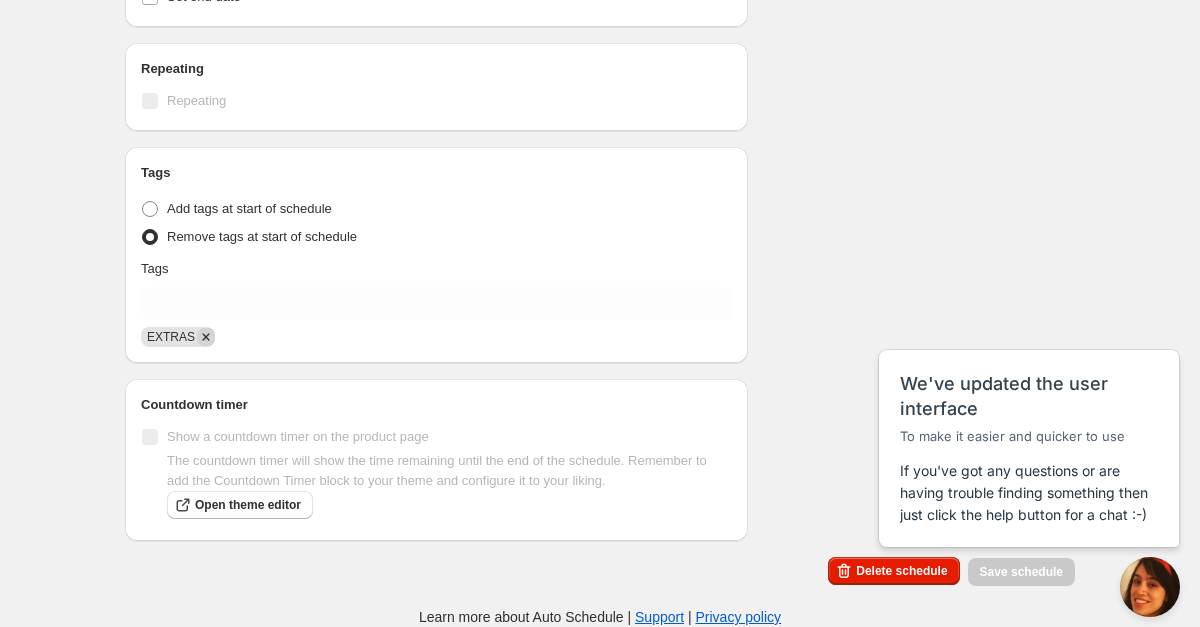 click 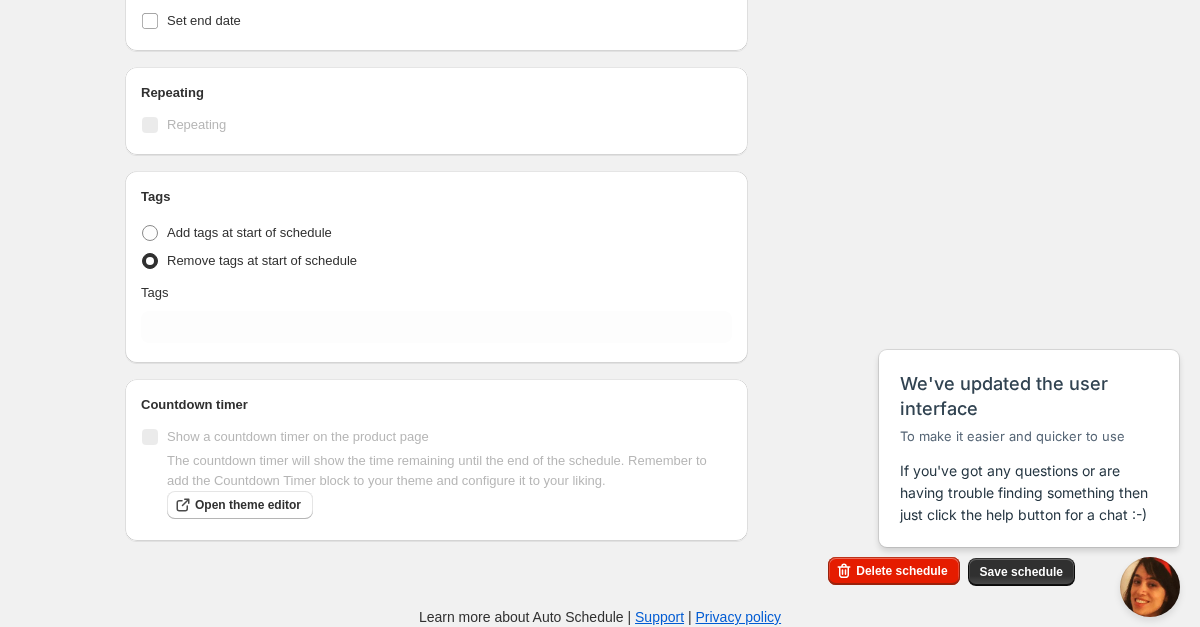 scroll, scrollTop: 831, scrollLeft: 0, axis: vertical 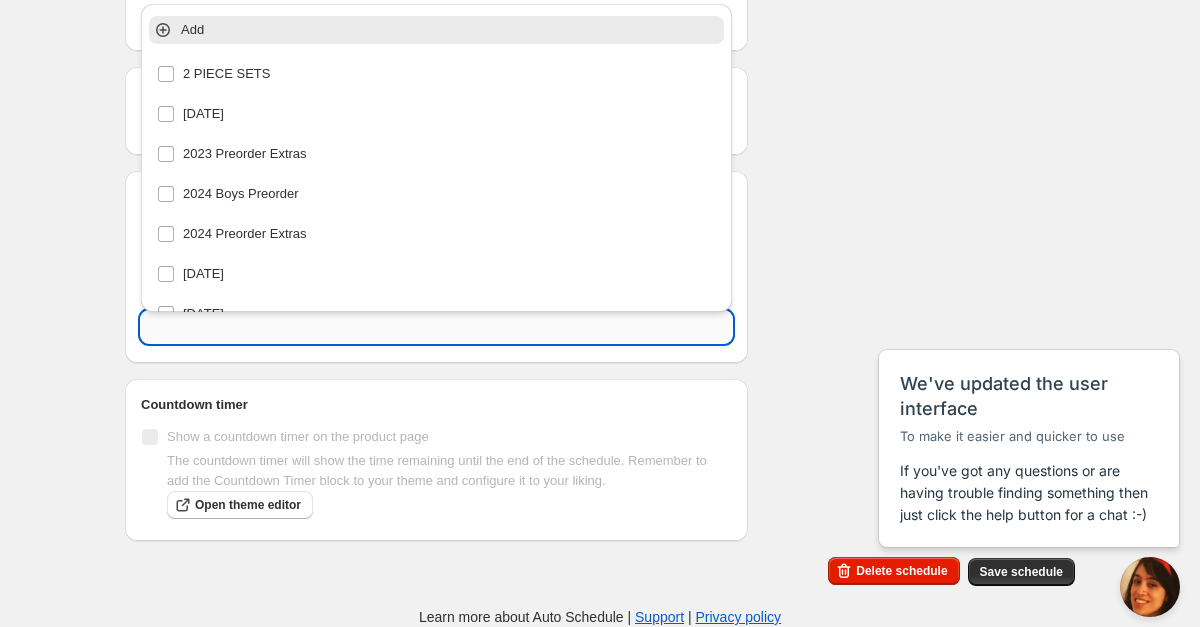 click at bounding box center (436, 327) 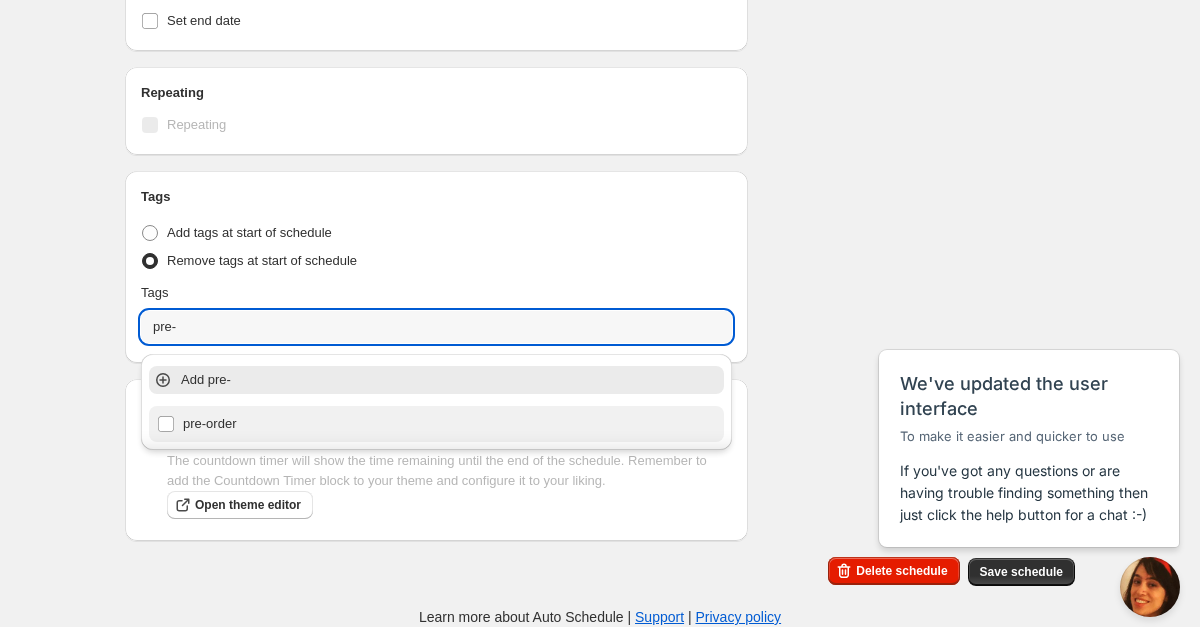 click on "pre-order" at bounding box center [436, 424] 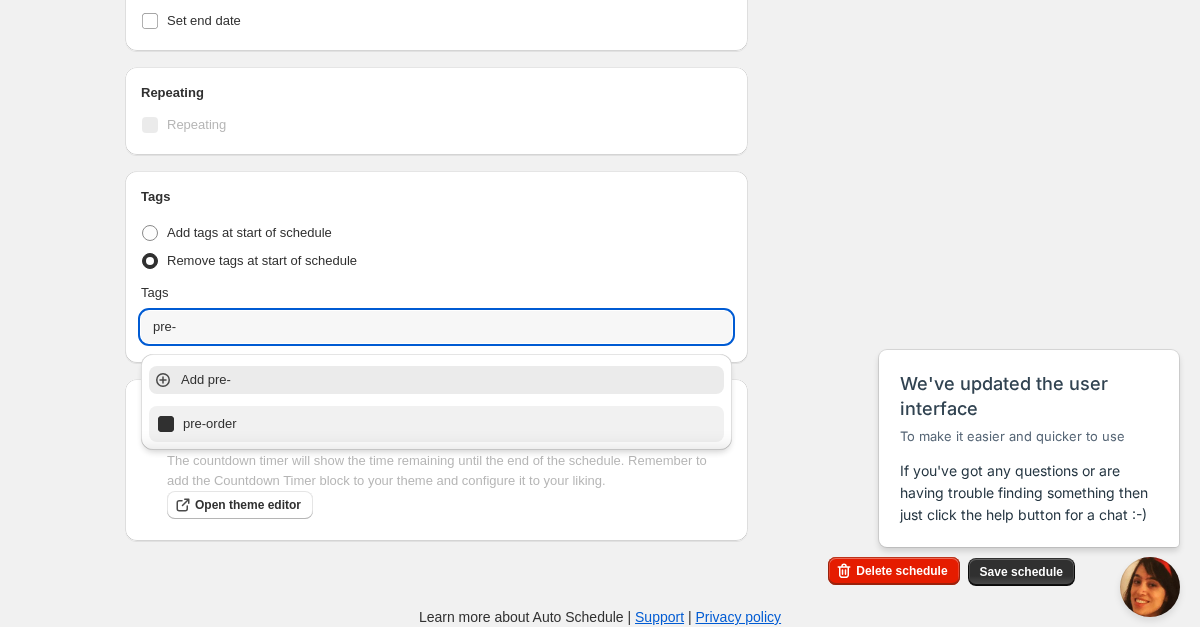 type on "pre-order" 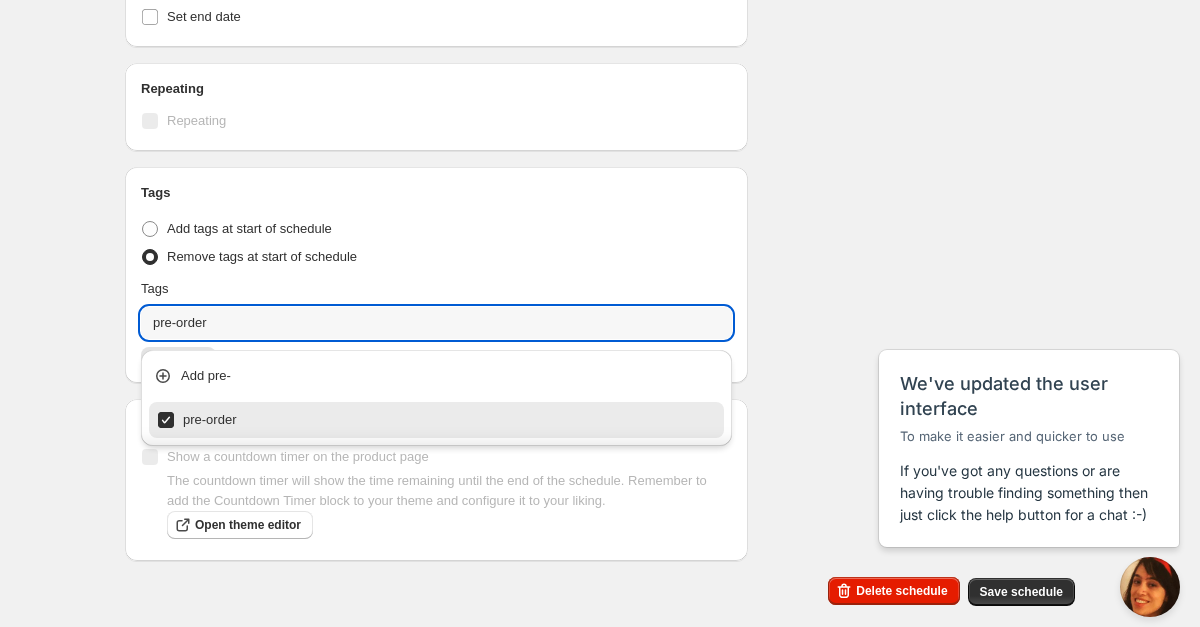 click on "Schedule name REMOVE TAG - Nutcracker Magic Your customers won't see this Product selection Entity type Specific products Specific collections Specific tags Specific vendors Browse PRE-ORDER: Nutcracker Magic - Bow Headband ( 1  of   1  variants selected) Success Active PRE-ORDER: Nutcracker Magic - Doll Dress ( 1  of   1  variants selected) Success Active PRE-ORDER: Nutcracker Magic - Dress ( 10  of   10  variants selected) Edit Success Active PRE-ORDER: Nutcracker Magic - Pant Set ( 10  of   10  variants selected) Edit Success Active PRE-ORDER: Nutcracker Magic - Romper ( 6  of   6  variants selected) Edit Success Active Active dates Start date 2025-08-10 Start time (EDT) 11:59 Set end date Repeating Repeating Ok Cancel Every 1 Date range Days Weeks Months Years Days Ends Never On specific date After a number of occurances Tags Tag type Add tags at start of schedule Remove tags at start of schedule Tags pre-order pre-order Countdown timer Show a countdown timer on the product page Open theme editor Summary" at bounding box center [592, -82] 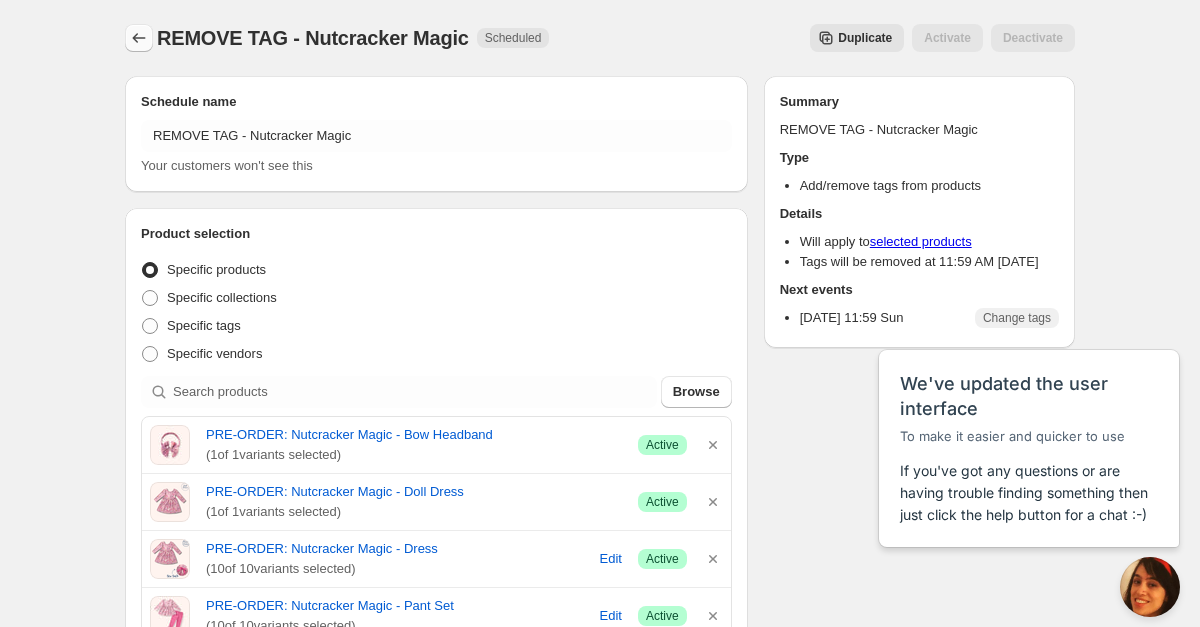 scroll, scrollTop: 0, scrollLeft: 0, axis: both 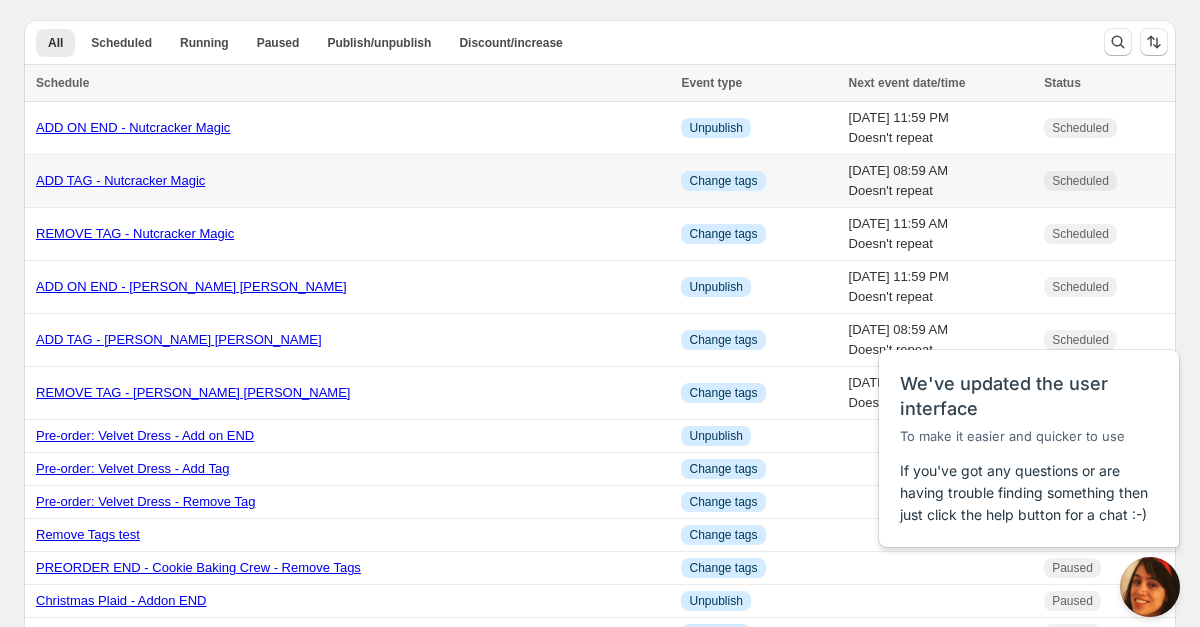 click on "ADD TAG - Nutcracker Magic" at bounding box center (120, 180) 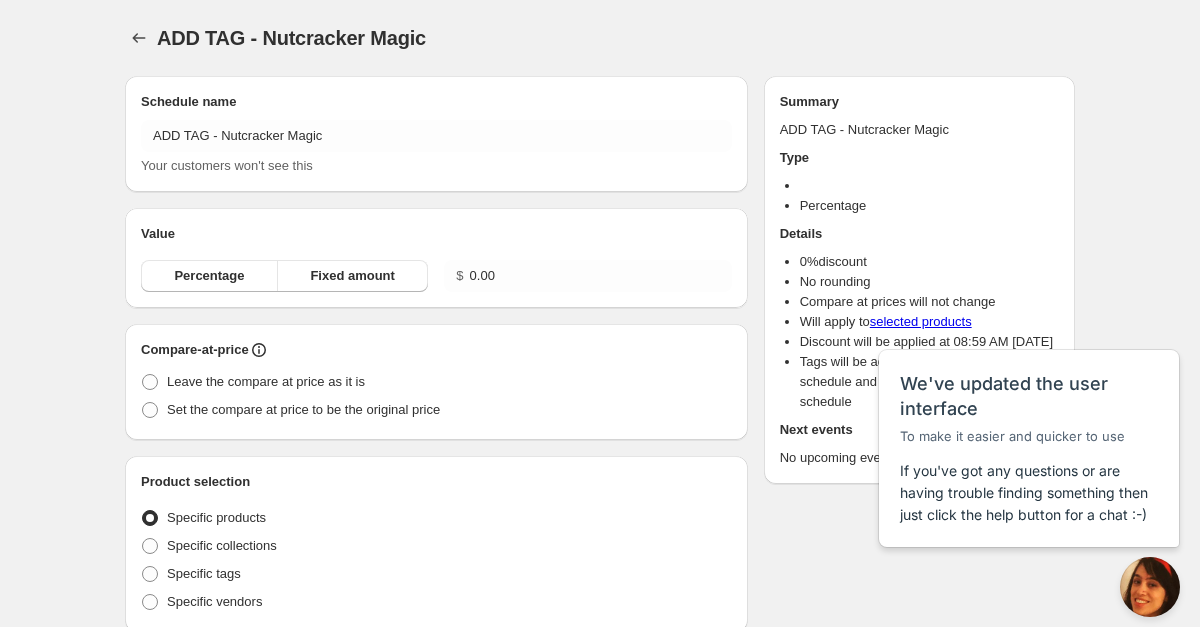 radio on "true" 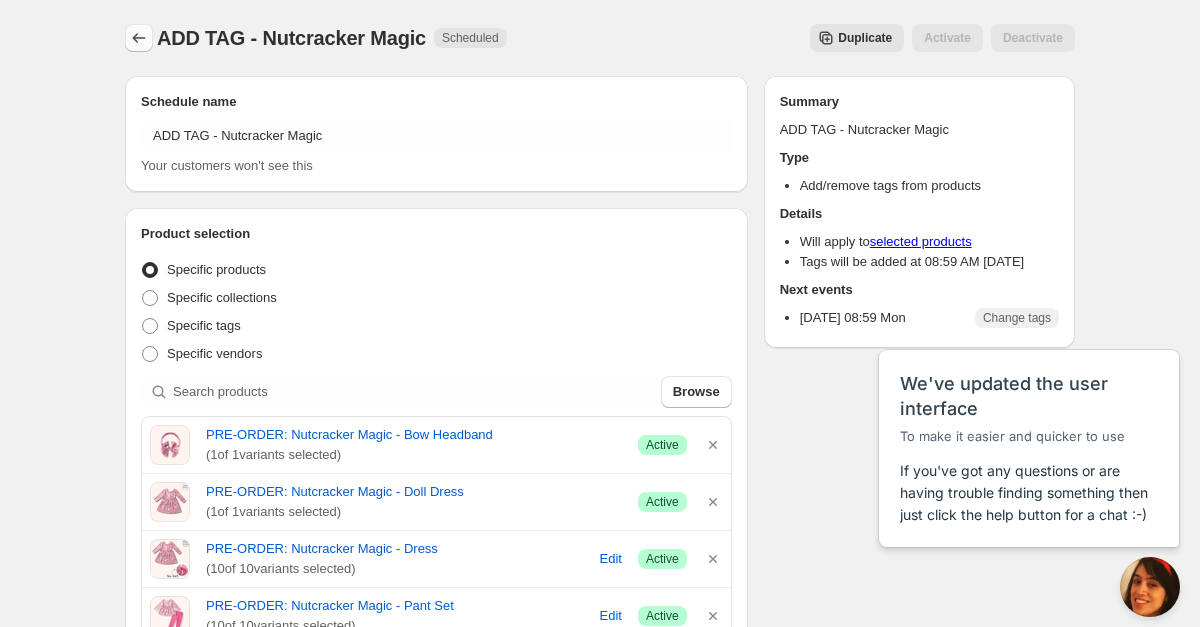 scroll, scrollTop: 0, scrollLeft: 0, axis: both 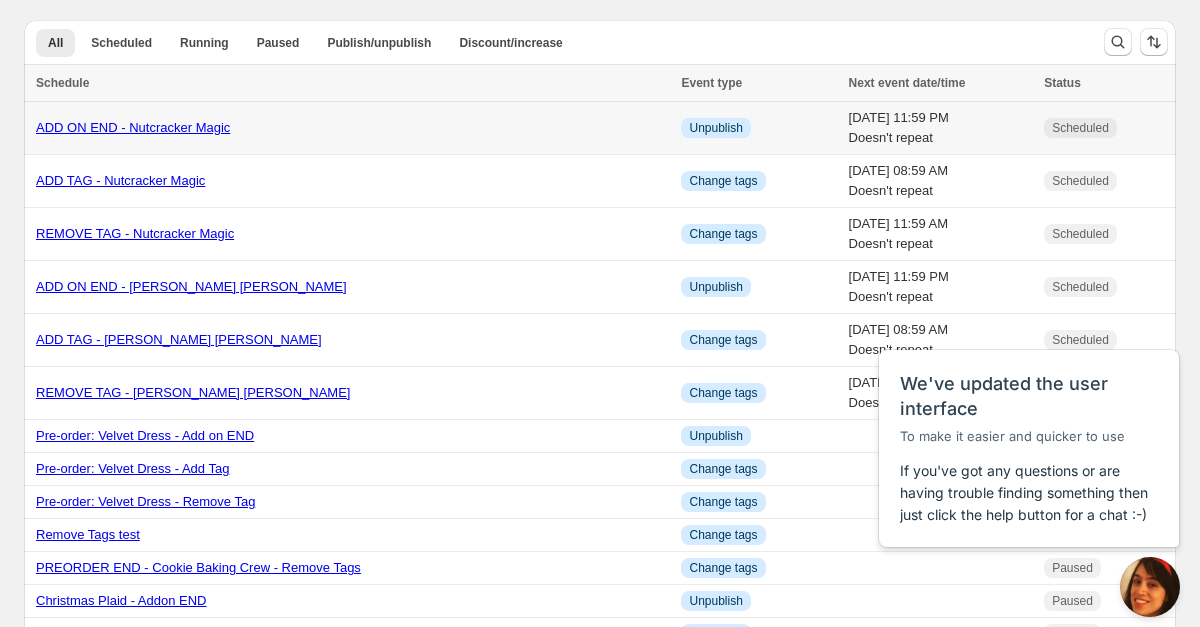 click on "ADD ON END - Nutcracker Magic" at bounding box center [133, 127] 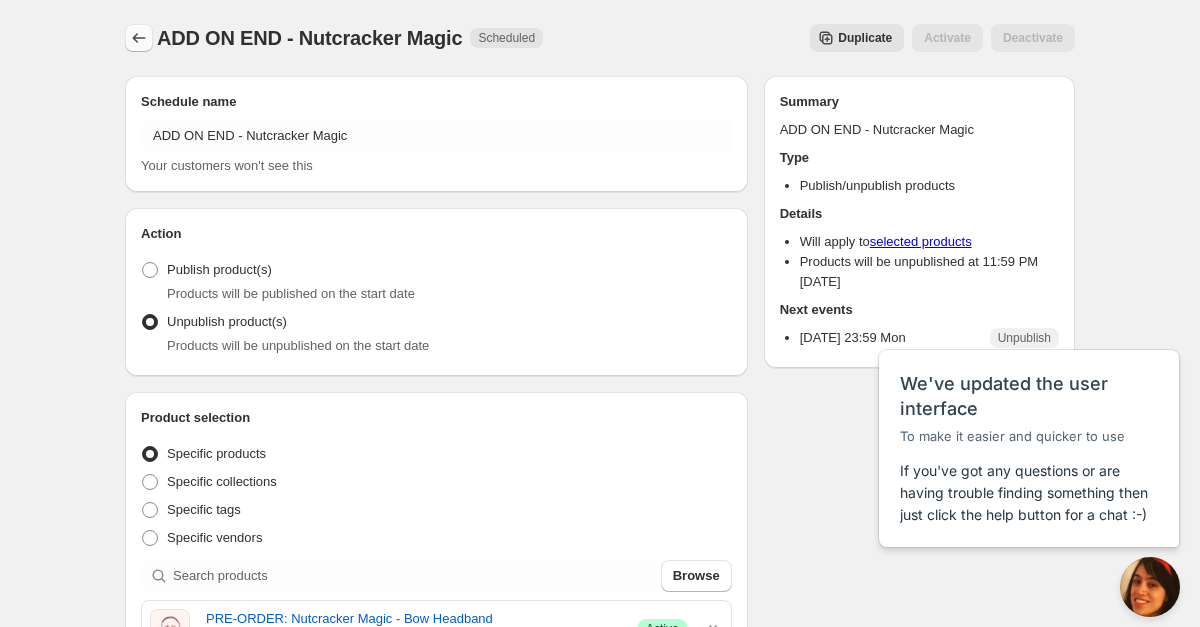 scroll, scrollTop: 0, scrollLeft: 0, axis: both 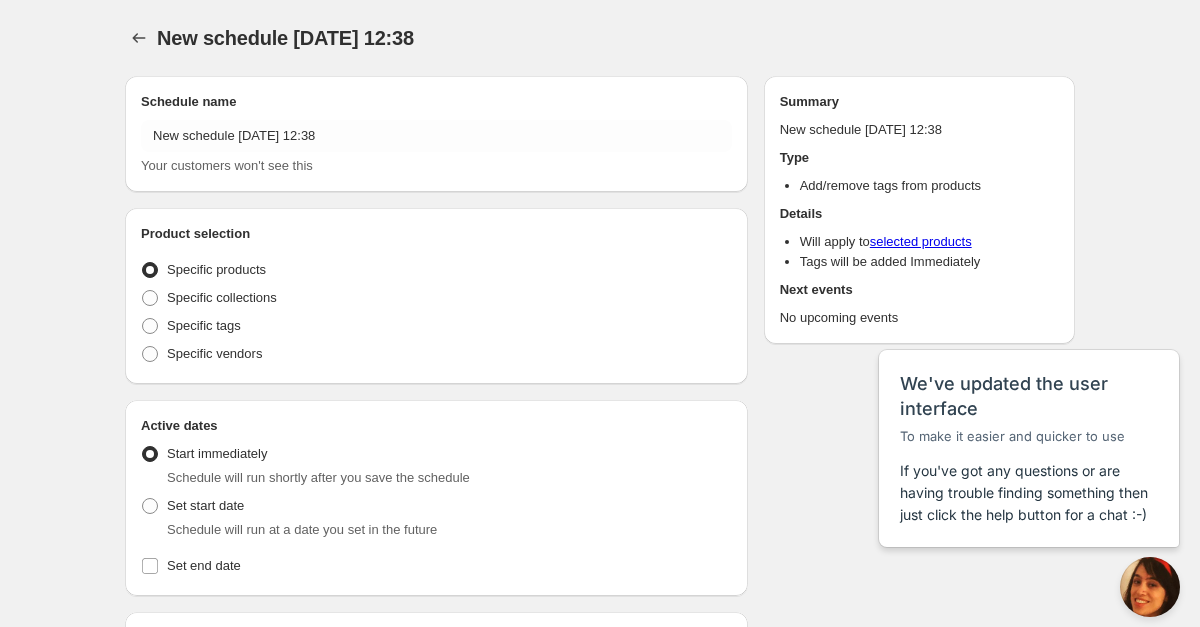 radio on "true" 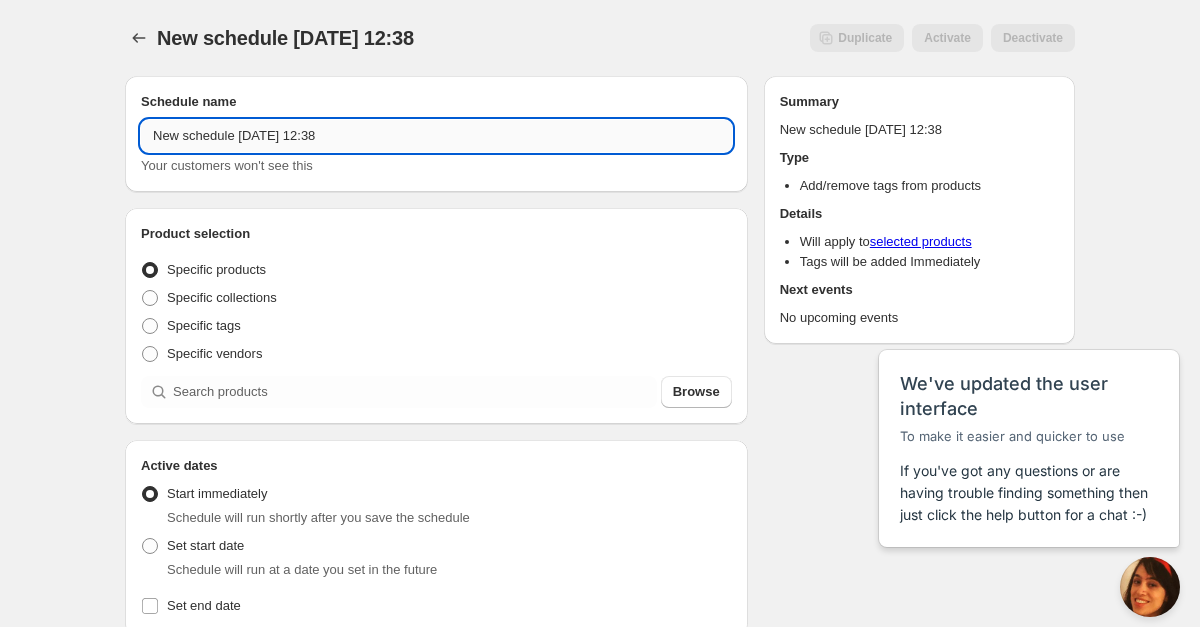 drag, startPoint x: 377, startPoint y: 136, endPoint x: 143, endPoint y: 133, distance: 234.01923 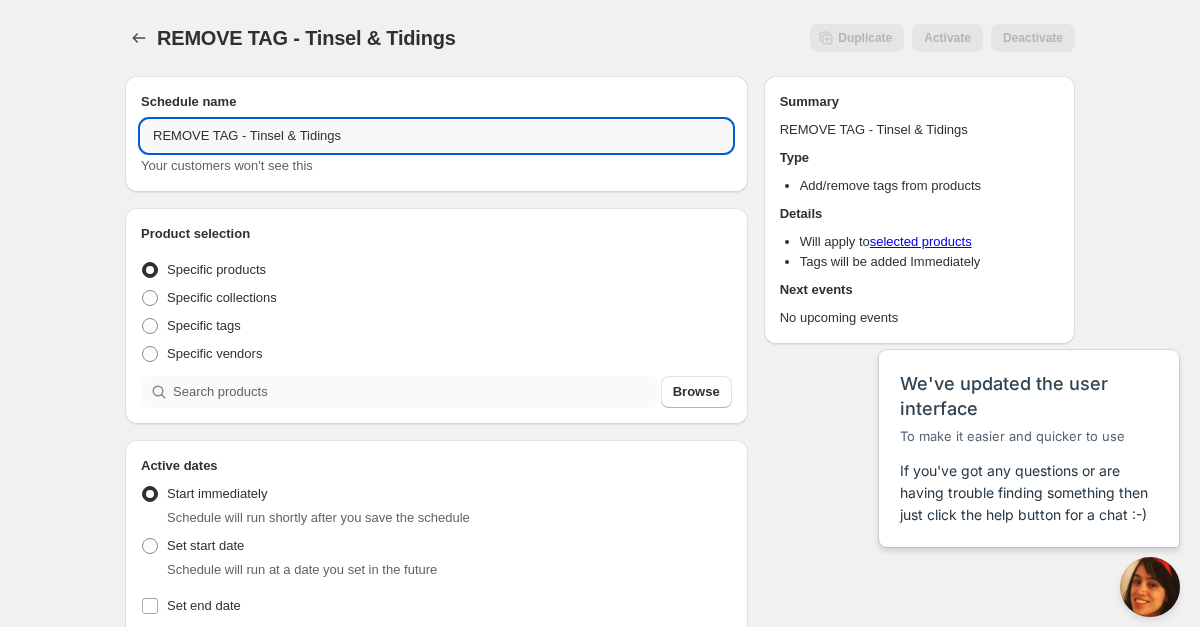 type on "REMOVE TAG - Tinsel & Tidings" 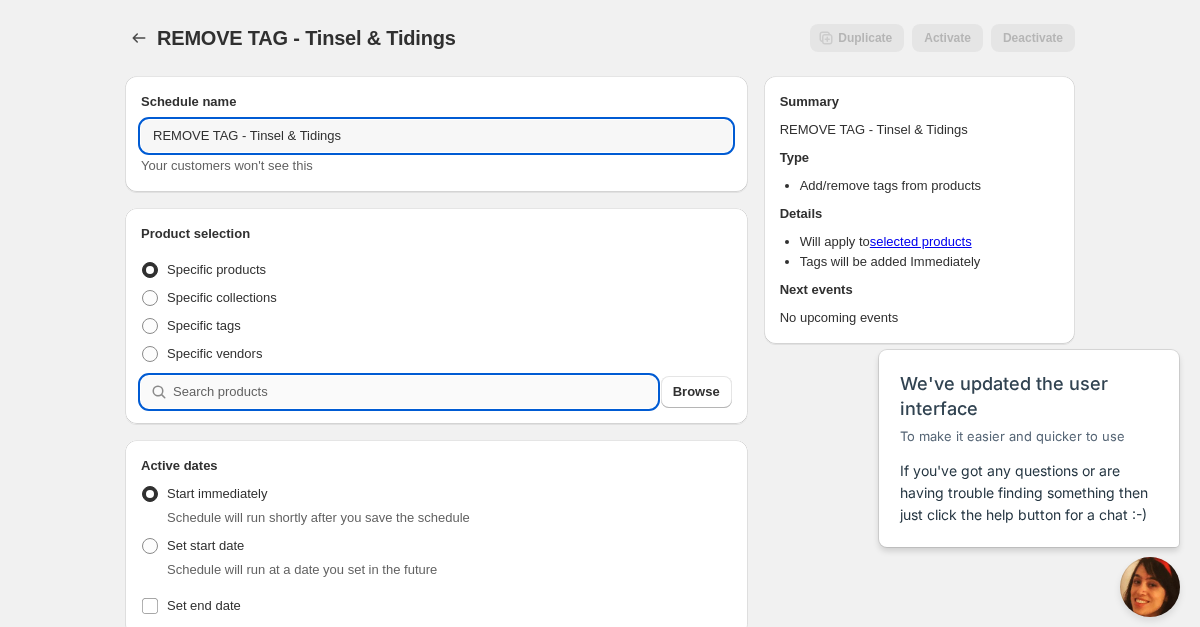 click at bounding box center (415, 392) 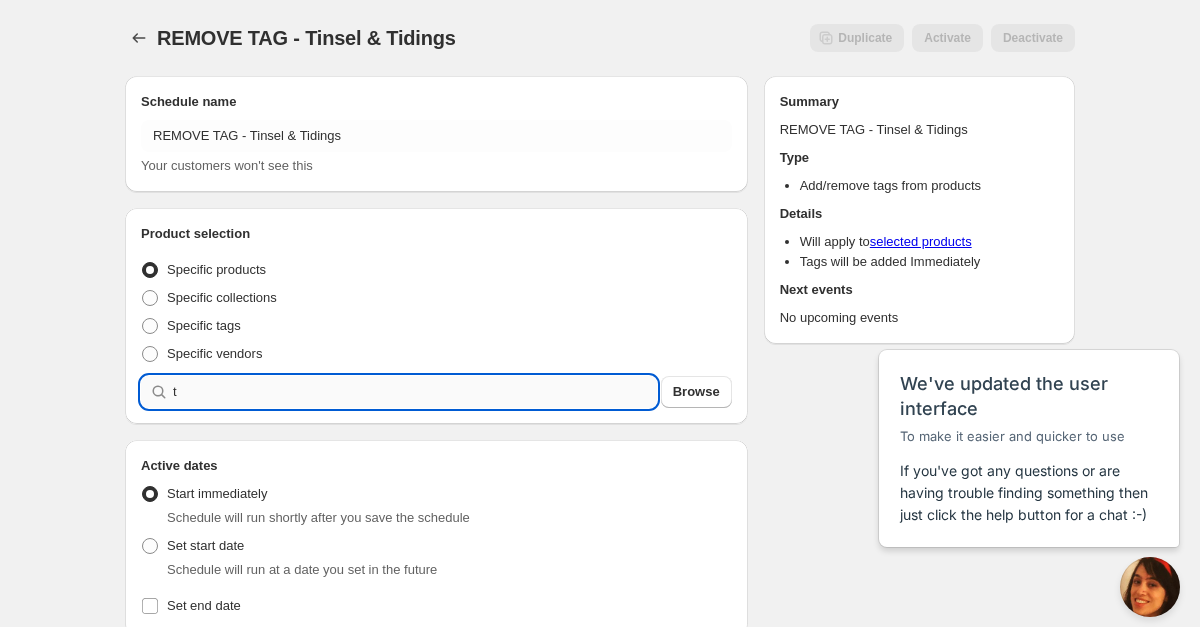 type on "t" 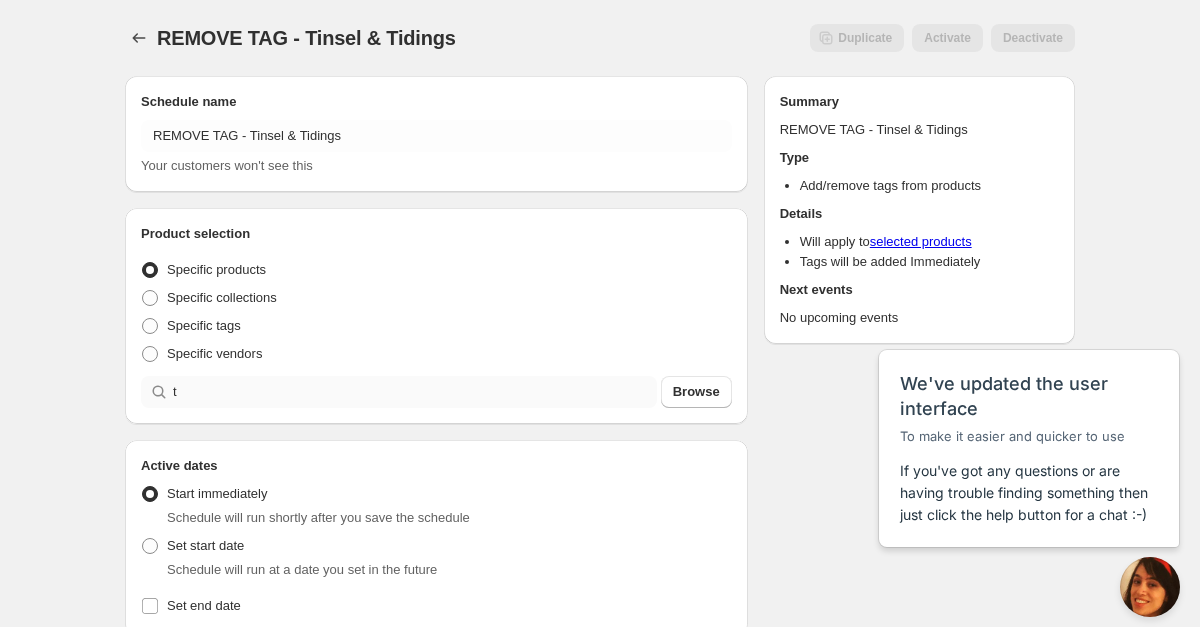 type 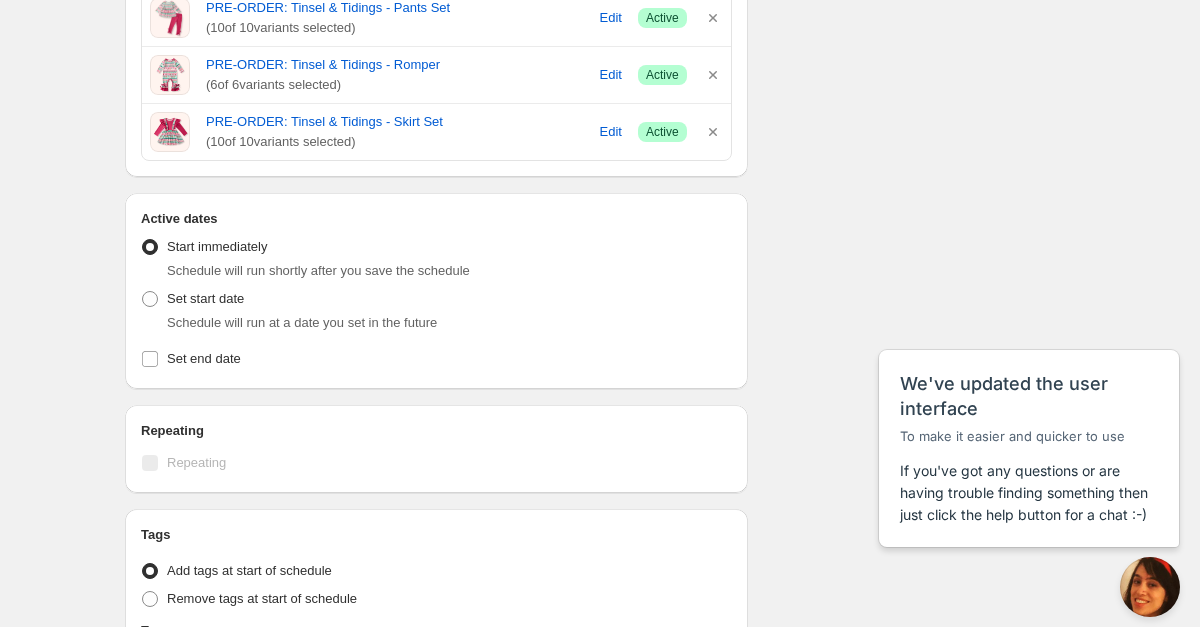 scroll, scrollTop: 543, scrollLeft: 0, axis: vertical 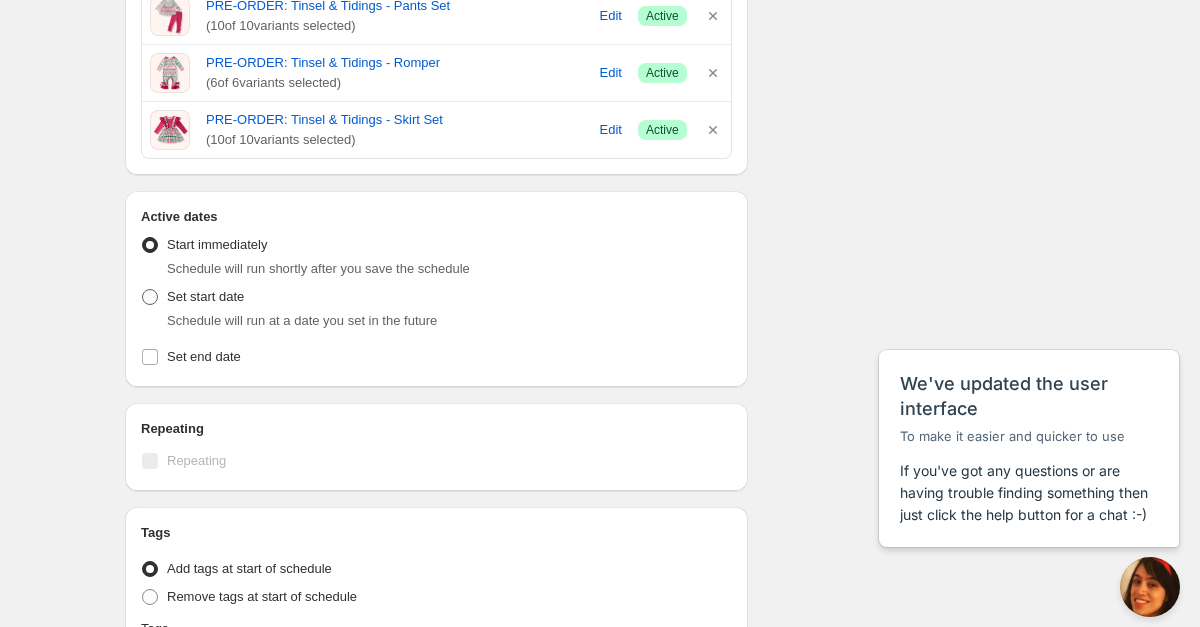 click at bounding box center (150, 297) 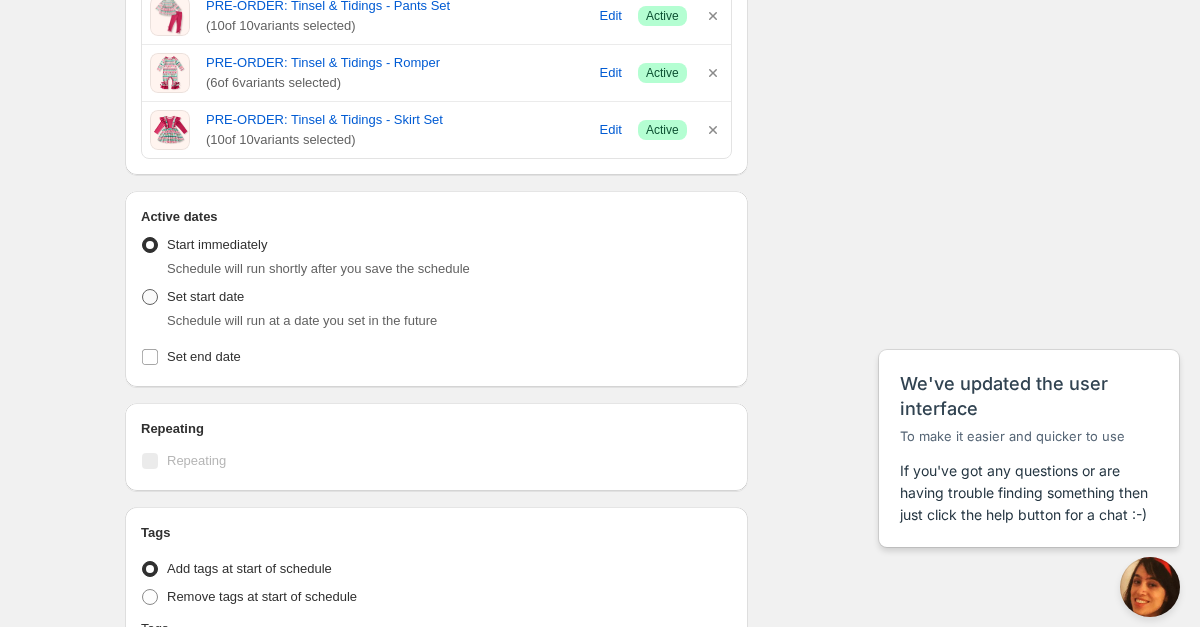 radio on "true" 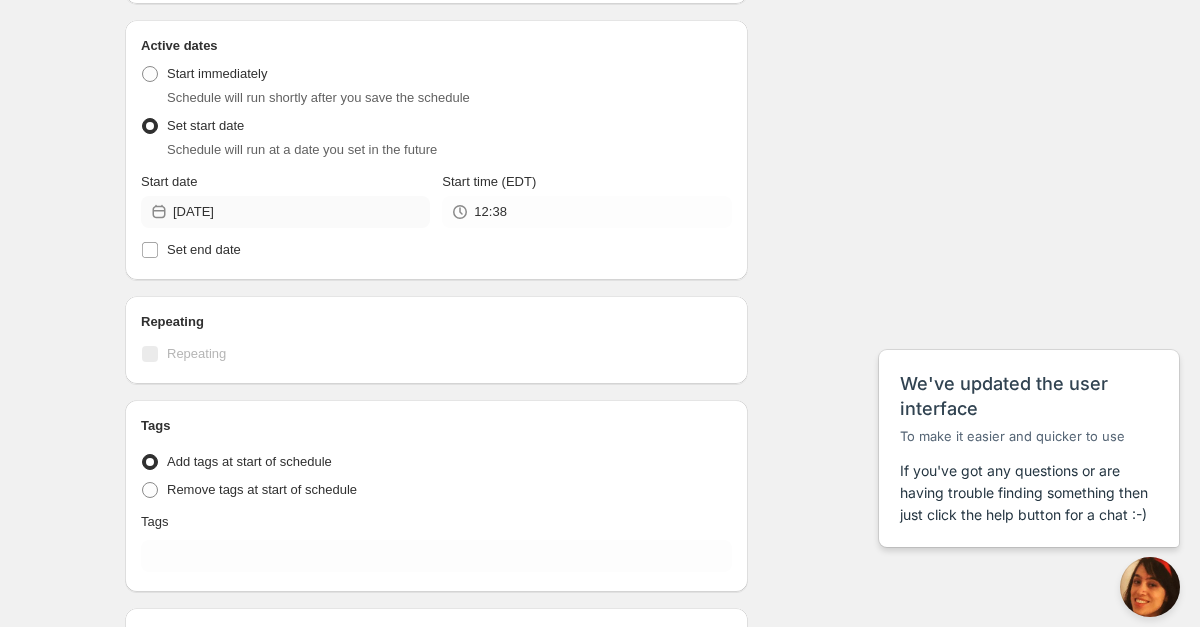 scroll, scrollTop: 729, scrollLeft: 0, axis: vertical 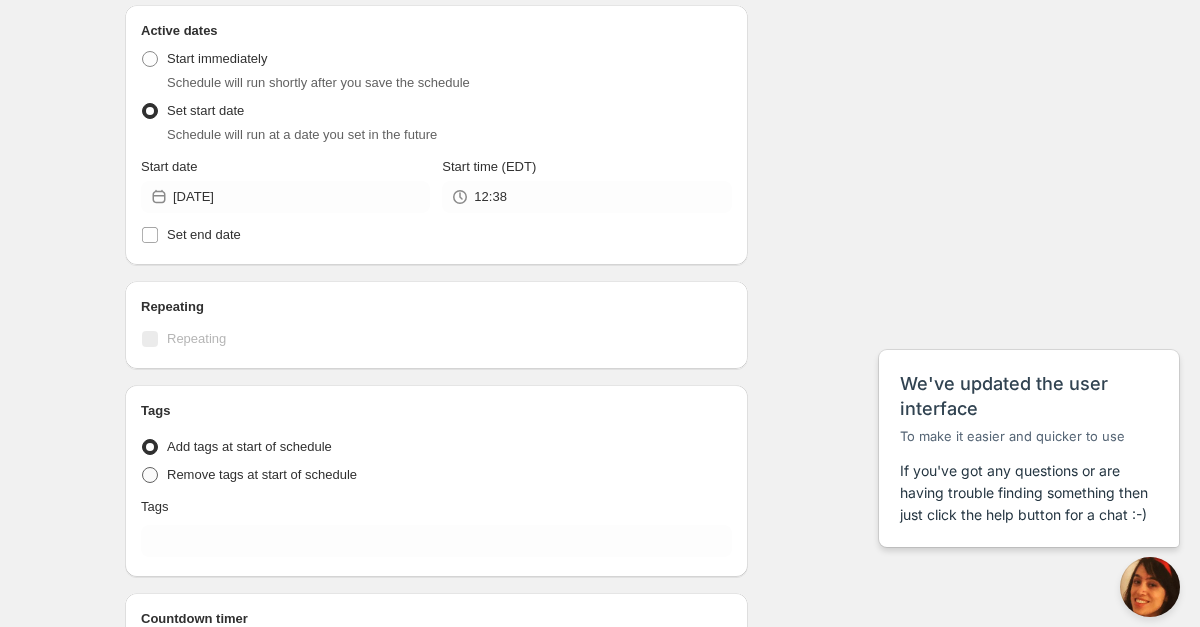 click at bounding box center (150, 475) 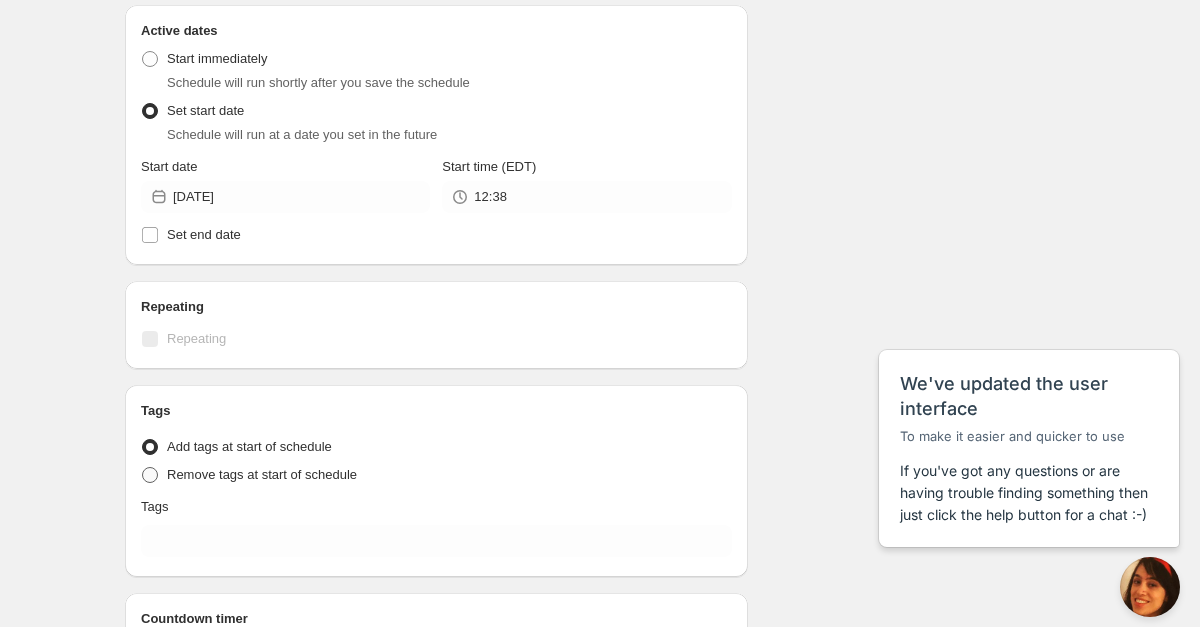 radio on "true" 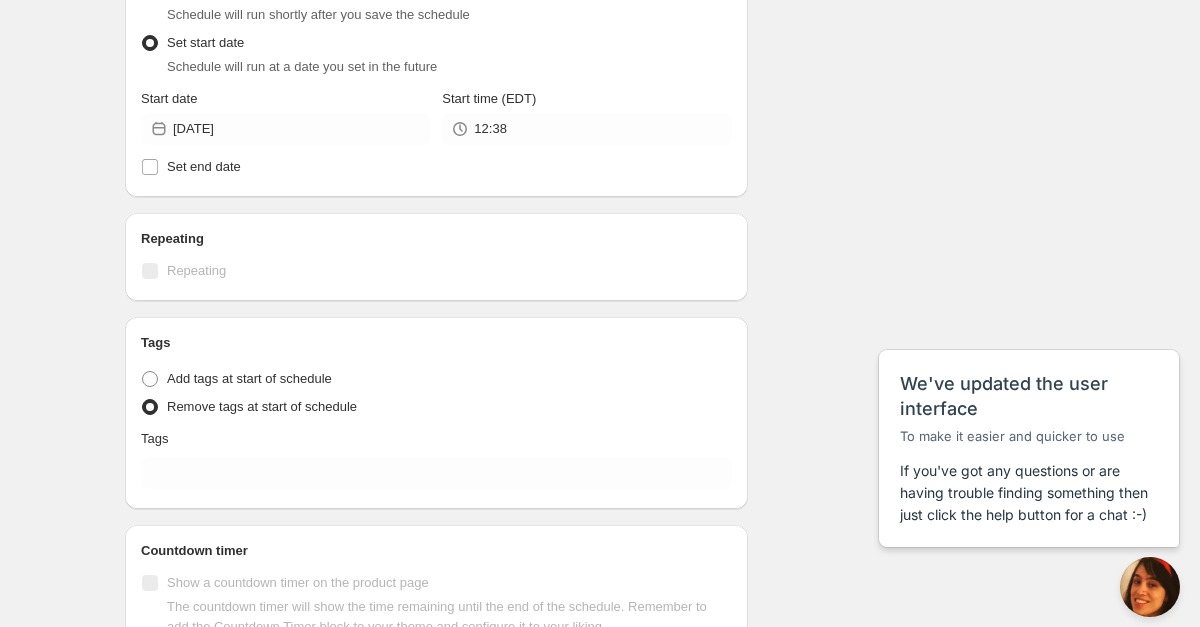 scroll, scrollTop: 801, scrollLeft: 0, axis: vertical 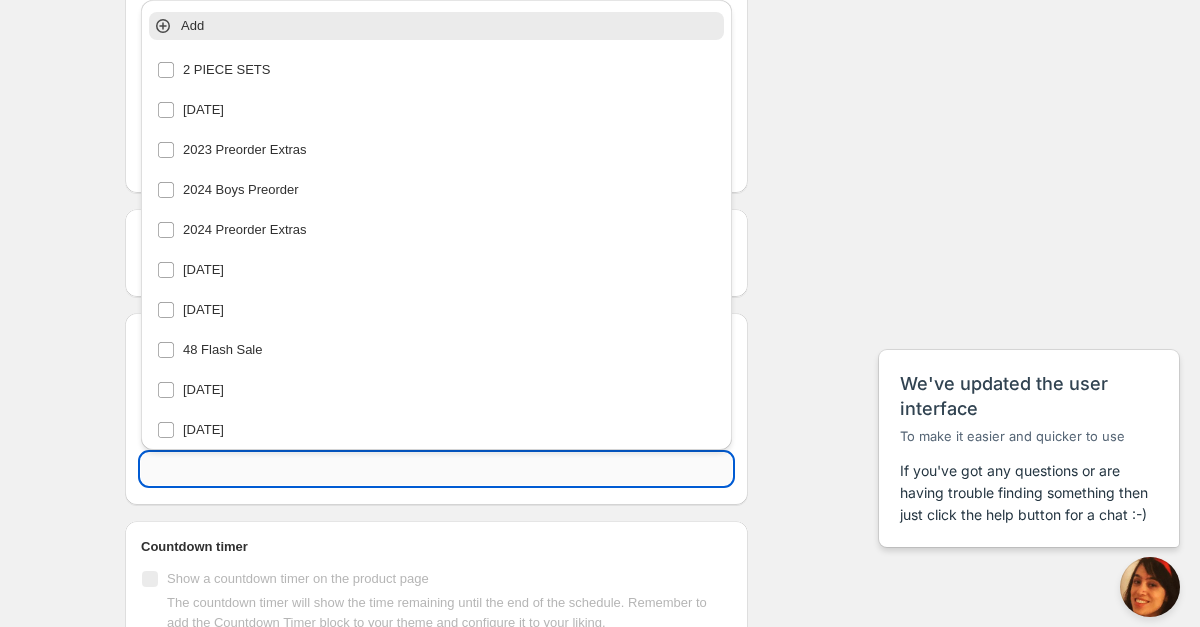click at bounding box center (436, 469) 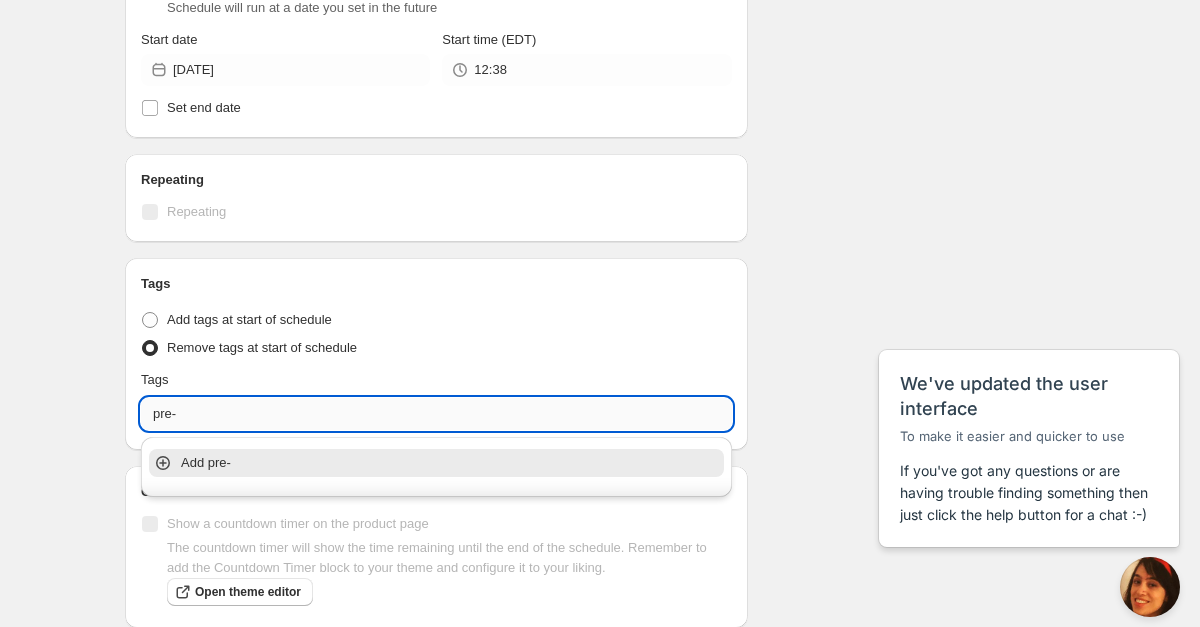scroll, scrollTop: 881, scrollLeft: 0, axis: vertical 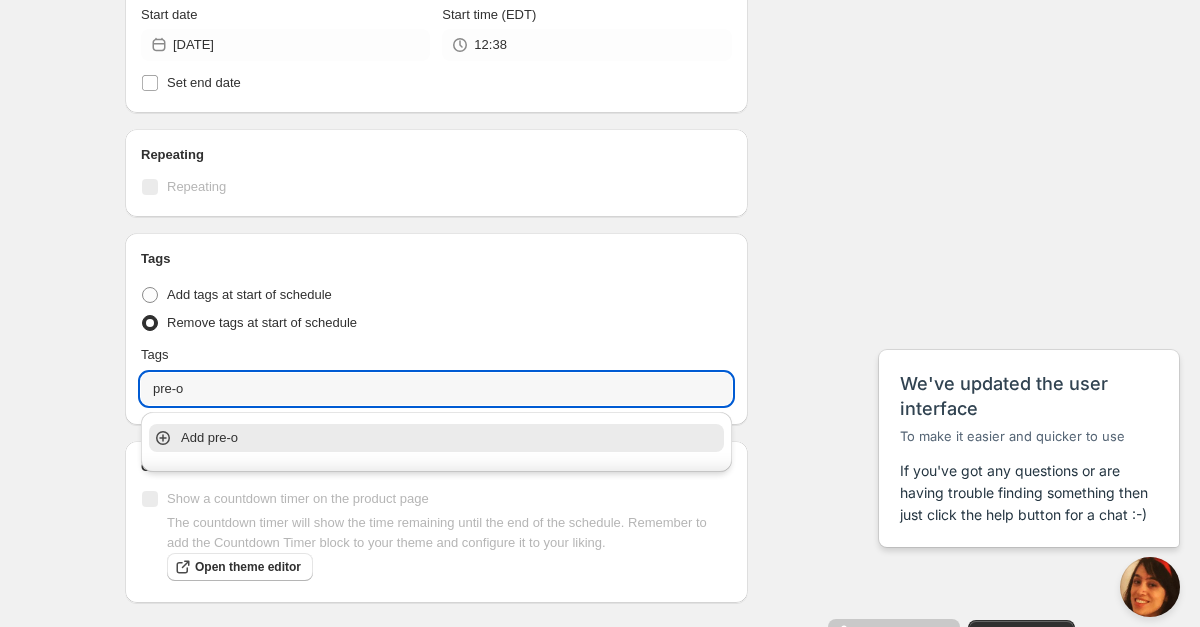 type on "pre-o" 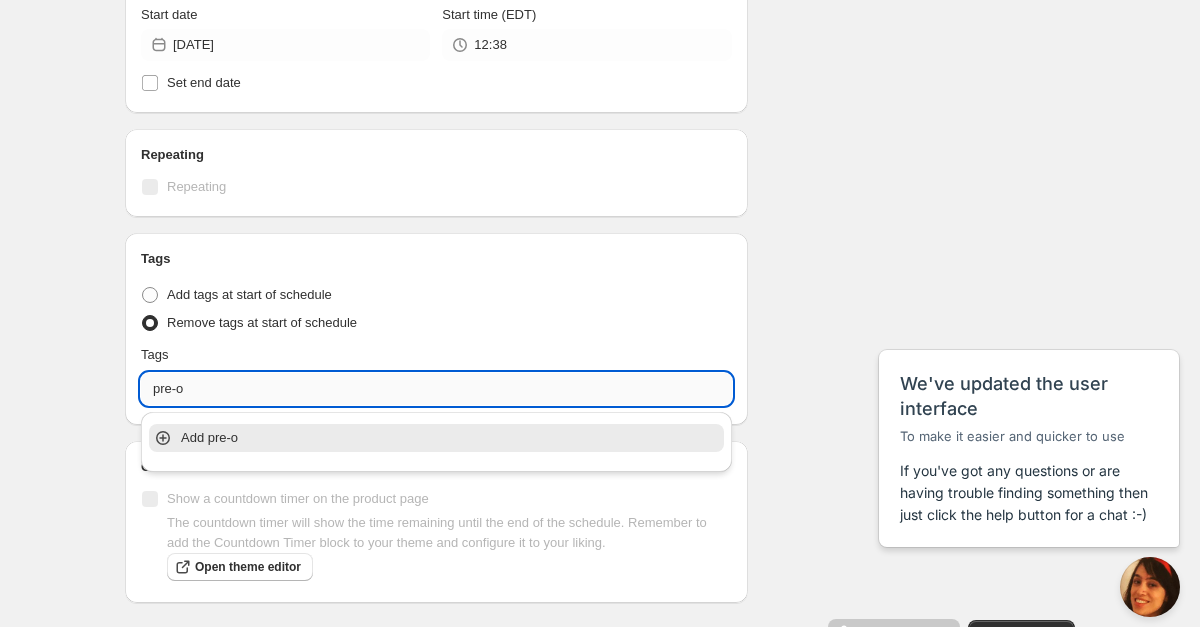 click on "pre-o" at bounding box center (436, 389) 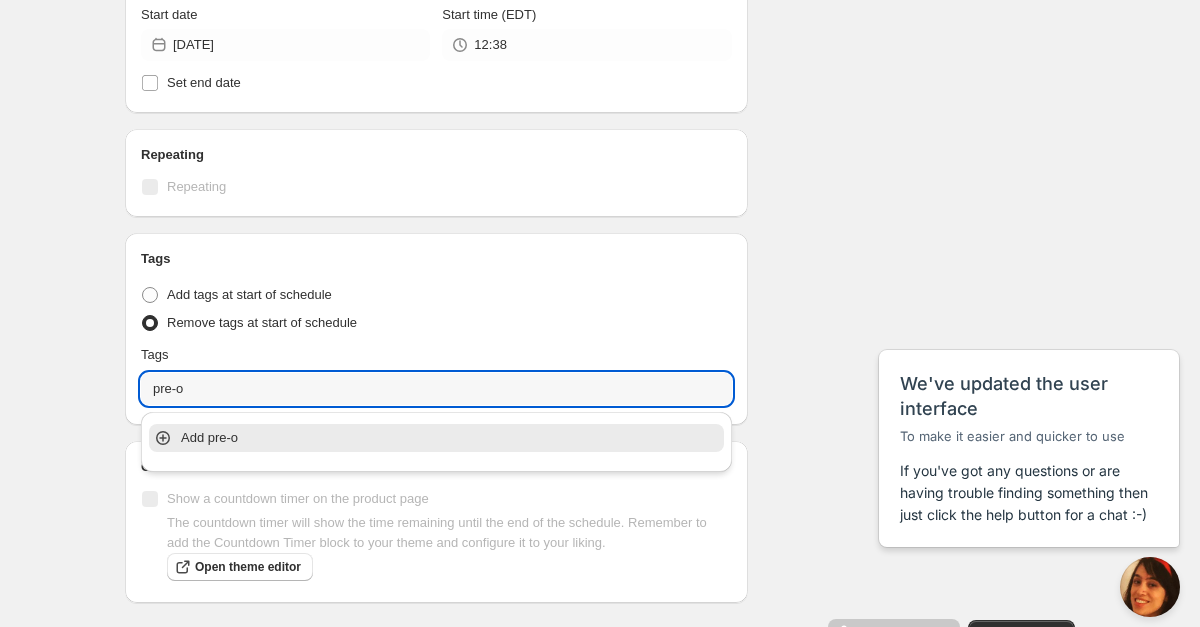 drag, startPoint x: 266, startPoint y: 392, endPoint x: 113, endPoint y: 391, distance: 153.00327 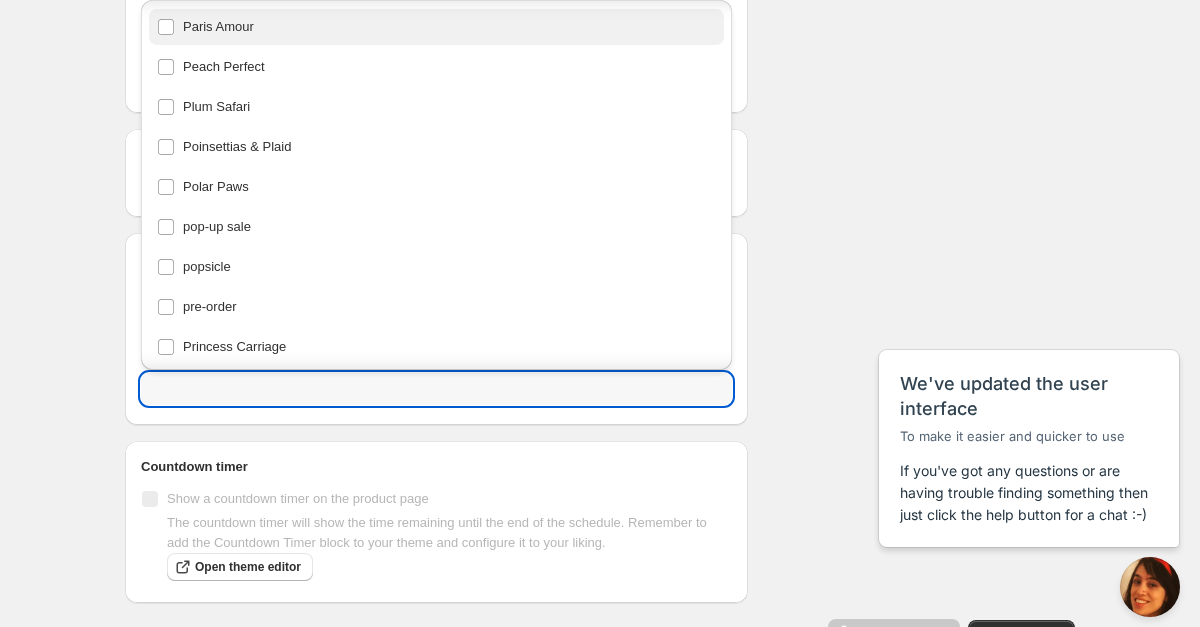 scroll, scrollTop: 3808, scrollLeft: 0, axis: vertical 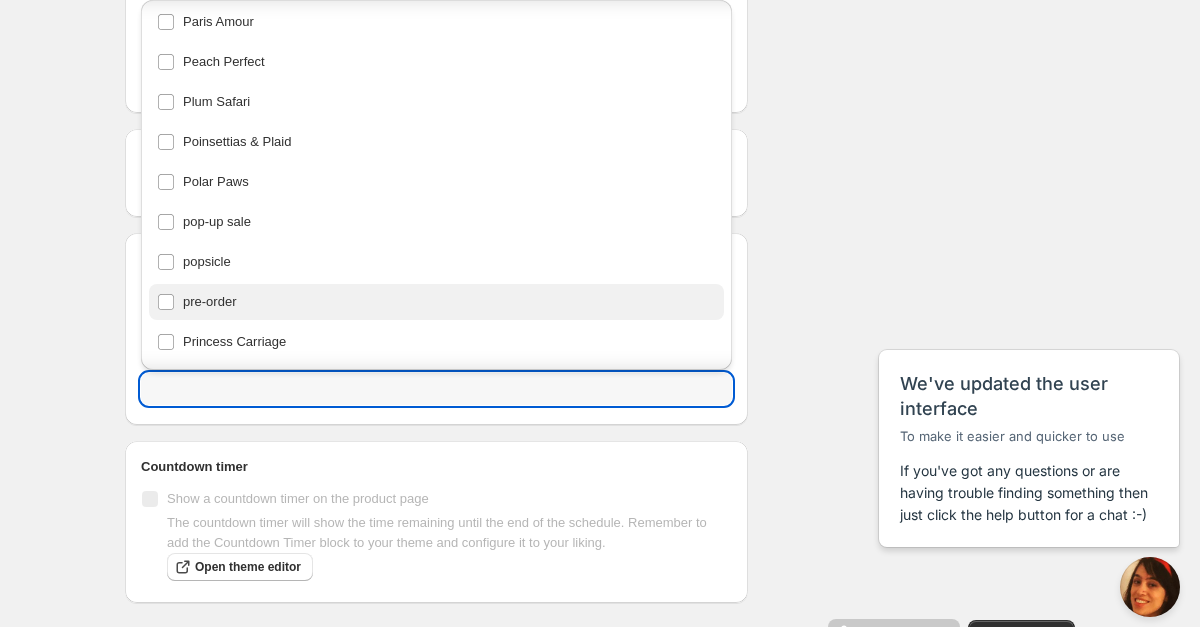 click on "pre-order" at bounding box center [436, 302] 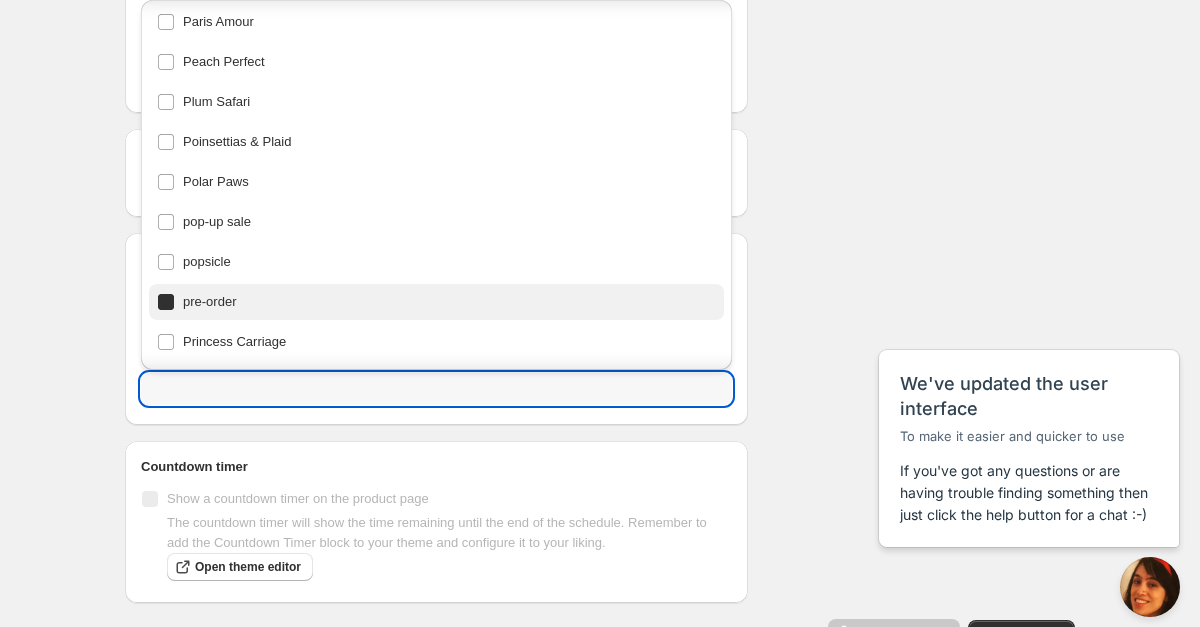 type on "pre-order" 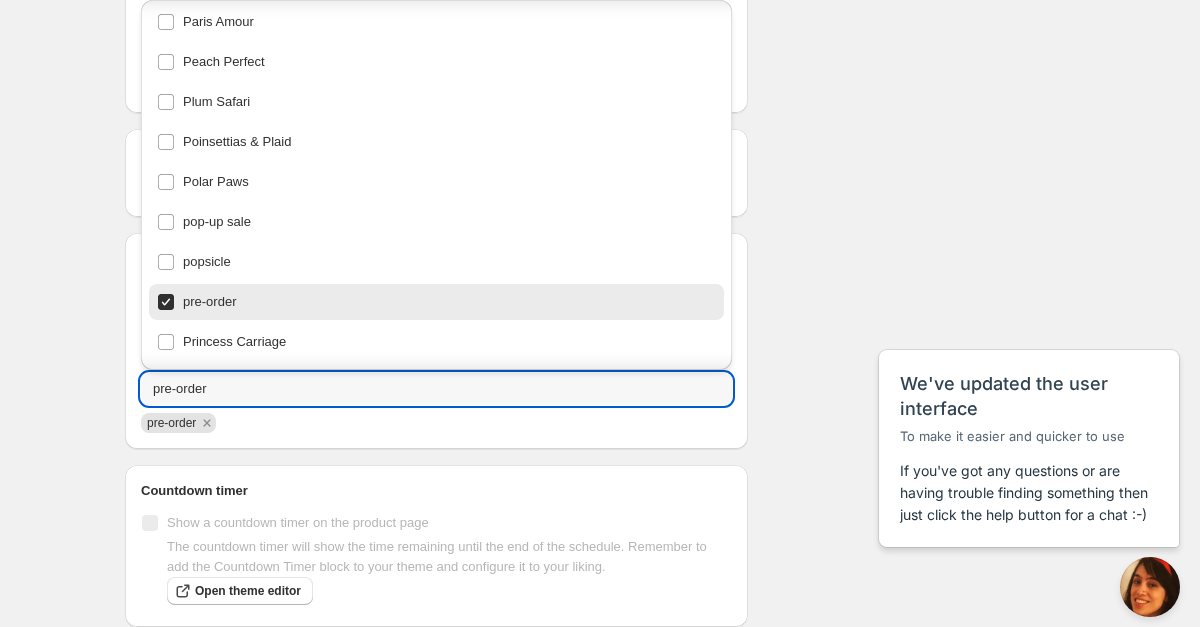 click on "REMOVE TAG - Tinsel & Tidings. This page is ready REMOVE TAG - Tinsel & Tidings Duplicate Activate Deactivate More actions Duplicate Activate Deactivate Submit Schedule name REMOVE TAG - Tinsel & Tidings Your customers won't see this Product selection Entity type Specific products Specific collections Specific tags Specific vendors Browse PRE-ORDER: Tinsel & Tidings - Bow Headband ( 1  of   1  variants selected) Success Active PRE-ORDER: Tinsel & Tidings - Kids Loungewear ( 10  of   10  variants selected) Edit Success Active PRE-ORDER: Tinsel & Tidings - Pants Set ( 10  of   10  variants selected) Edit Success Active PRE-ORDER: Tinsel & Tidings - Romper ( 6  of   6  variants selected) Edit Success Active PRE-ORDER: Tinsel & Tidings - Skirt Set ( 10  of   10  variants selected) Edit Success Active Active dates Active Date Type Start immediately Schedule will run shortly after you save the schedule Set start date Schedule will run at a date you set in the future Start date 2025-07-30 Start time (EDT) 12:38 Ok 1" at bounding box center [600, -84] 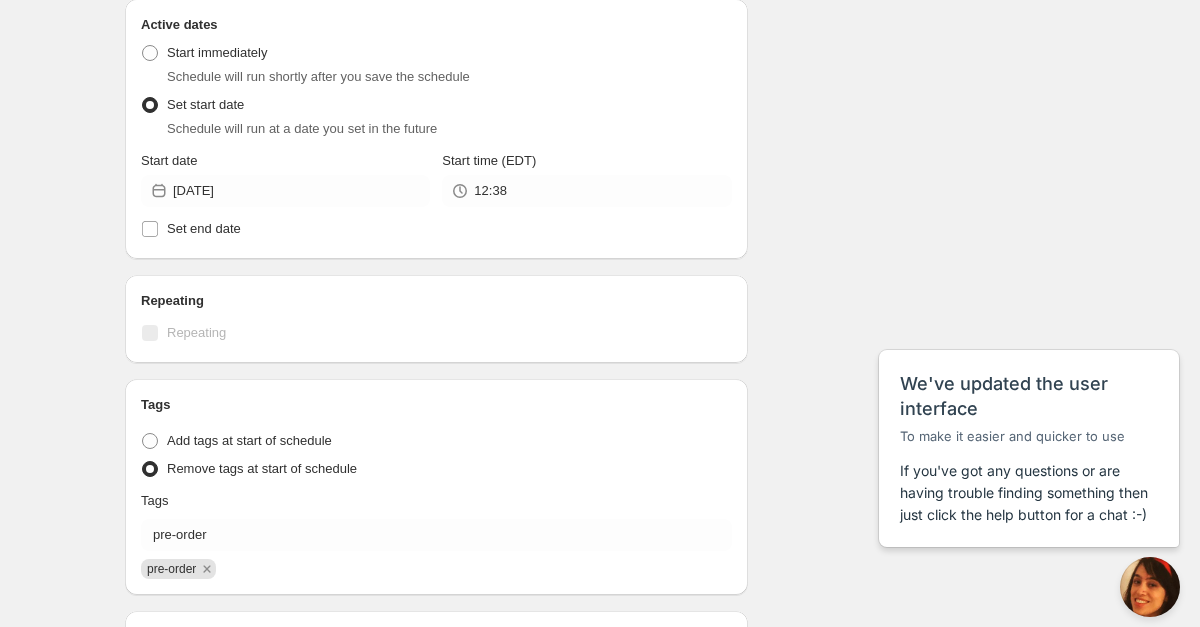 scroll, scrollTop: 721, scrollLeft: 0, axis: vertical 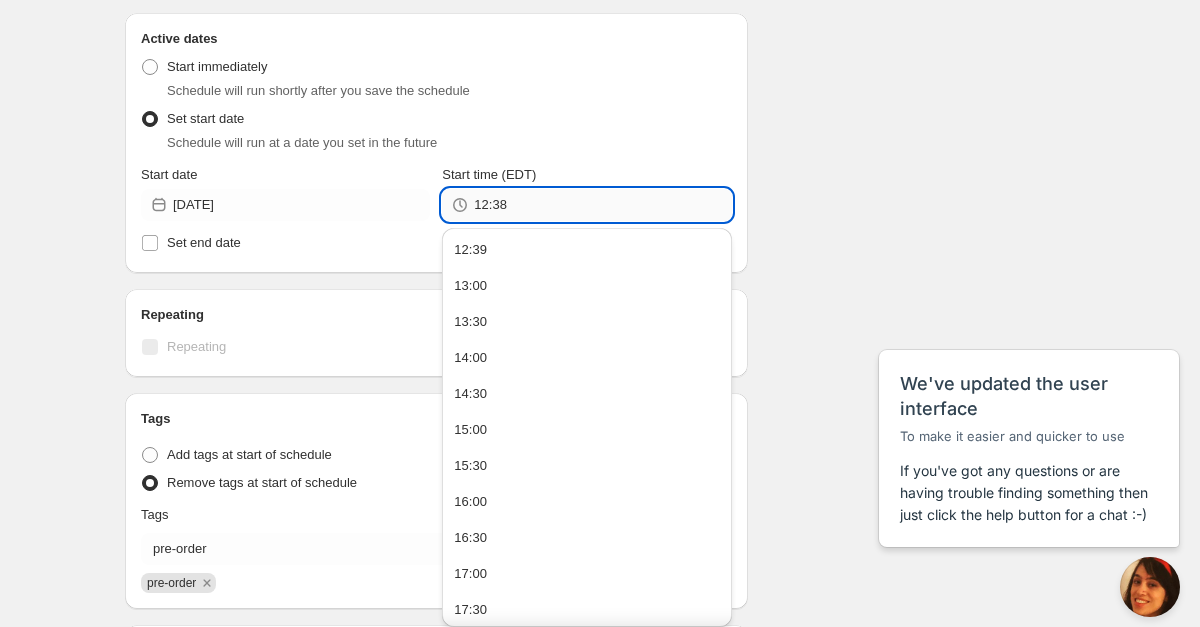 click on "12:38" at bounding box center (602, 205) 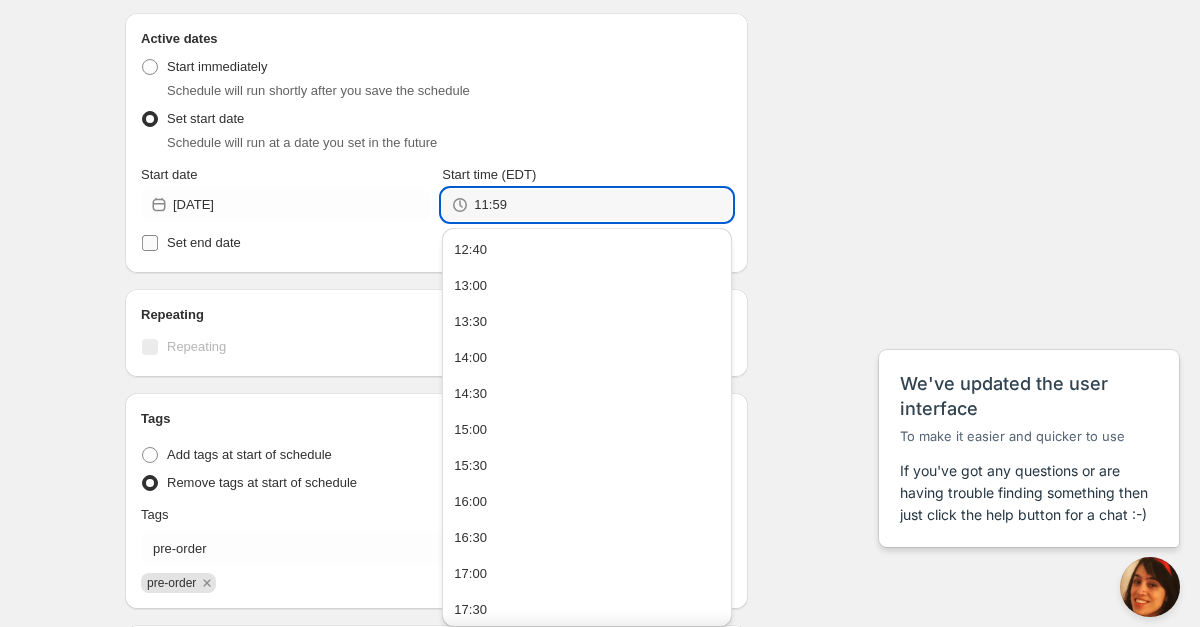 type on "11:59" 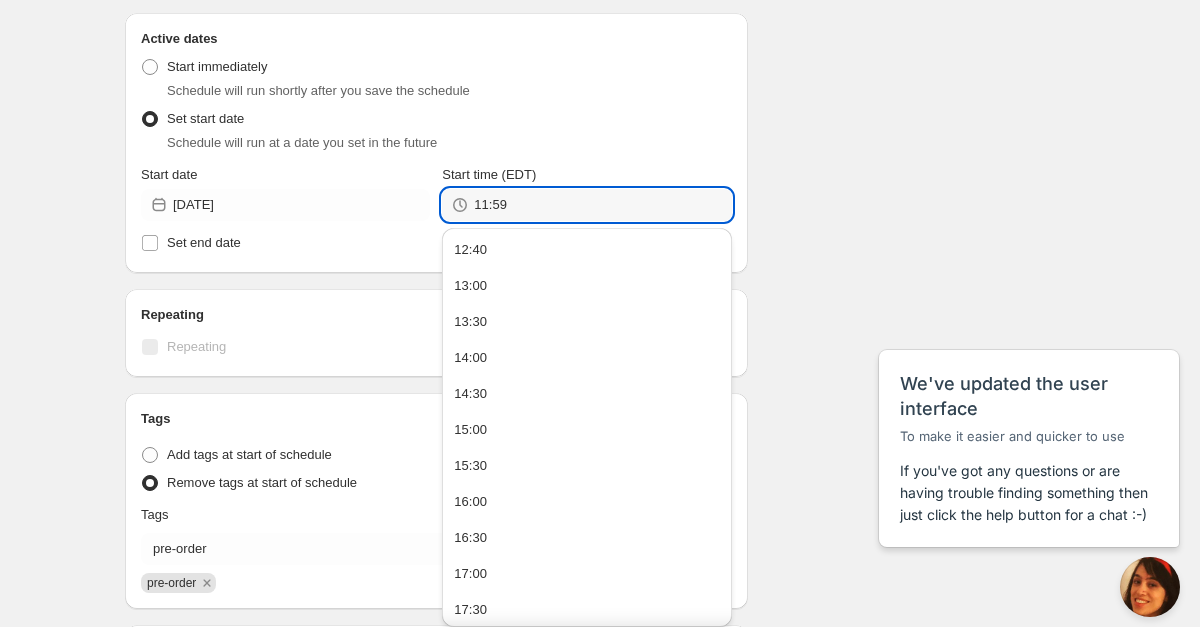 click on "Active Date Type Start immediately Schedule will run shortly after you save the schedule Set start date Schedule will run at a date you set in the future Start date 2025-07-30 Start time (EDT) 11:59 Set end date" at bounding box center [436, 153] 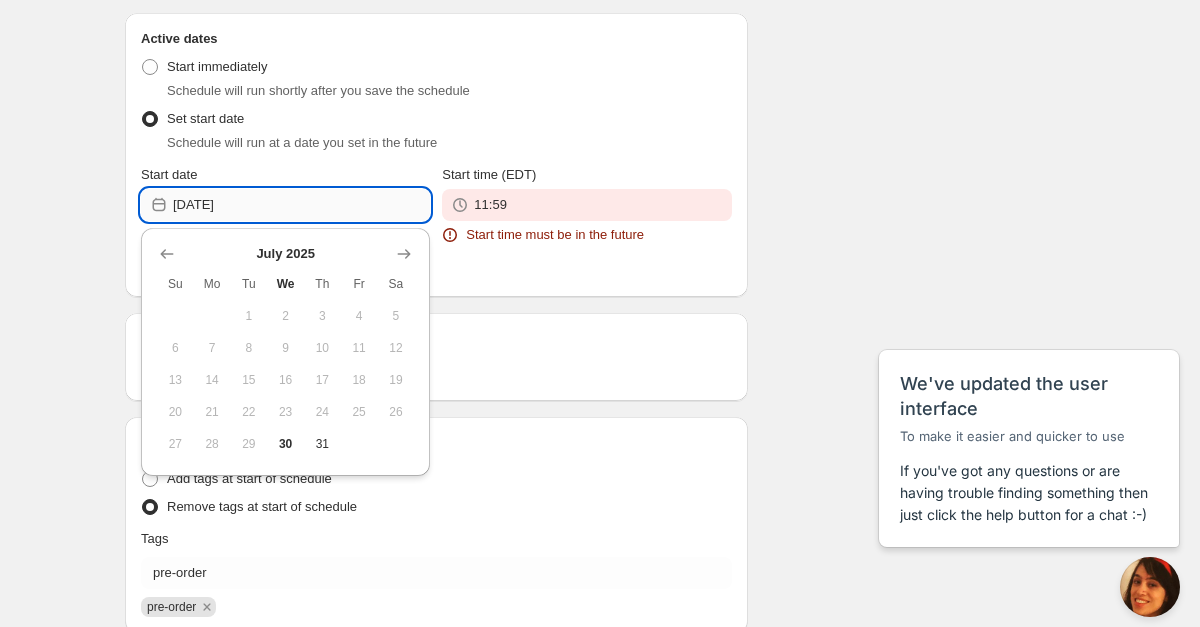 click on "2025-07-30" at bounding box center (301, 205) 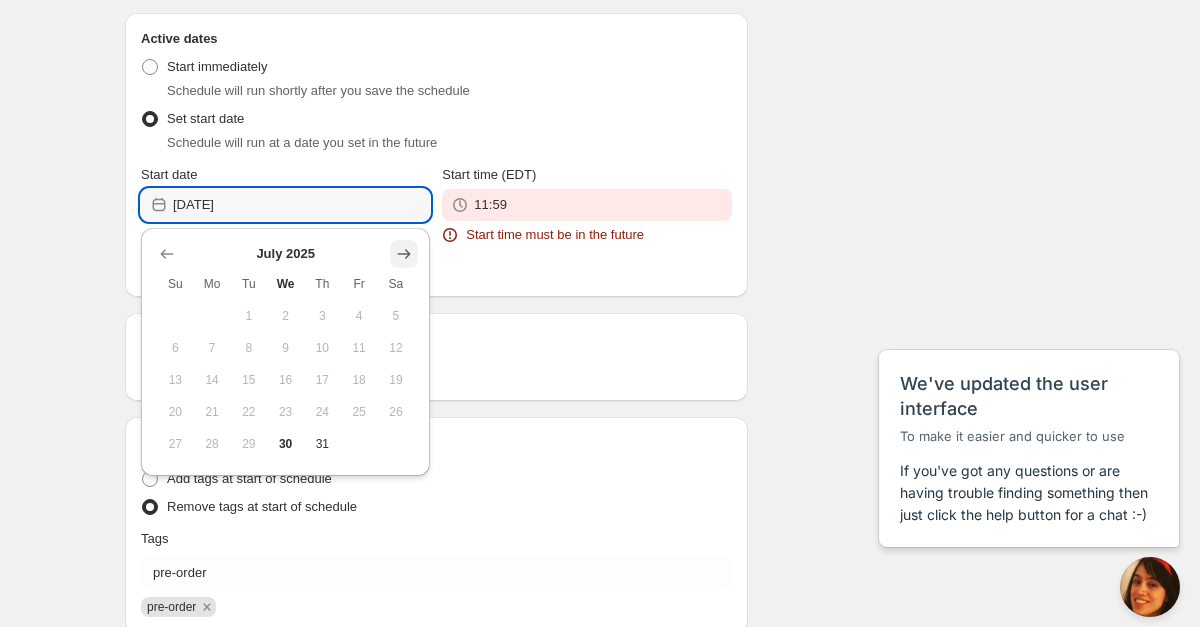 click 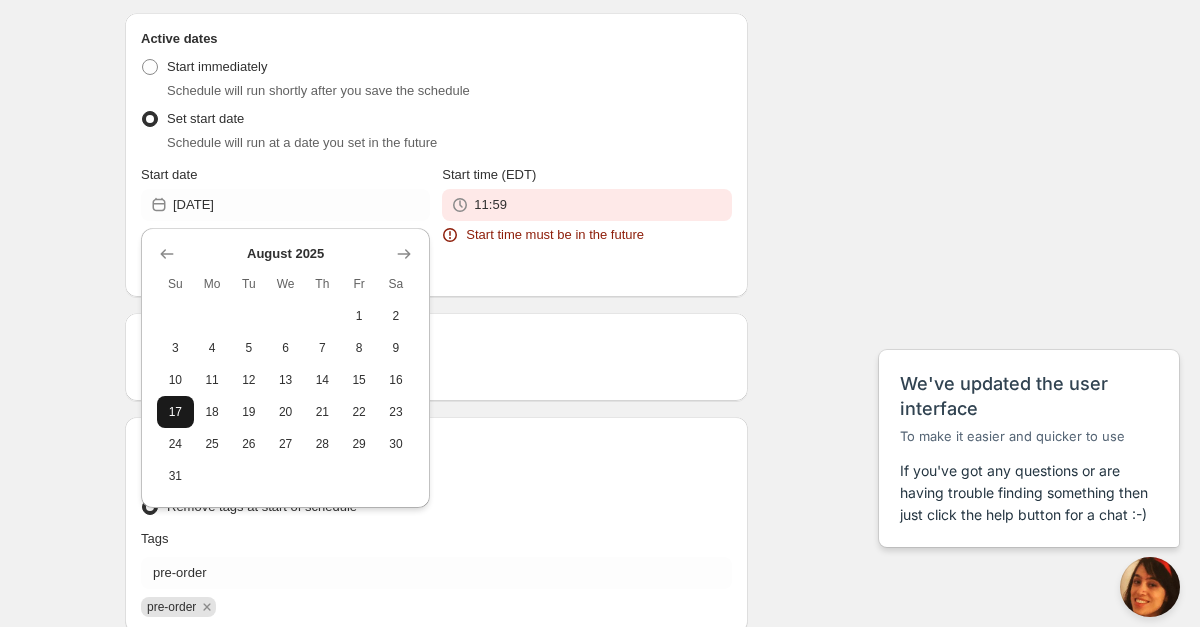 click on "17" at bounding box center (175, 412) 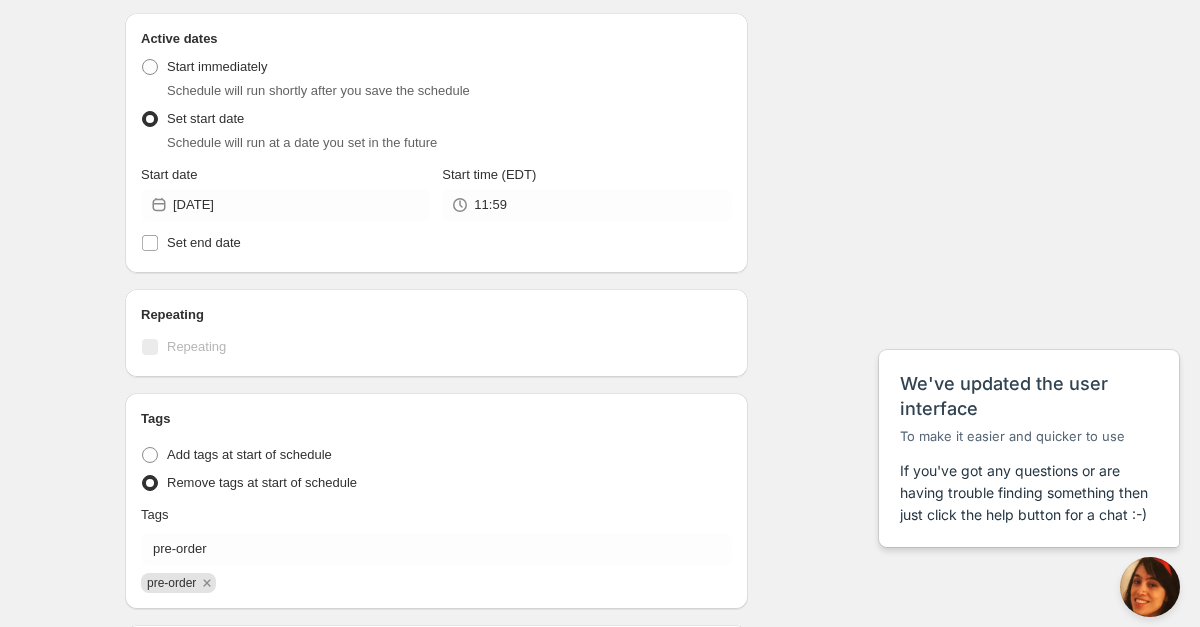 click on "Schedule name REMOVE TAG - Tinsel & Tidings Your customers won't see this Product selection Entity type Specific products Specific collections Specific tags Specific vendors Browse PRE-ORDER: Tinsel & Tidings - Bow Headband ( 1  of   1  variants selected) Success Active PRE-ORDER: Tinsel & Tidings - Kids Loungewear ( 10  of   10  variants selected) Edit Success Active PRE-ORDER: Tinsel & Tidings - Pants Set ( 10  of   10  variants selected) Edit Success Active PRE-ORDER: Tinsel & Tidings - Romper ( 6  of   6  variants selected) Edit Success Active PRE-ORDER: Tinsel & Tidings - Skirt Set ( 10  of   10  variants selected) Edit Success Active Active dates Active Date Type Start immediately Schedule will run shortly after you save the schedule Set start date Schedule will run at a date you set in the future Start date 2025-08-17 Start time (EDT) 11:59 Set end date Repeating Repeating Ok Cancel Every 1 Date range Days Weeks Months Years Days Ends Never On specific date After a number of occurances Tags Tag type" at bounding box center (592, 86) 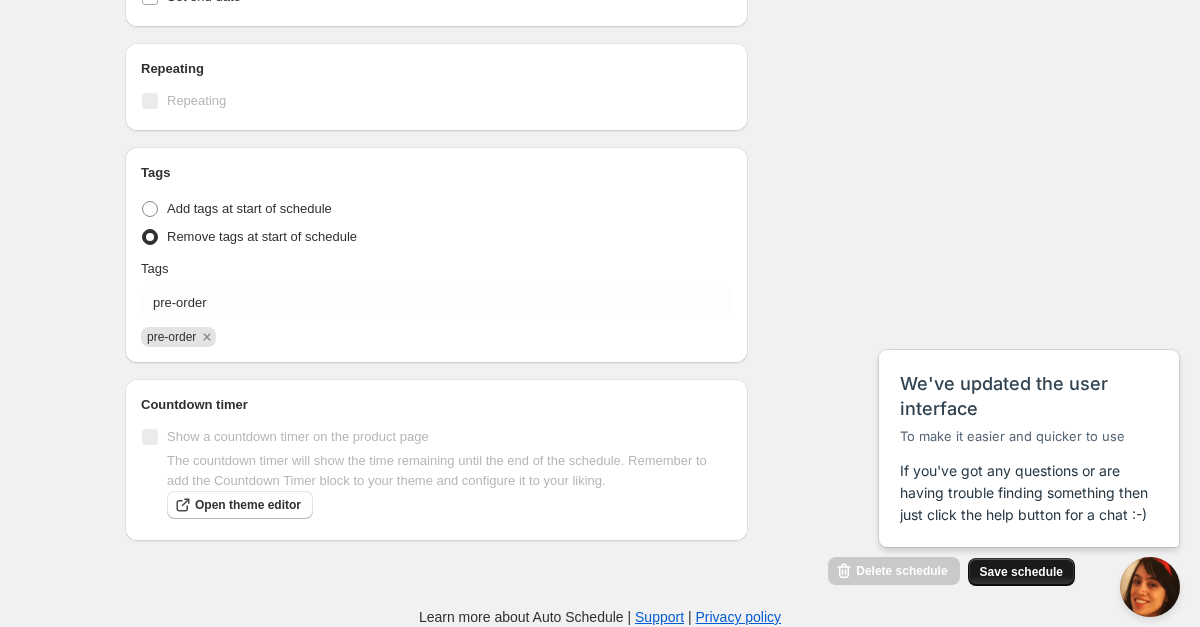 click on "Save schedule" at bounding box center (1021, 572) 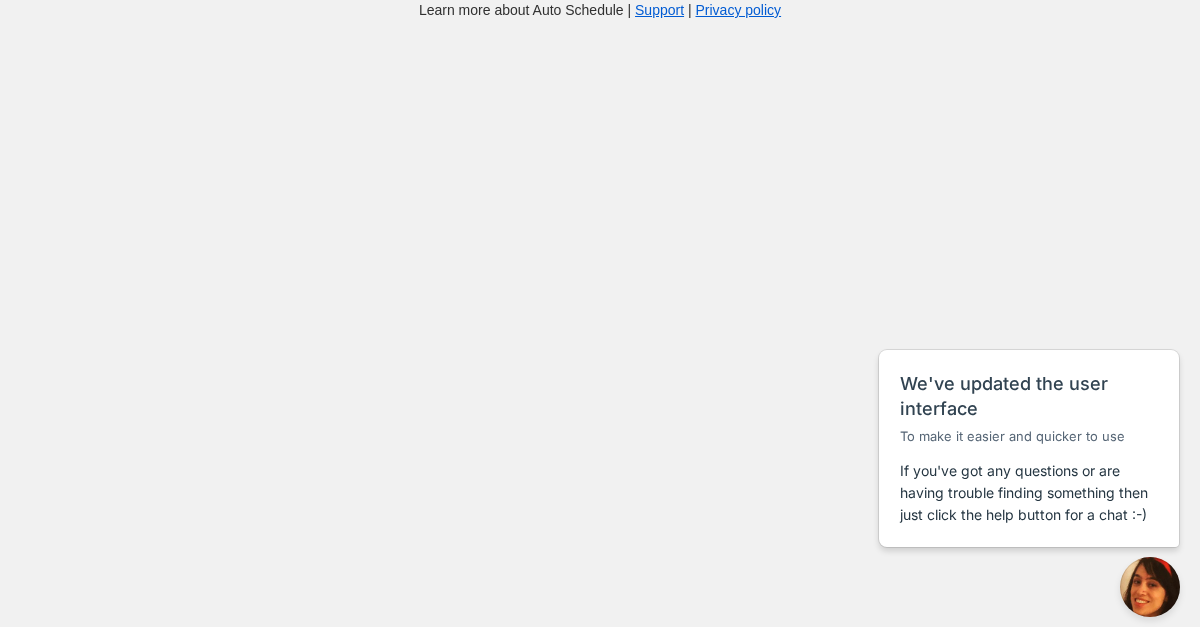 scroll, scrollTop: 20, scrollLeft: 0, axis: vertical 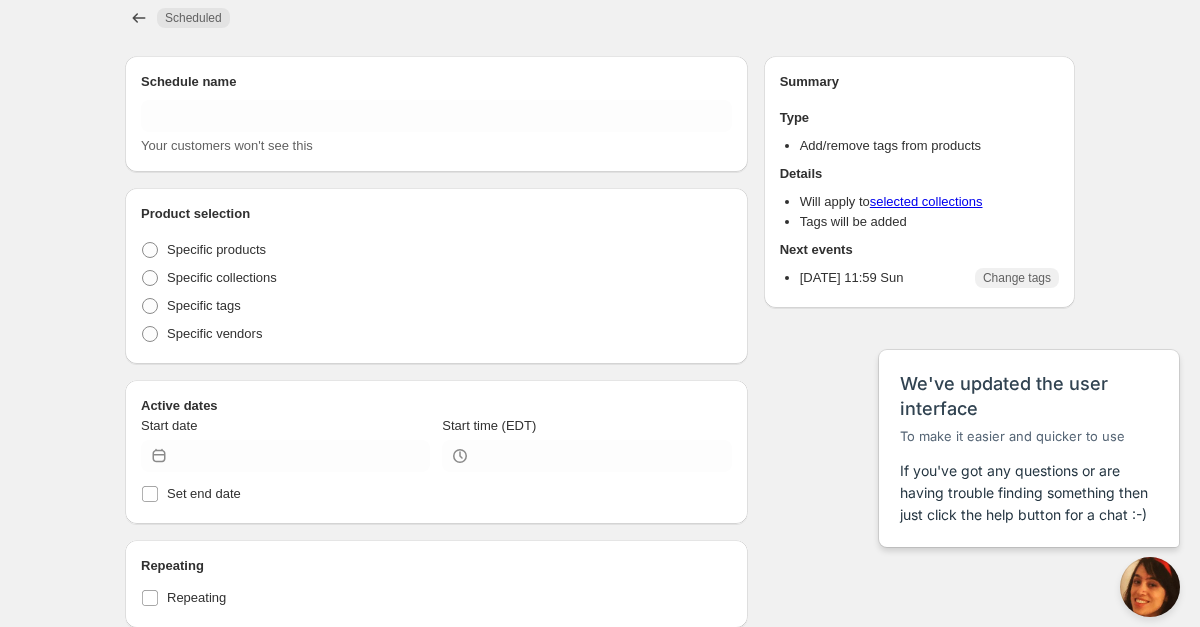 type on "REMOVE TAG - Tinsel & Tidings" 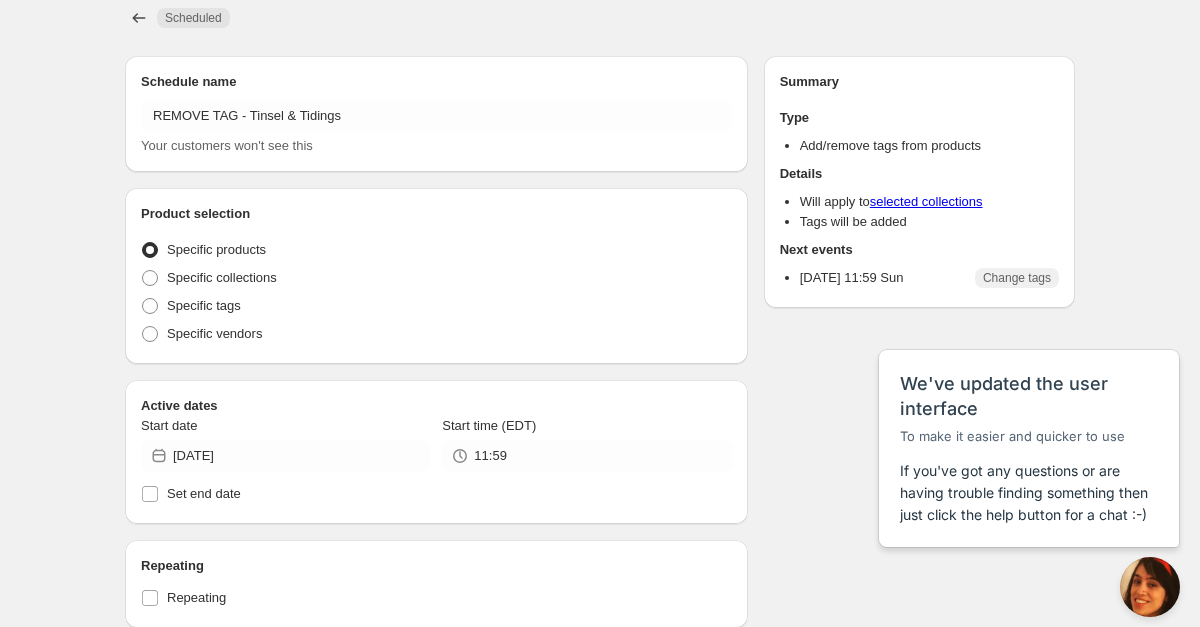 radio on "true" 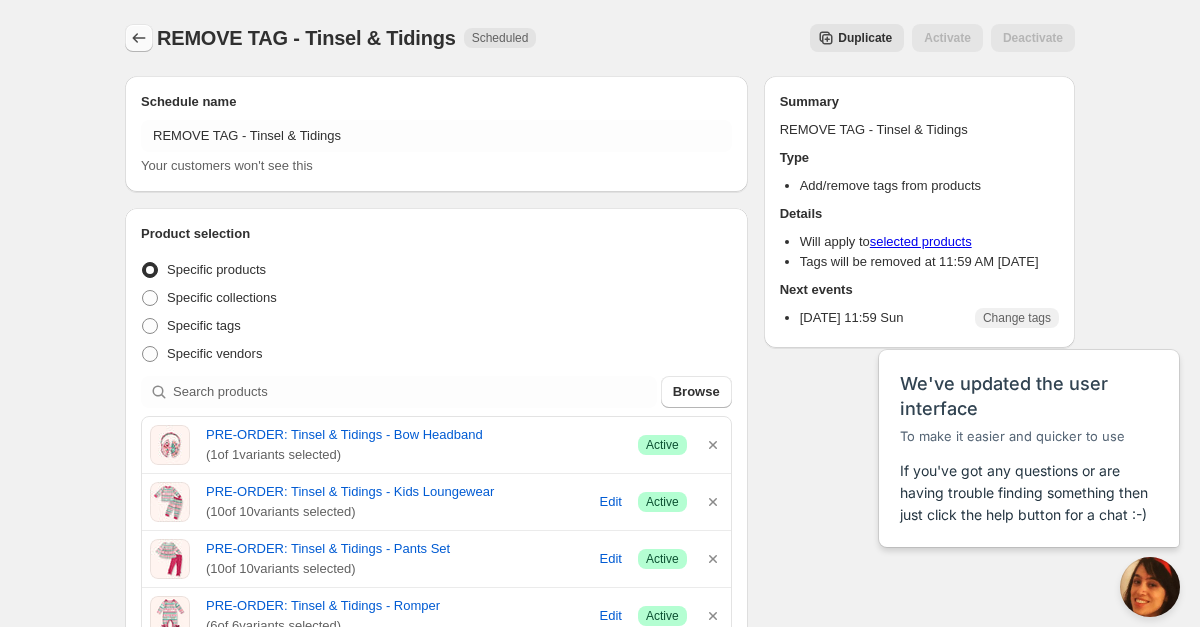 scroll, scrollTop: 0, scrollLeft: 0, axis: both 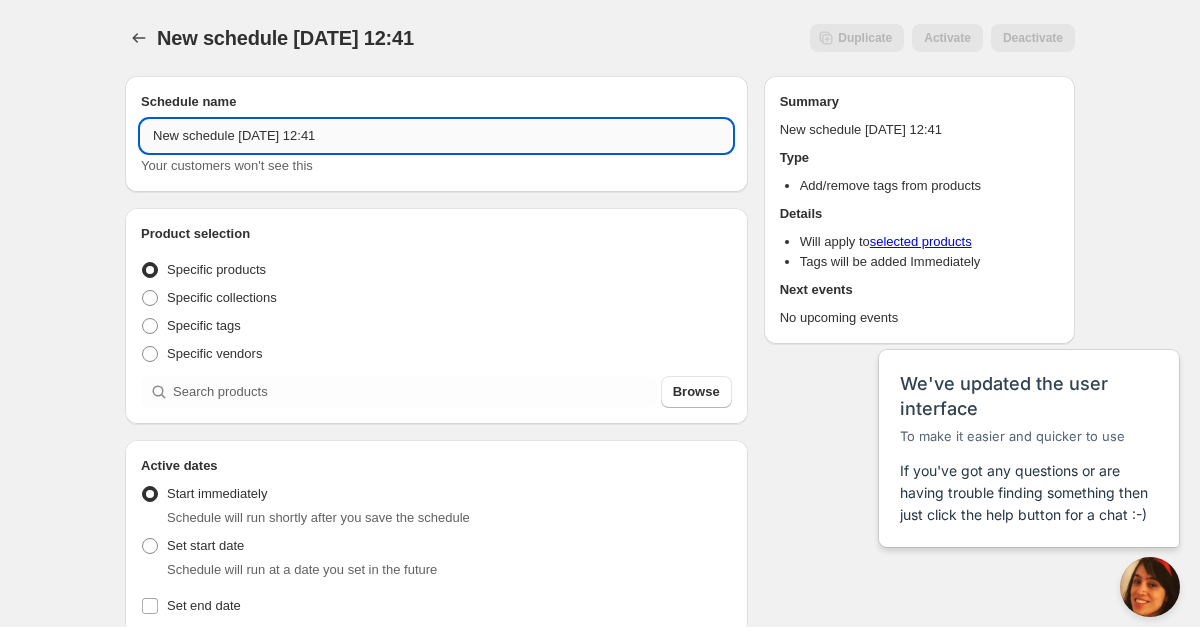 click on "New schedule Jul 30 2025 12:41" at bounding box center [436, 136] 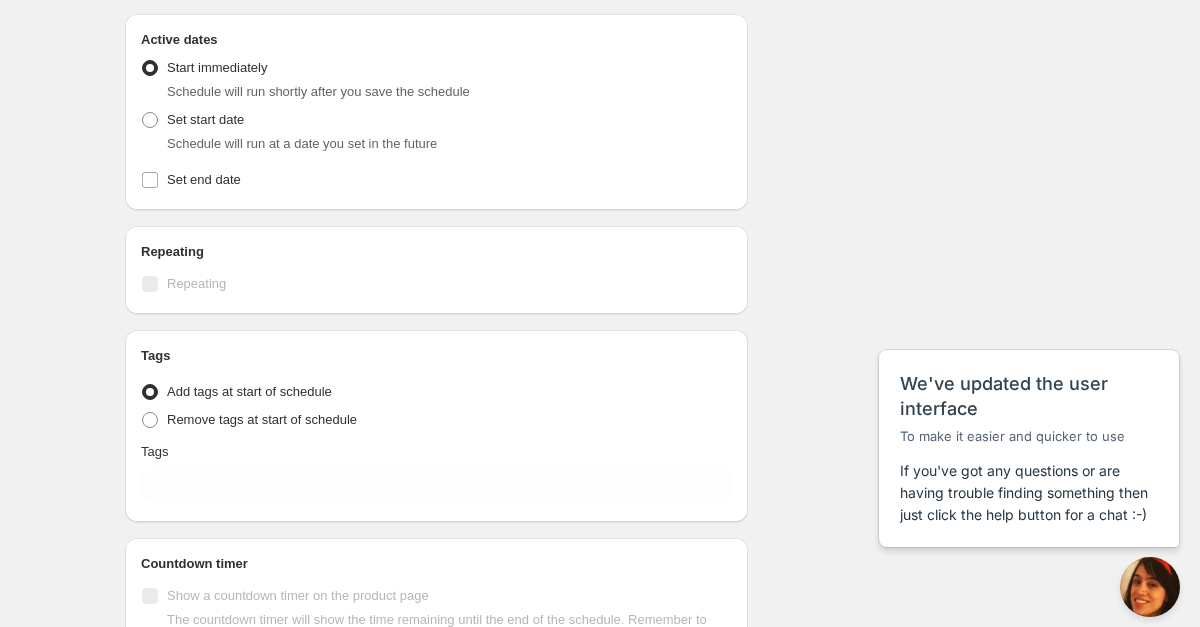 scroll, scrollTop: 495, scrollLeft: 0, axis: vertical 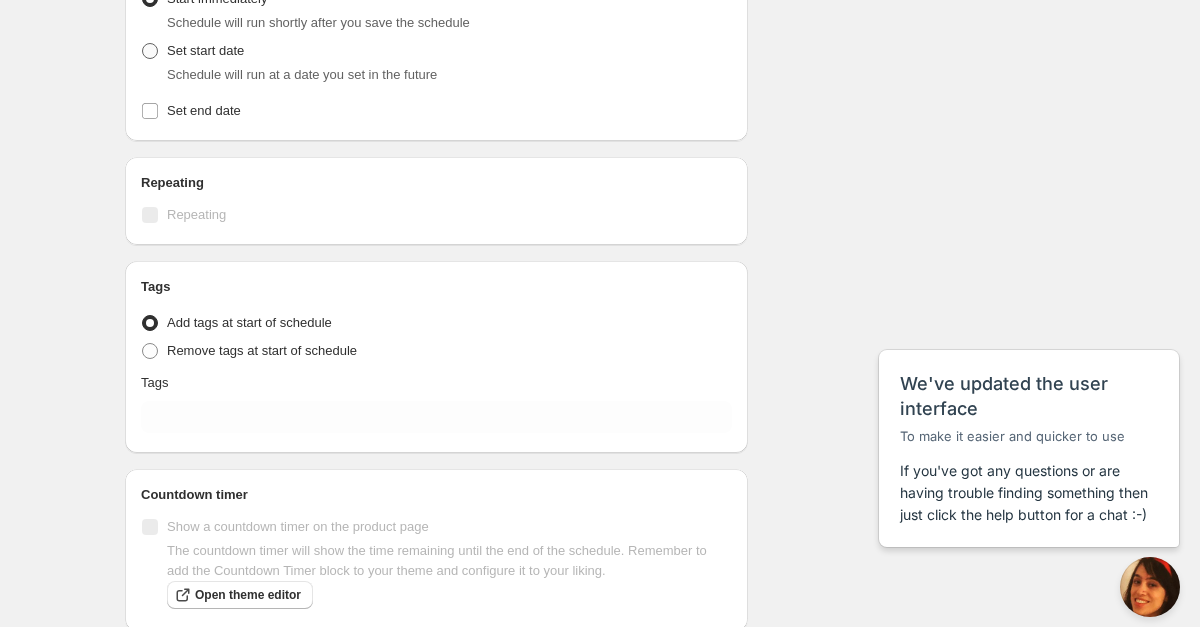 type on "ADD TAG -" 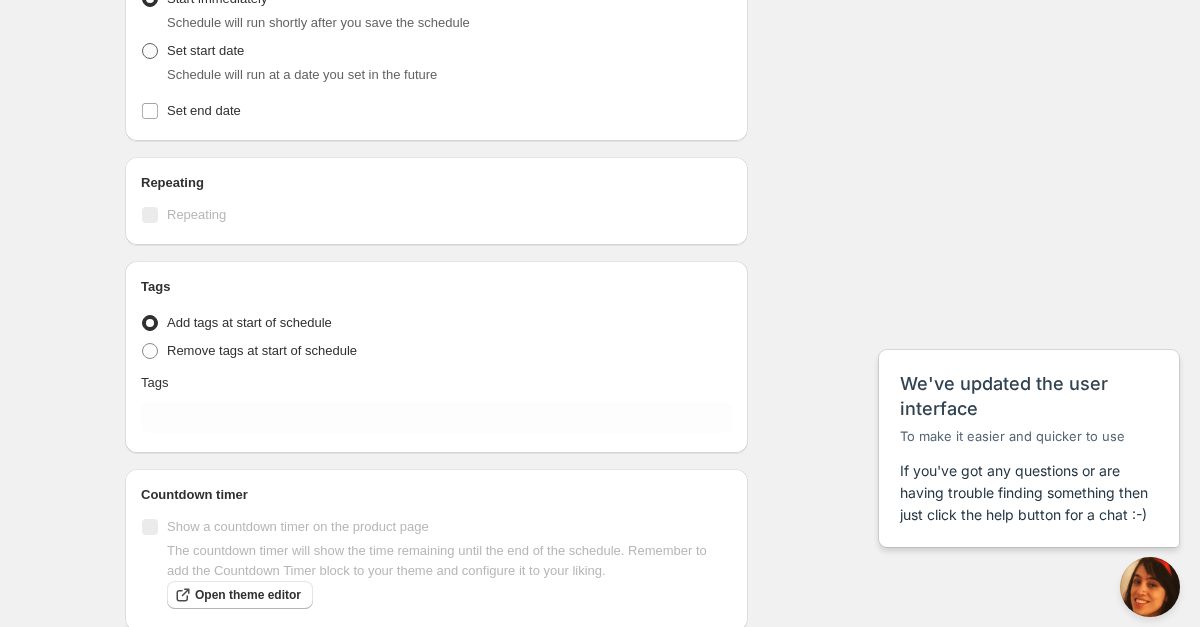radio on "true" 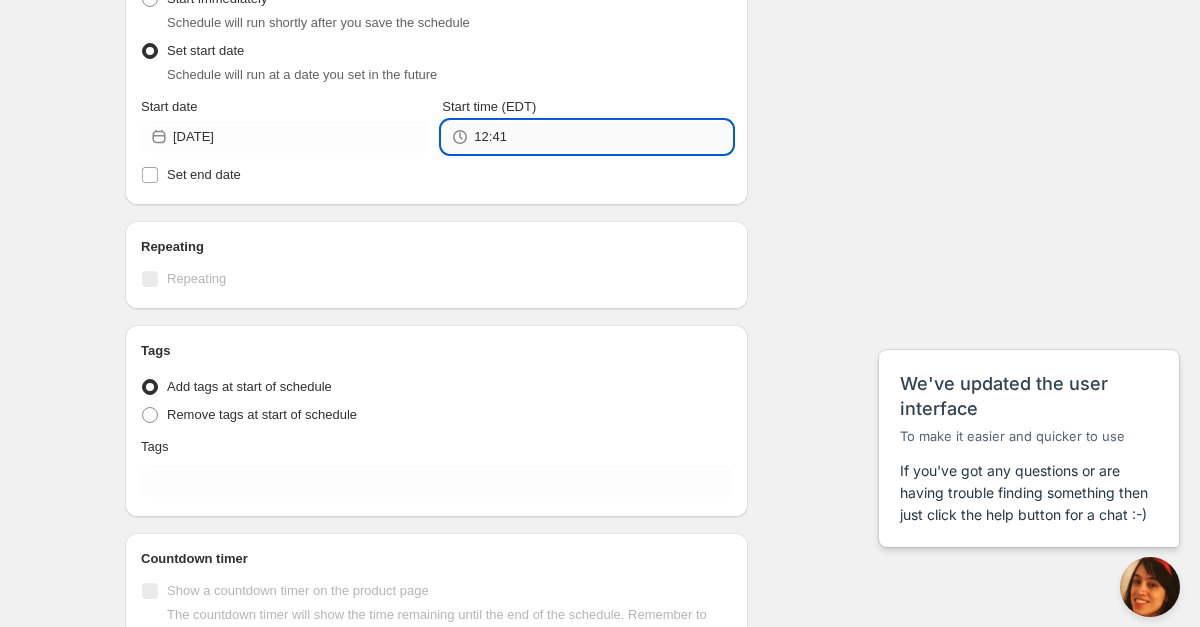 click on "12:41" at bounding box center [602, 137] 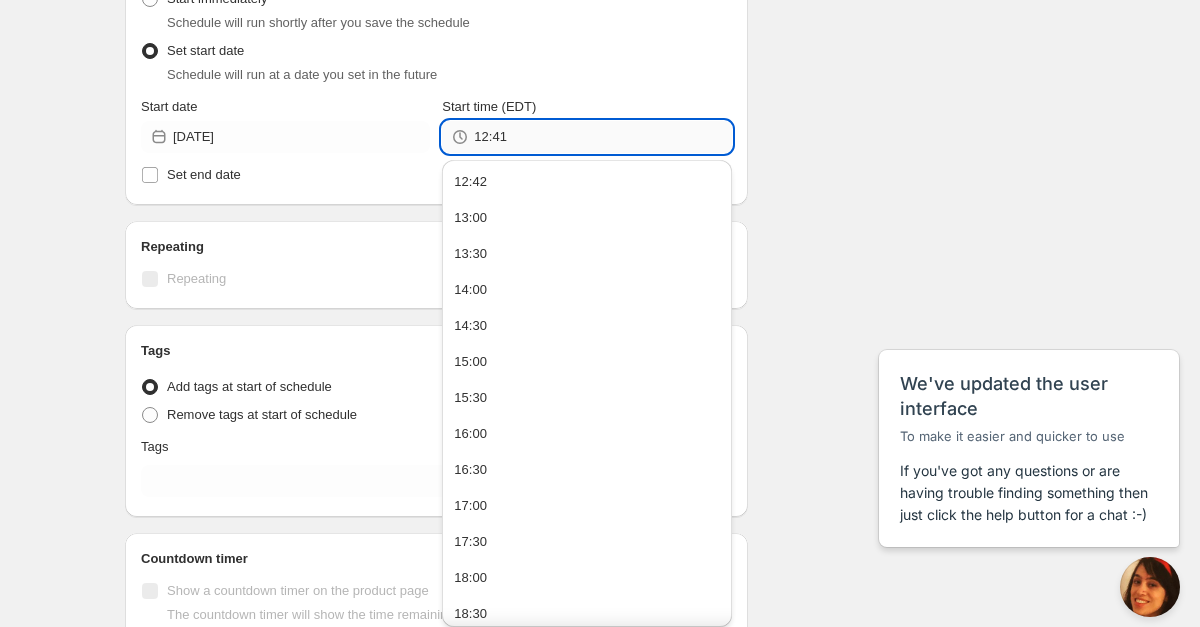 click on "12:41" at bounding box center [602, 137] 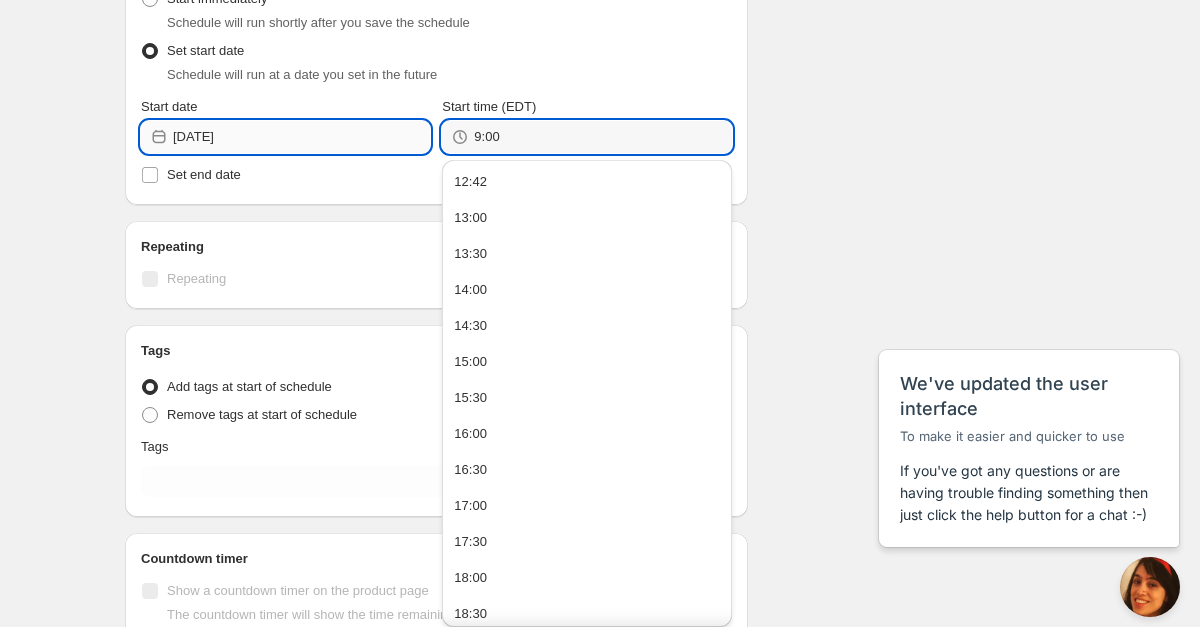 type on "09:00" 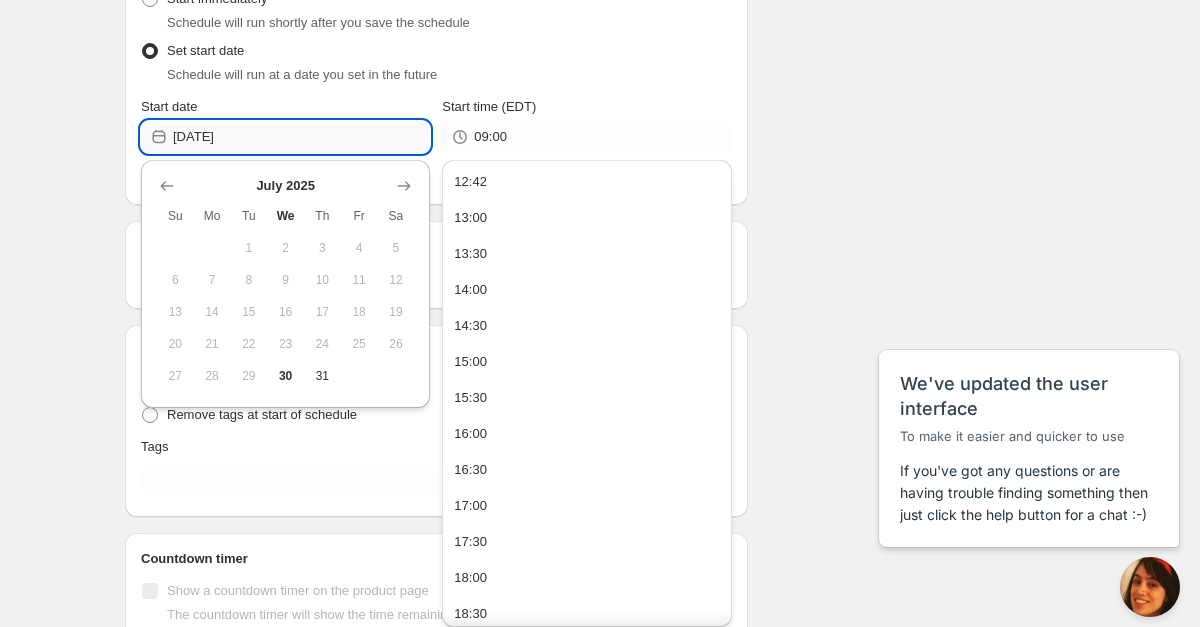 click on "2025-07-30" at bounding box center [301, 137] 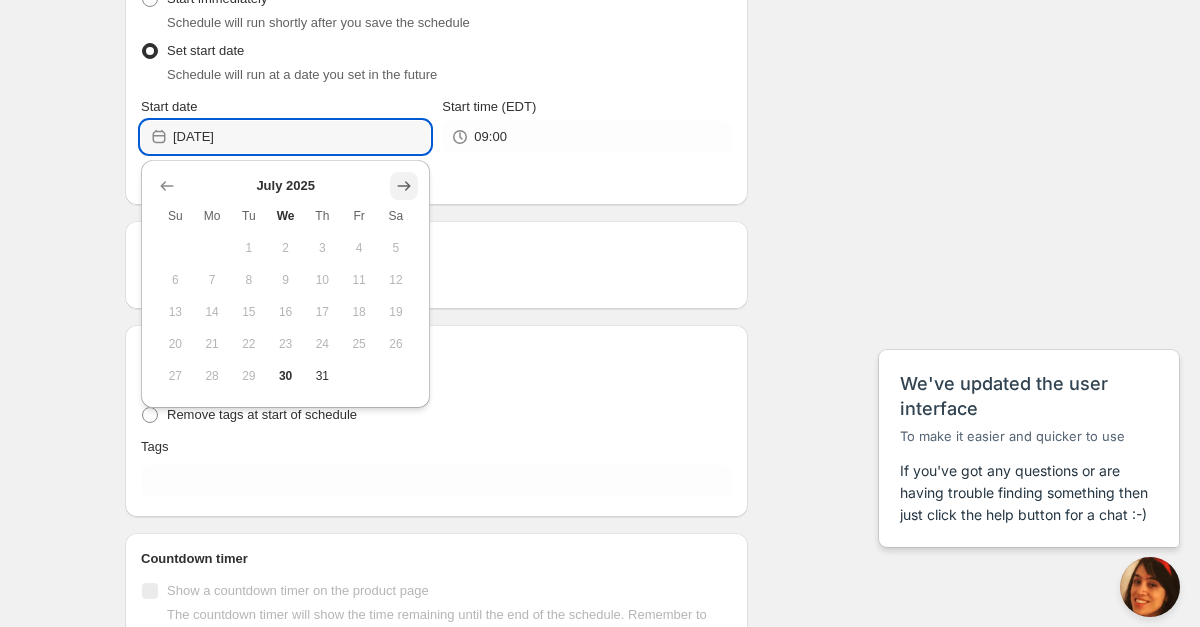 click 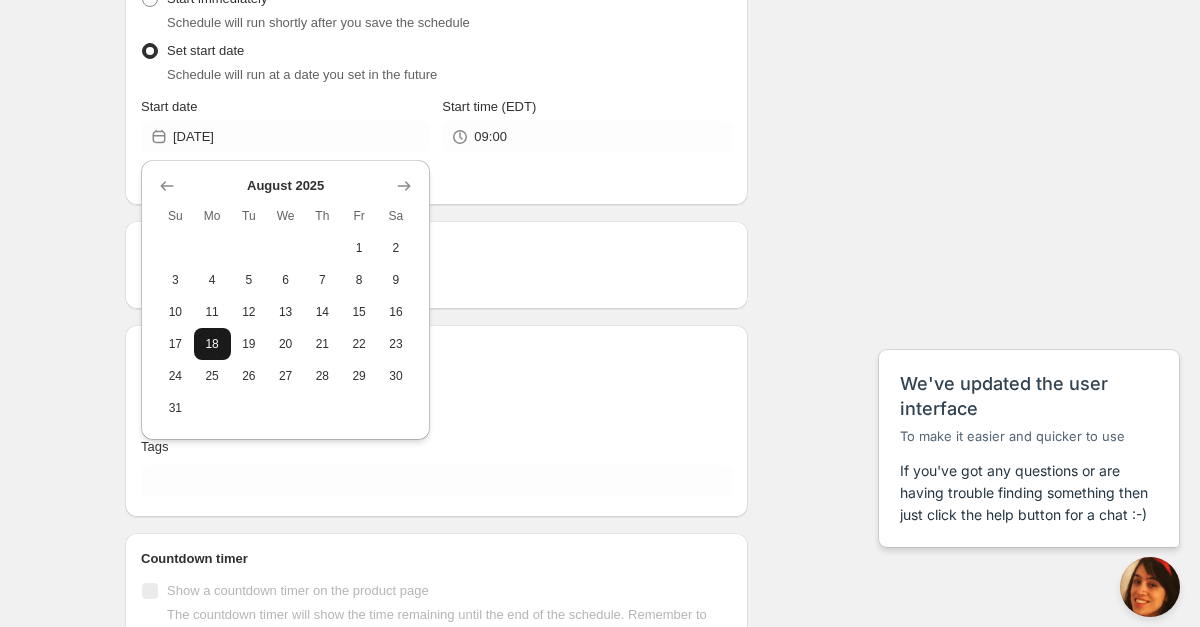 click on "18" at bounding box center (212, 344) 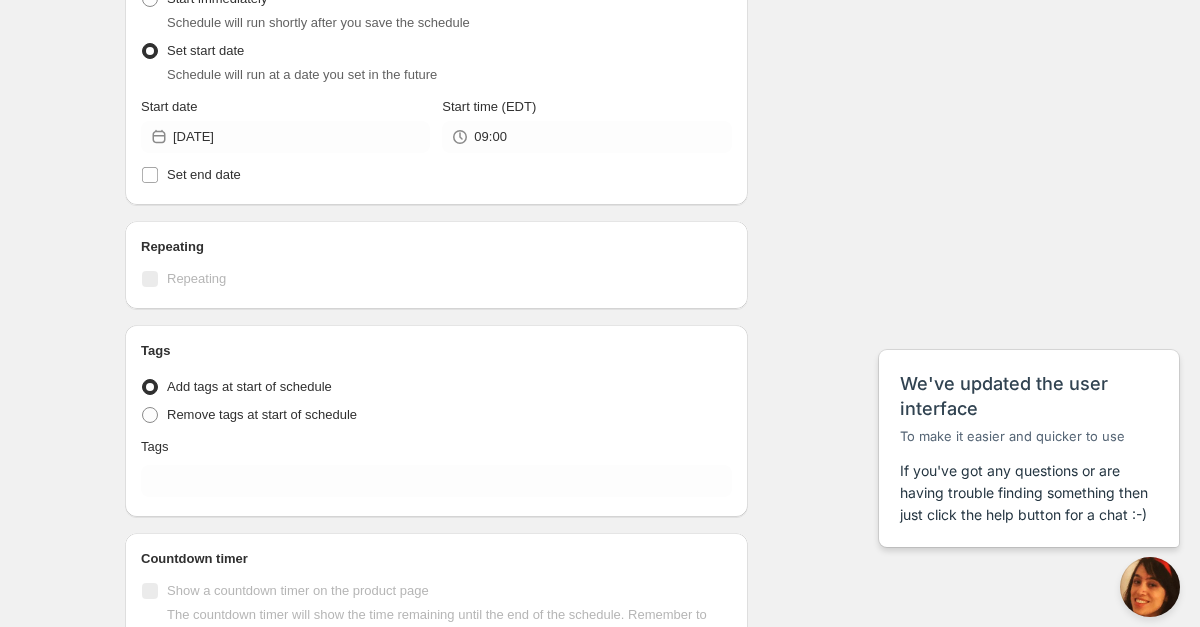 click on "Schedule name ADD TAG - Your customers won't see this Product selection Entity type Specific products Specific collections Specific tags Specific vendors Browse Active dates Active Date Type Start immediately Schedule will run shortly after you save the schedule Set start date Schedule will run at a date you set in the future Start date 2025-08-18 Start time (EDT) 09:00 Set end date Repeating Repeating Ok Cancel Every 1 Date range Days Weeks Months Years Days Ends Never On specific date After a number of occurances Tags Tag type Add tags at start of schedule Remove tags at start of schedule Tags Countdown timer Show a countdown timer on the product page The countdown timer will show the time remaining until the end of the schedule. Remember to add the Countdown Timer block to your theme and configure it to your liking. Open theme editor Summary ADD TAG -  Type Add/remove tags from products Details Will apply to  selected products Tags will be added at 09:00 AM on 18 Aug 2025 Next events Delete schedule" at bounding box center [592, 153] 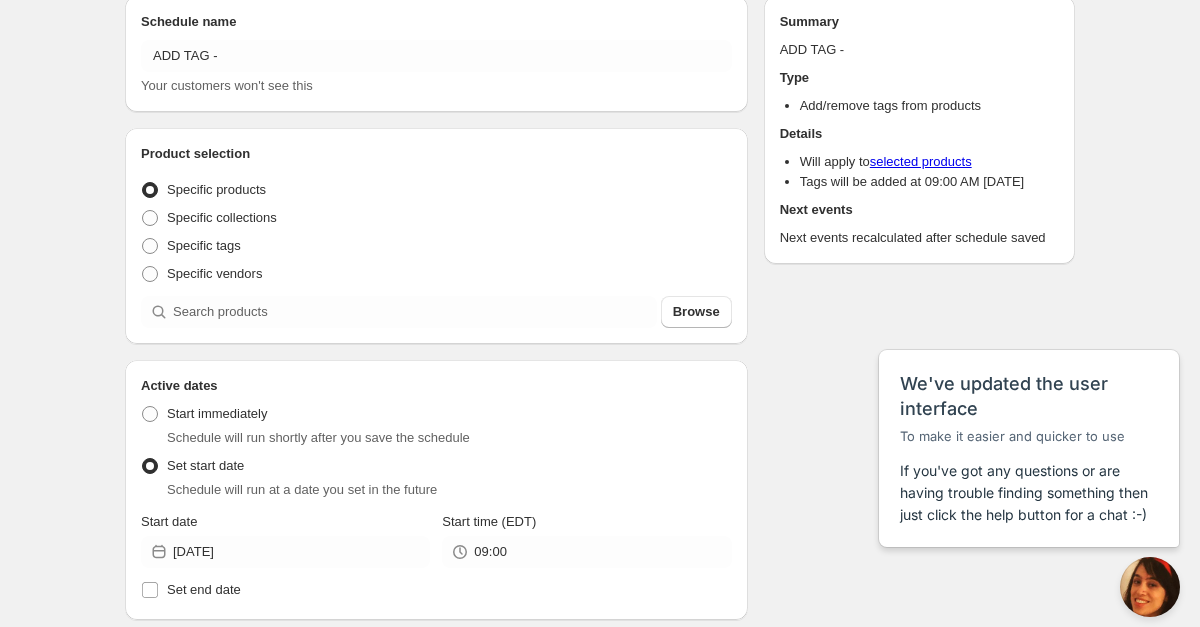 scroll, scrollTop: 77, scrollLeft: 0, axis: vertical 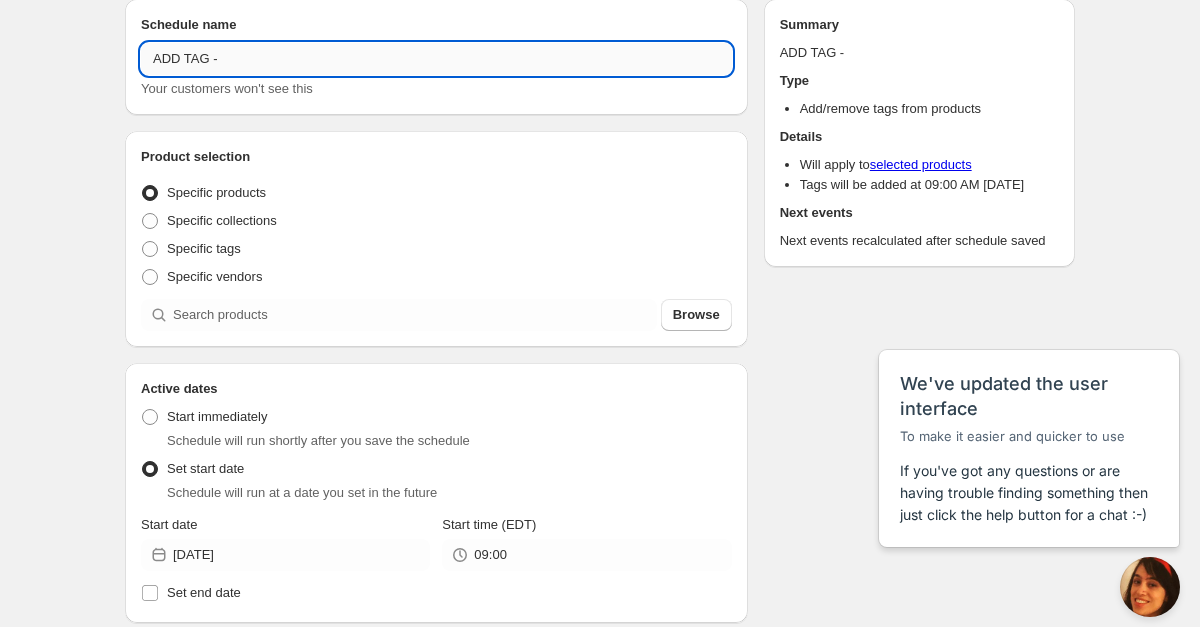 click on "ADD TAG -" at bounding box center (436, 59) 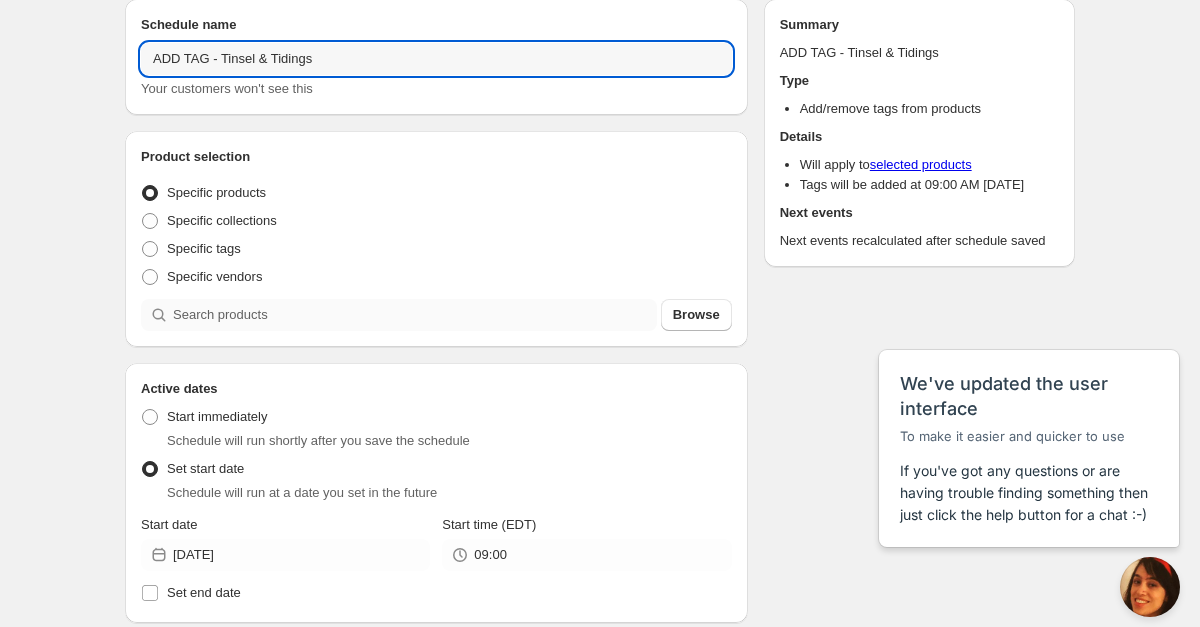 type on "ADD TAG - Tinsel & Tidings" 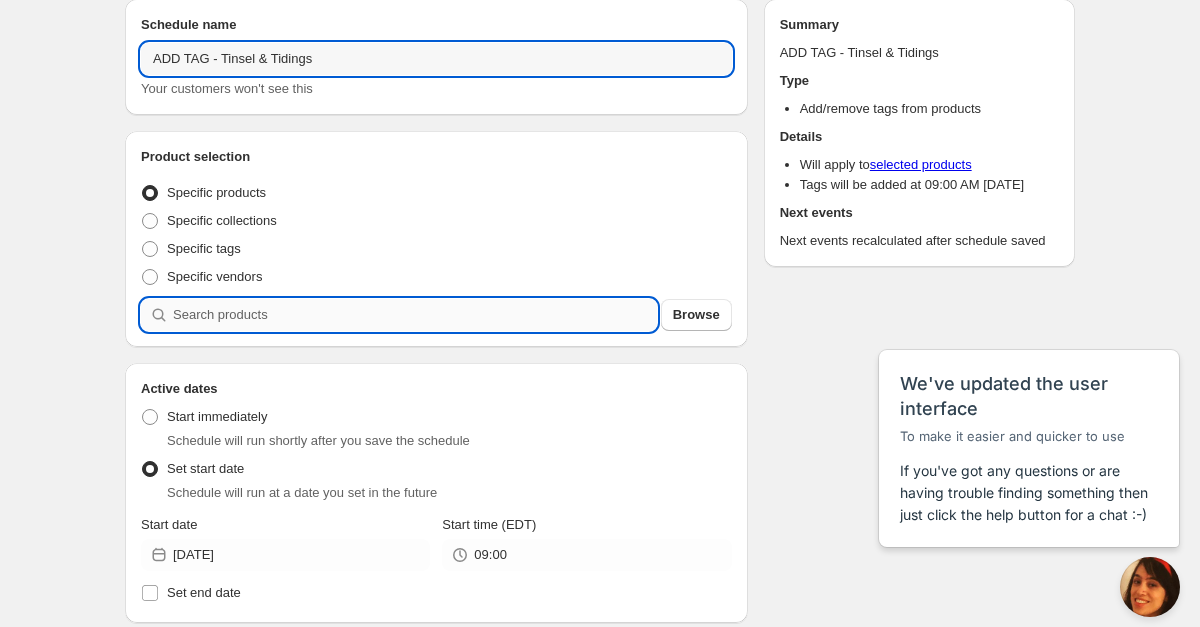 click at bounding box center (415, 315) 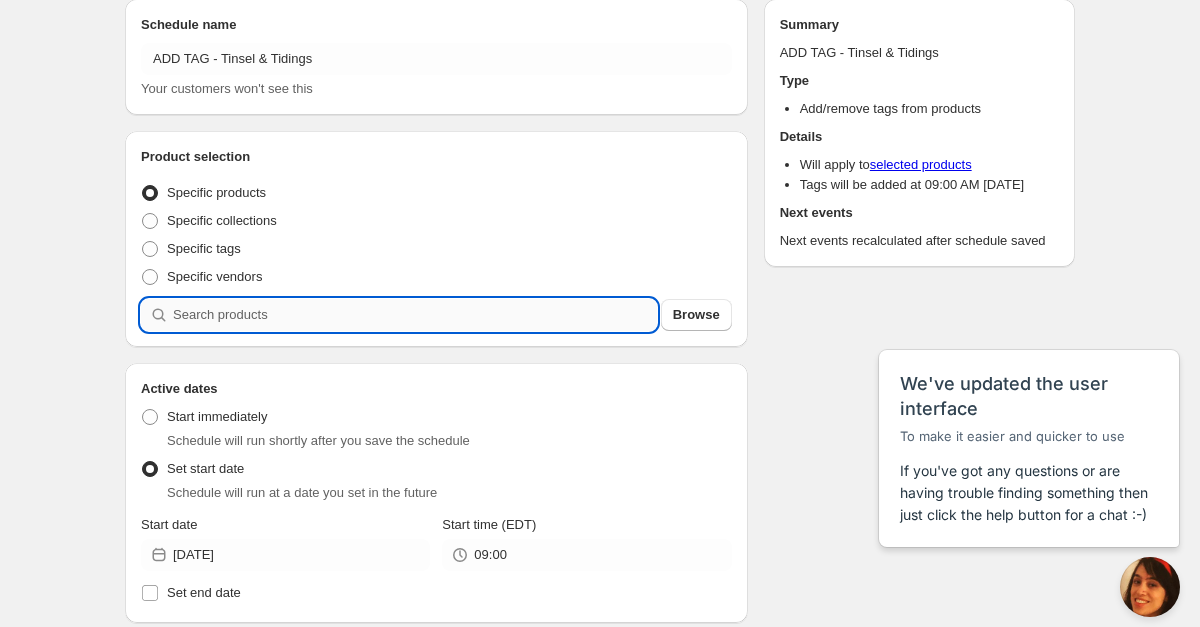 type 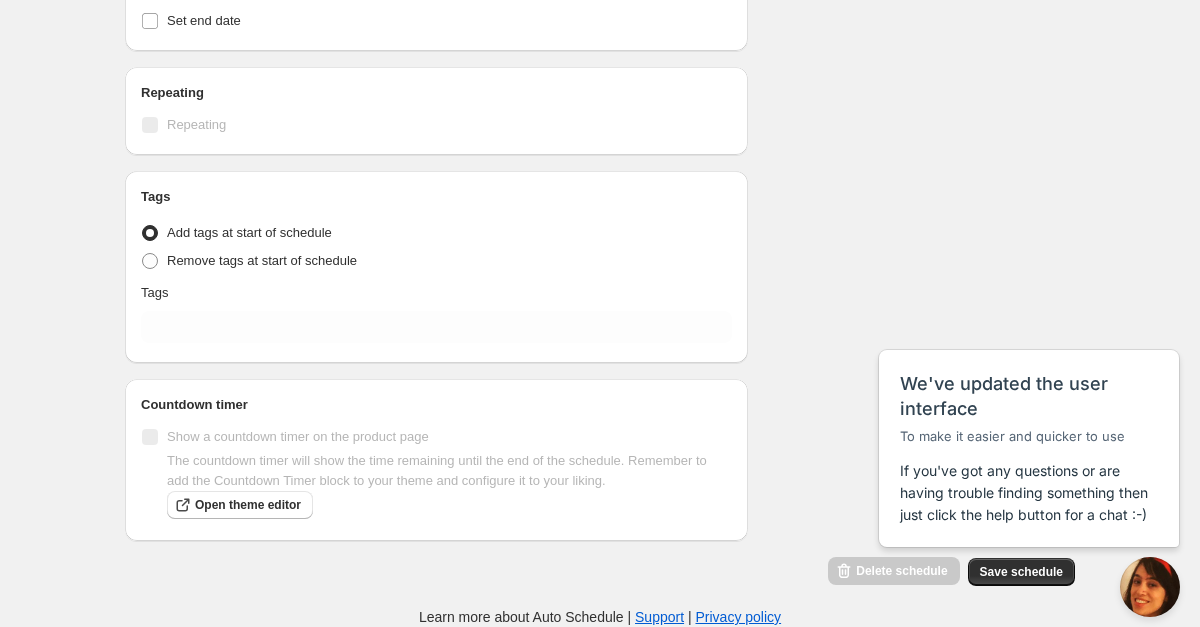scroll, scrollTop: 947, scrollLeft: 0, axis: vertical 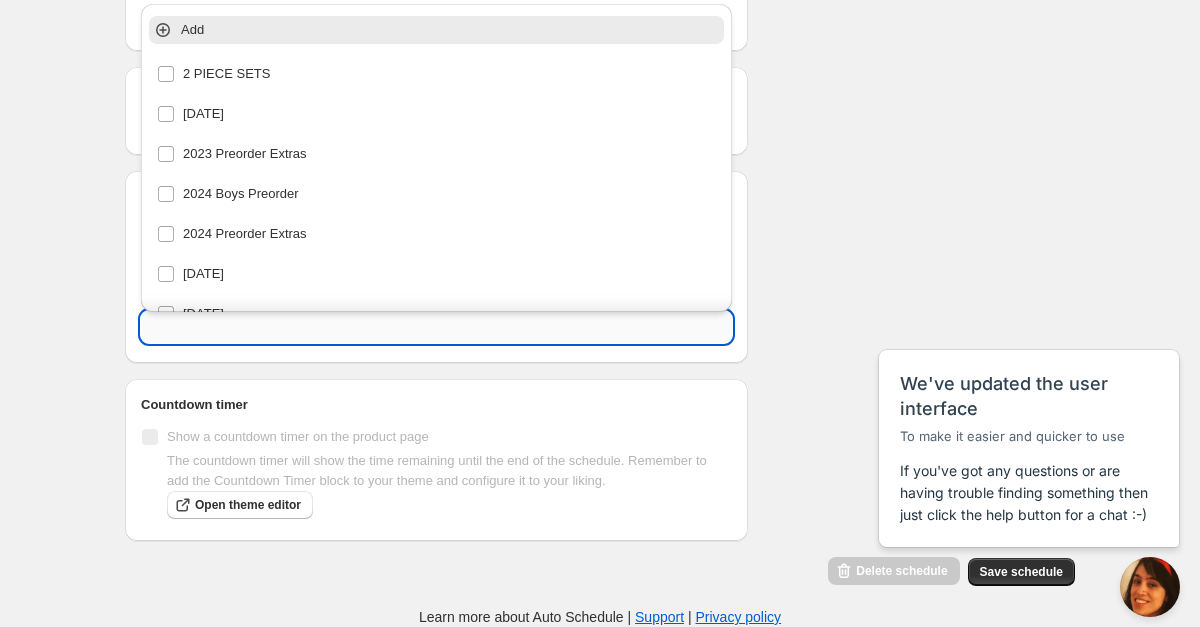 click at bounding box center [436, 327] 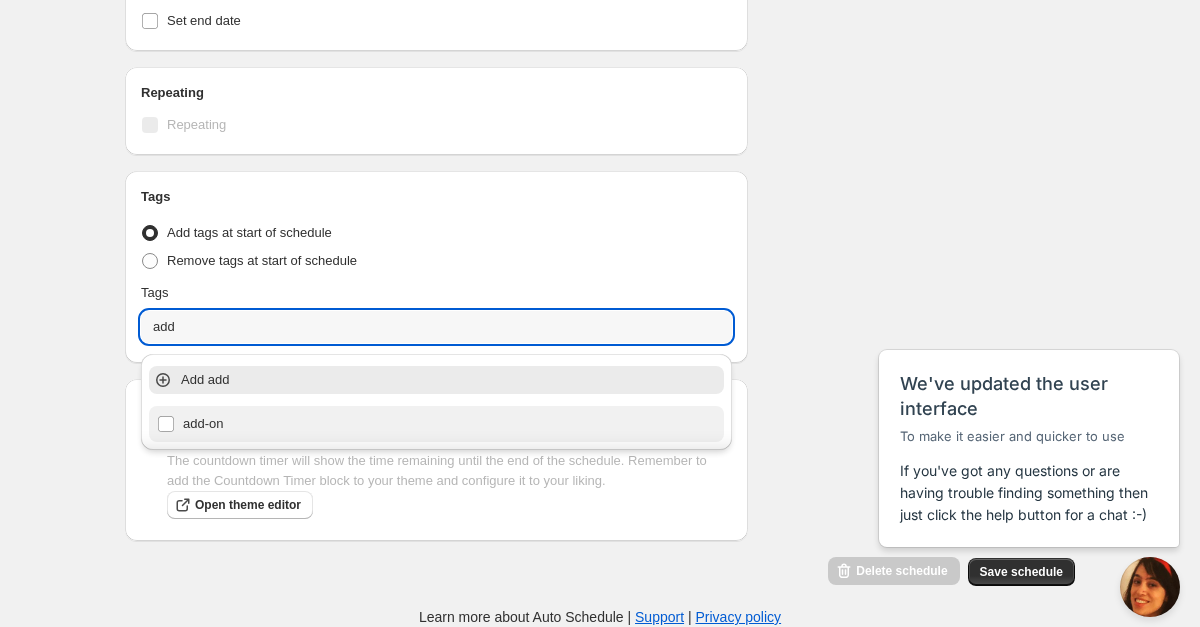 click on "add-on" at bounding box center [436, 424] 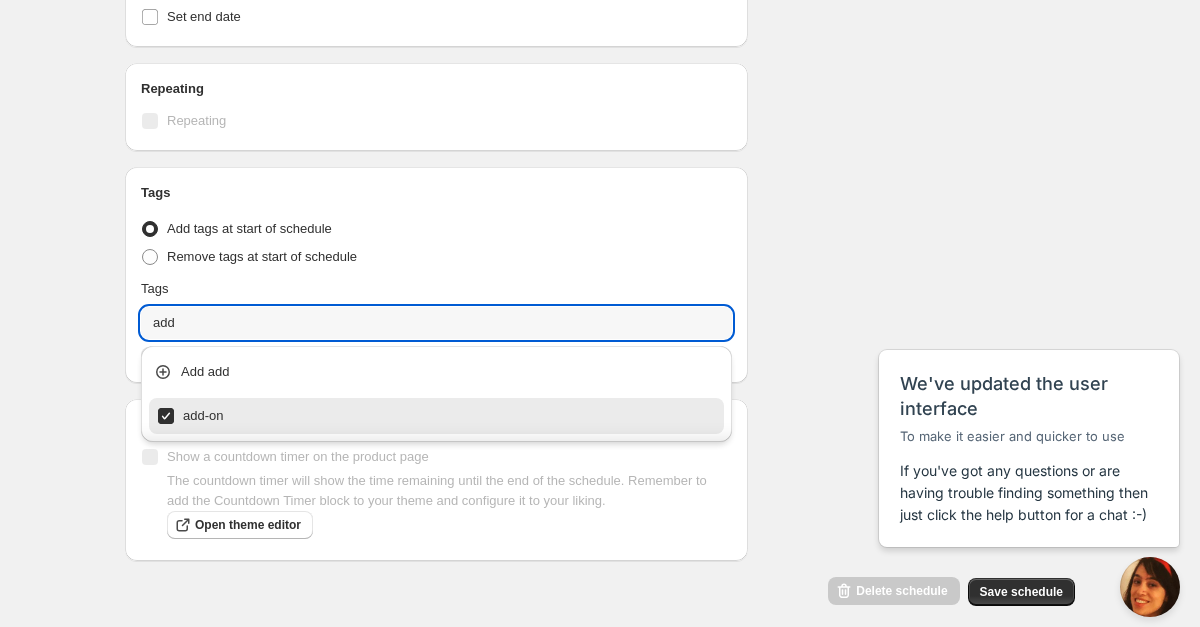 type on "add-on" 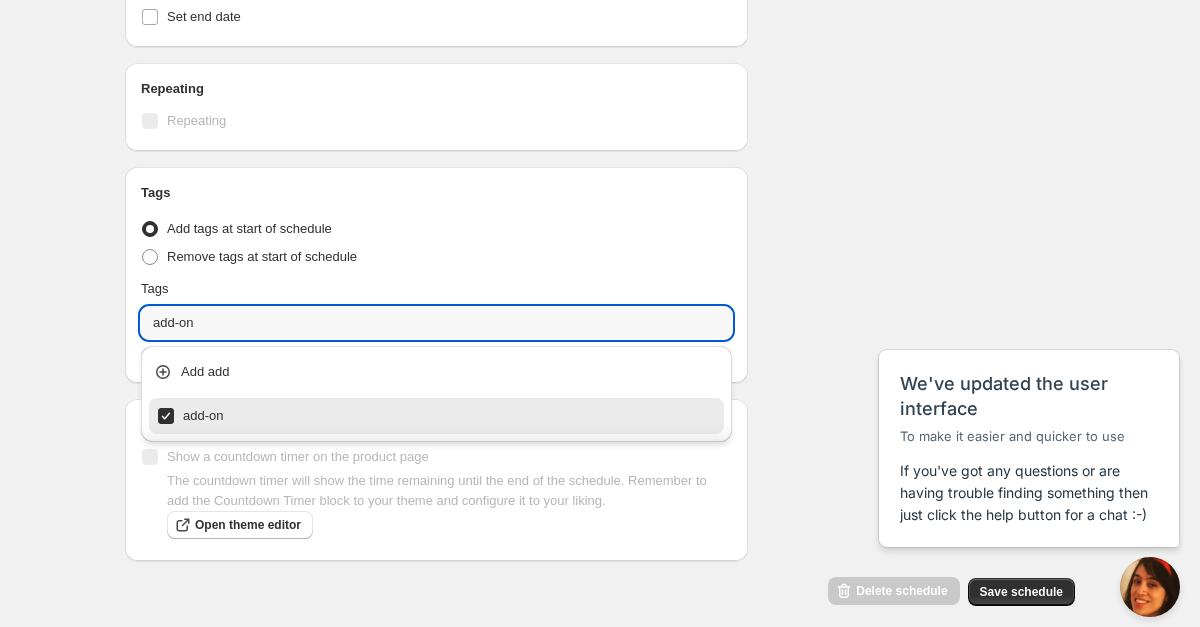 scroll, scrollTop: 943, scrollLeft: 0, axis: vertical 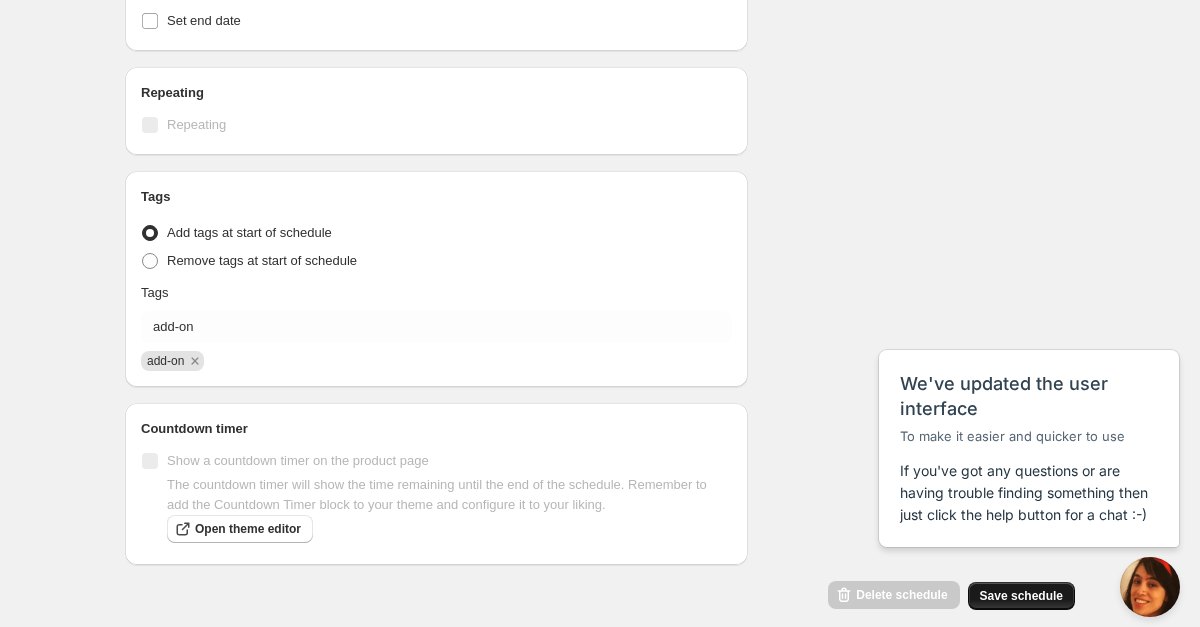 click on "Save schedule" at bounding box center (1021, 596) 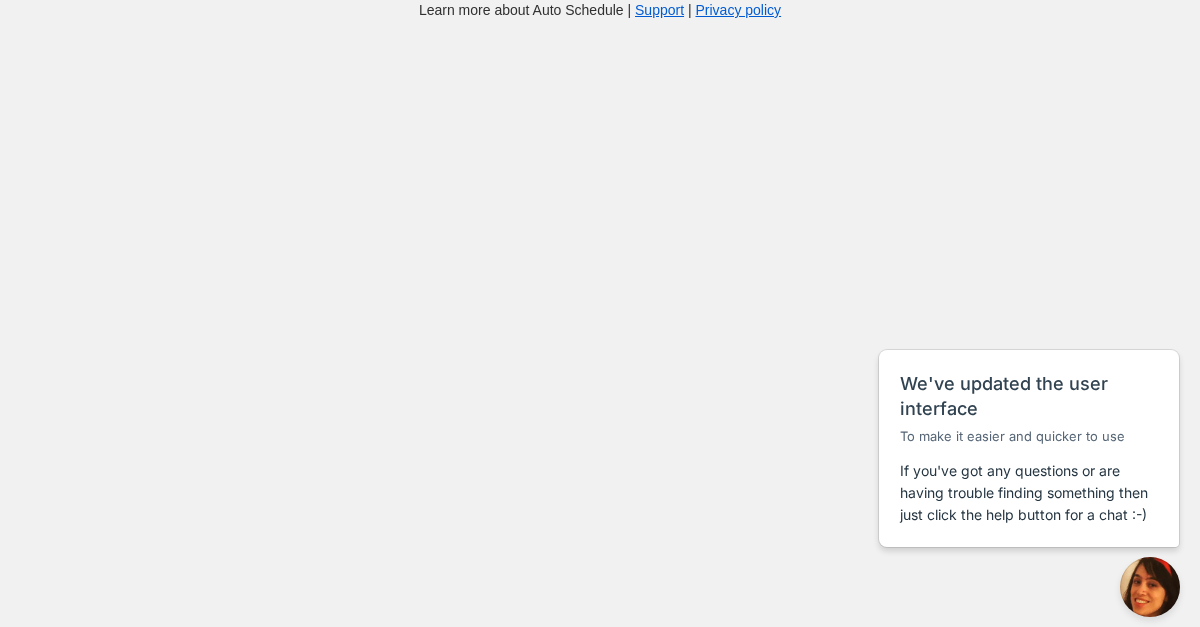 scroll, scrollTop: 20, scrollLeft: 0, axis: vertical 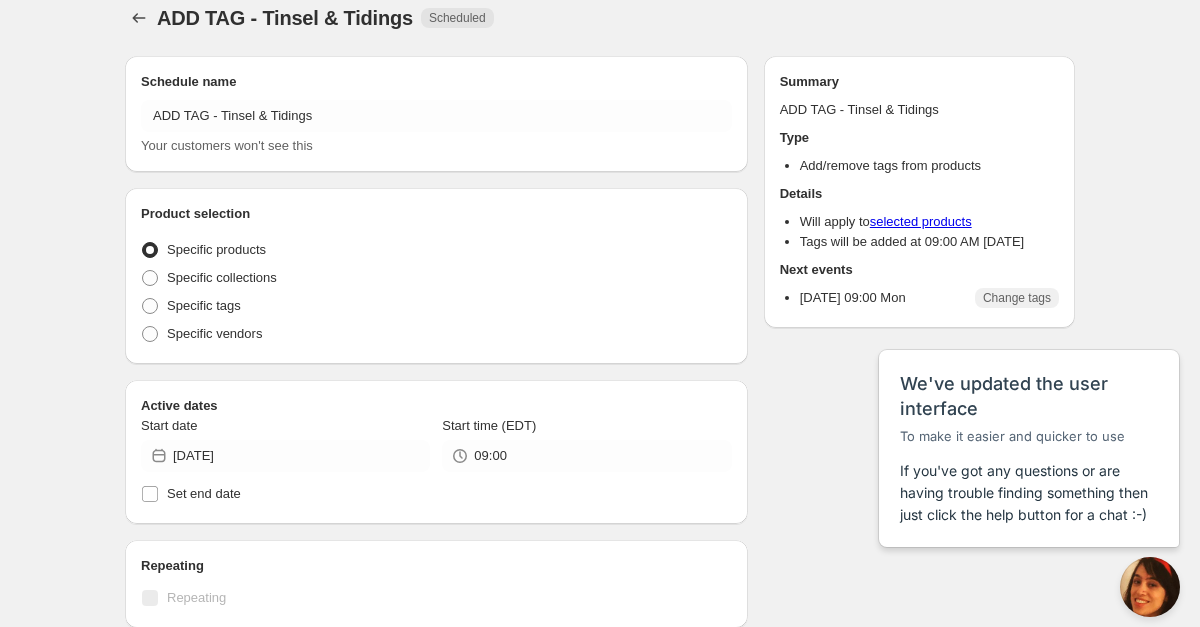 radio on "true" 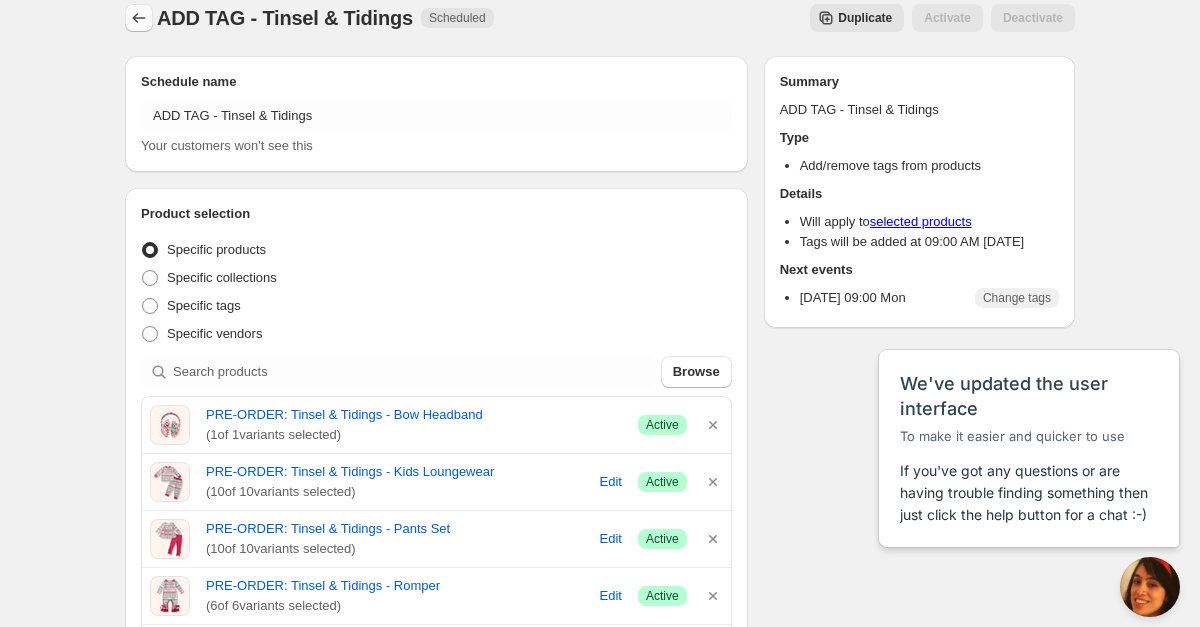 click 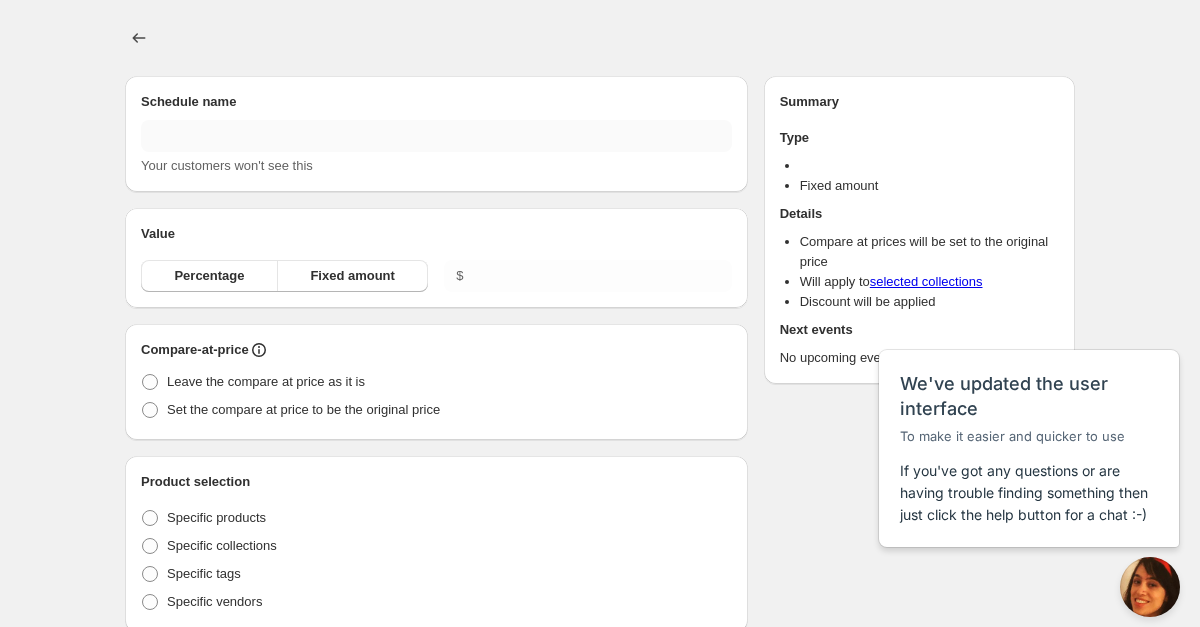 type on "New schedule Jul 30 2025 12:42" 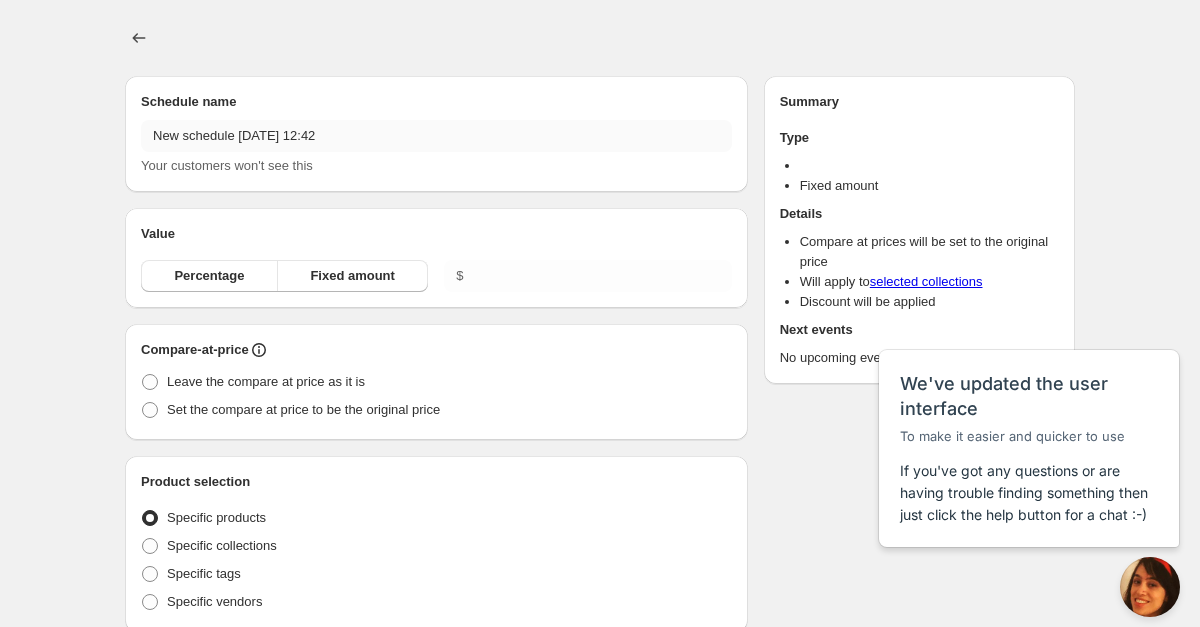 radio on "true" 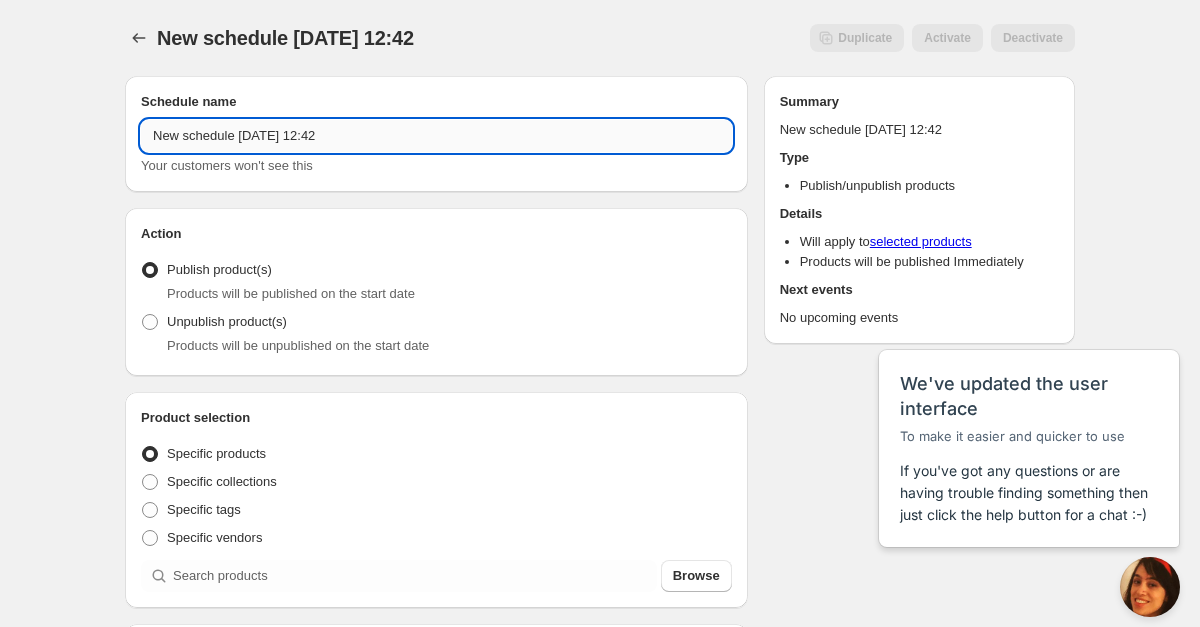 click on "New schedule Jul 30 2025 12:42" at bounding box center (436, 136) 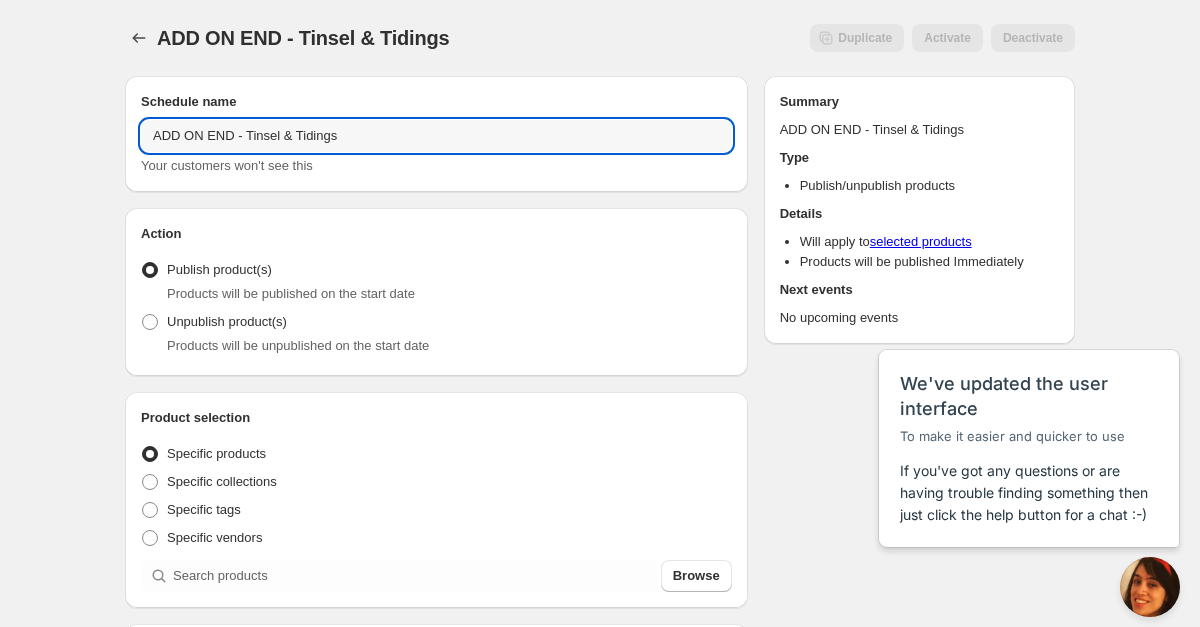 type on "ADD ON END - Tinsel & Tidings" 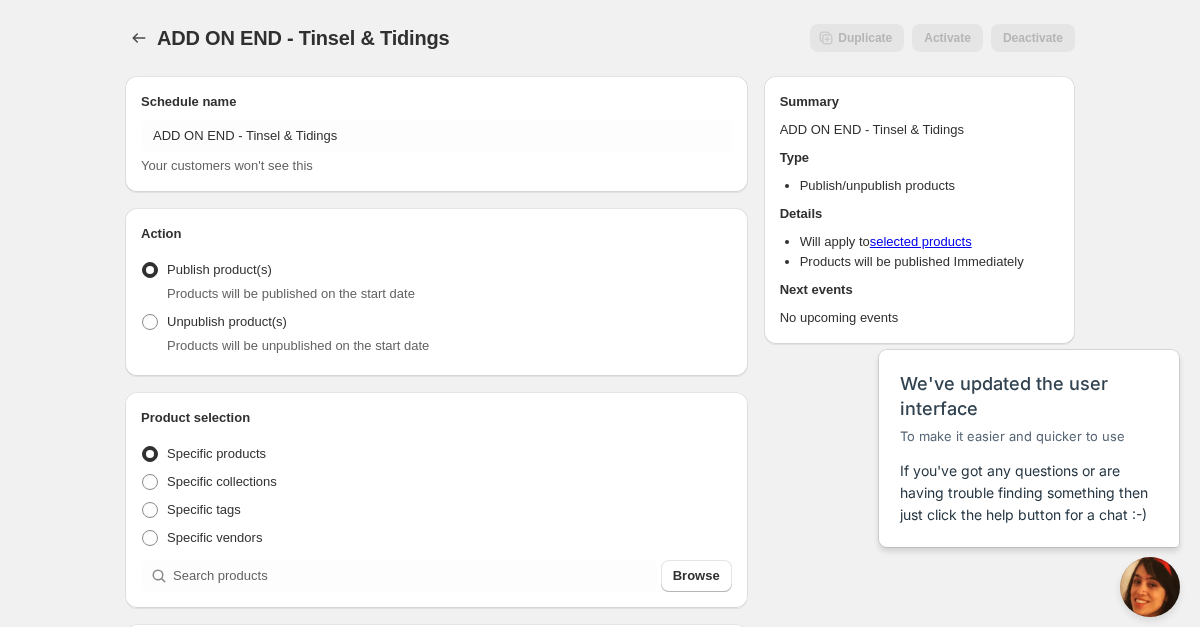 click on "Schedule name ADD ON END - Tinsel & Tidings Your customers won't see this Action Action Publish product(s) Products will be published on the start date Unpublish product(s) Products will be unpublished on the start date Product selection Entity type Specific products Specific collections Specific tags Specific vendors Browse Active dates Active Date Type Start immediately Schedule will run shortly after you save the schedule Set start date Schedule will run at a date you set in the future Set end date Repeating Repeating Ok Cancel Every 1 Date range Days Weeks Months Years Days Ends Never On specific date After a number of occurances Tags Add/remove tags to products for the duration of the schedule Countdown timer Show a countdown timer on the product page The countdown timer will show the time remaining until the end of the schedule. Remember to add the Countdown Timer block to your theme and configure it to your liking. Open theme editor Anything else? Sales channel Ignore products with status Summary Type" at bounding box center (592, 772) 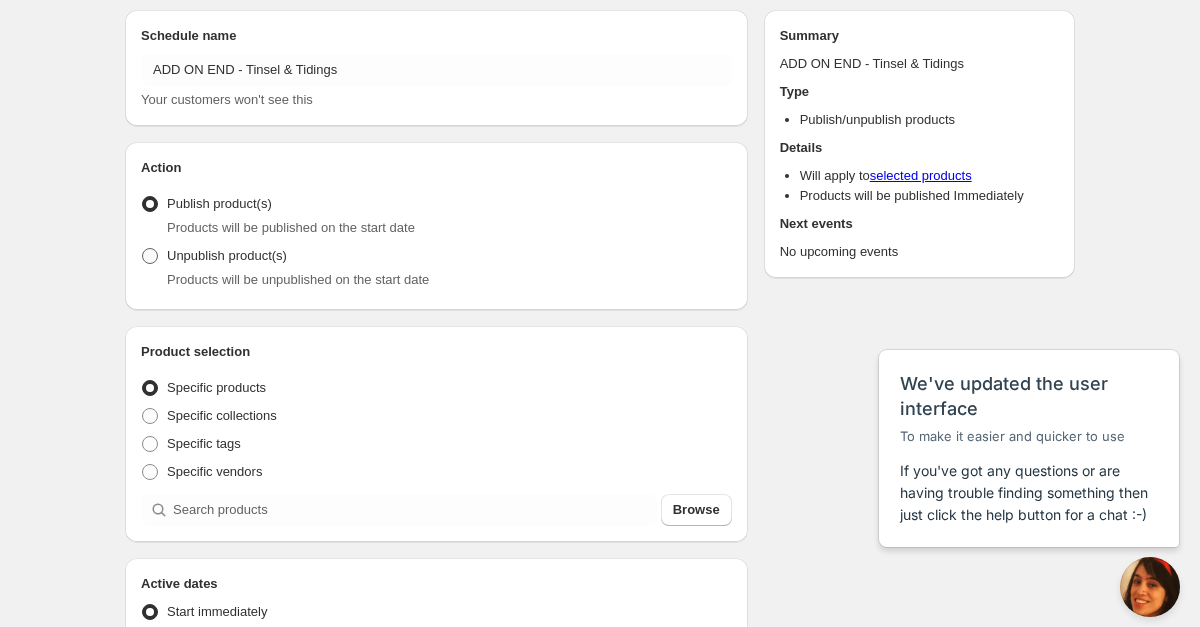 click at bounding box center (150, 256) 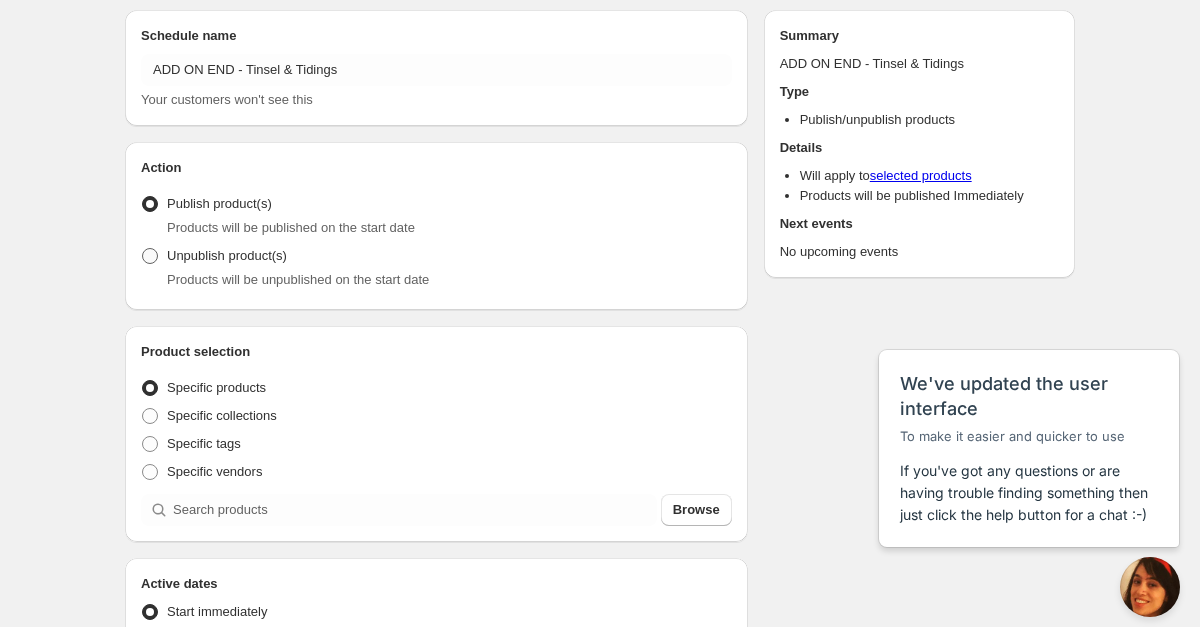 radio on "true" 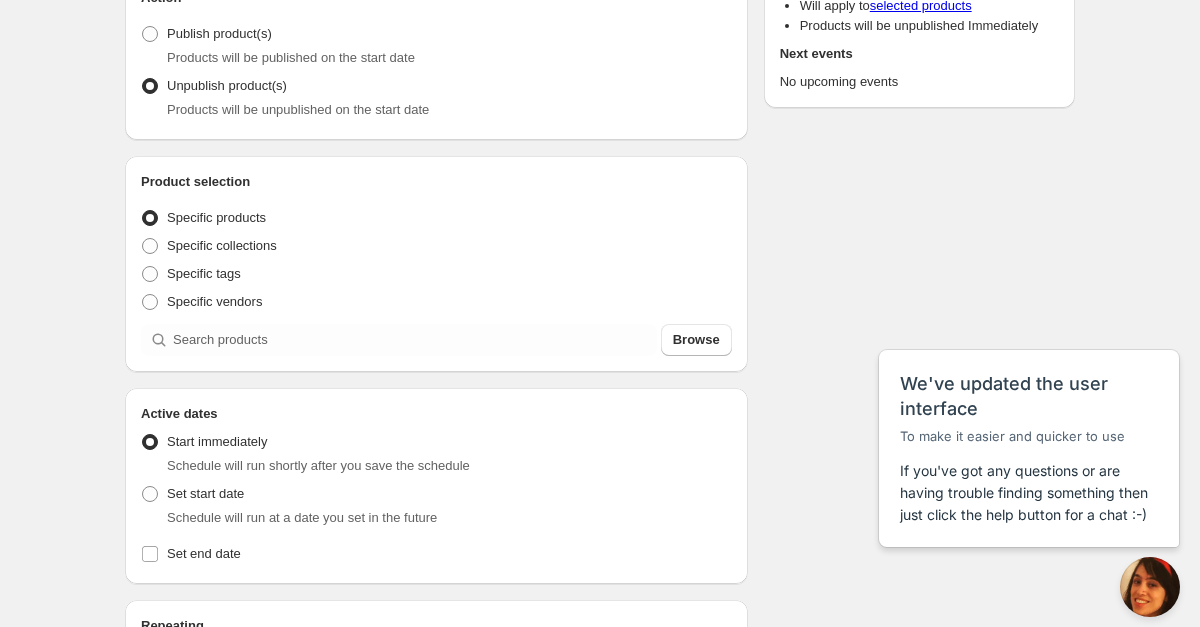scroll, scrollTop: 247, scrollLeft: 0, axis: vertical 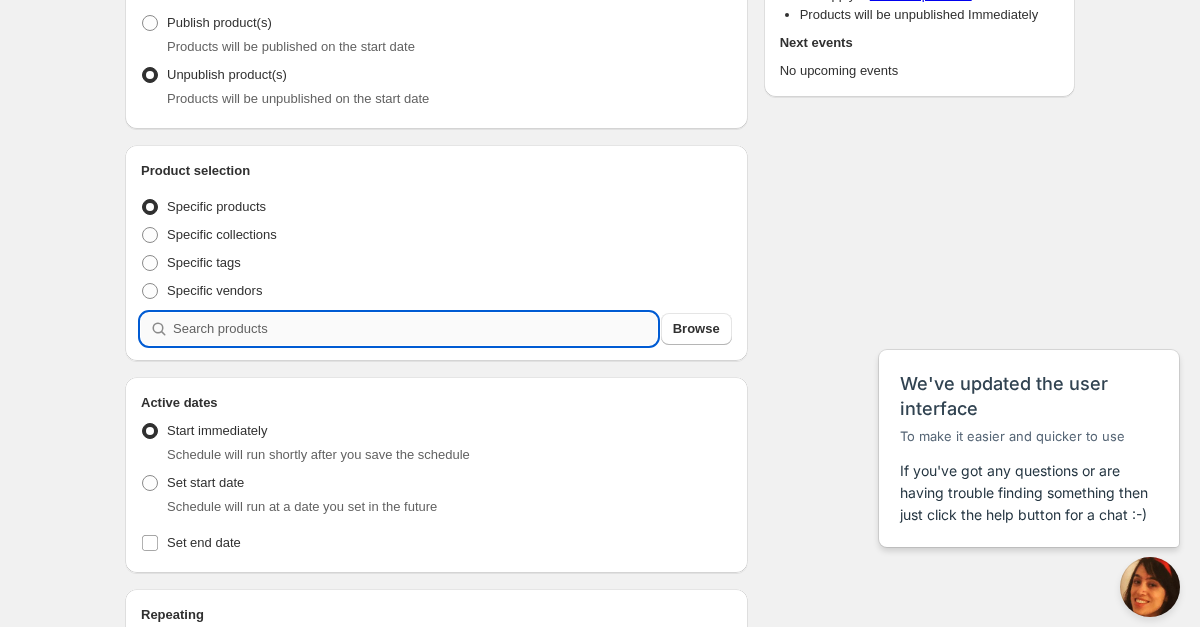 click at bounding box center (415, 329) 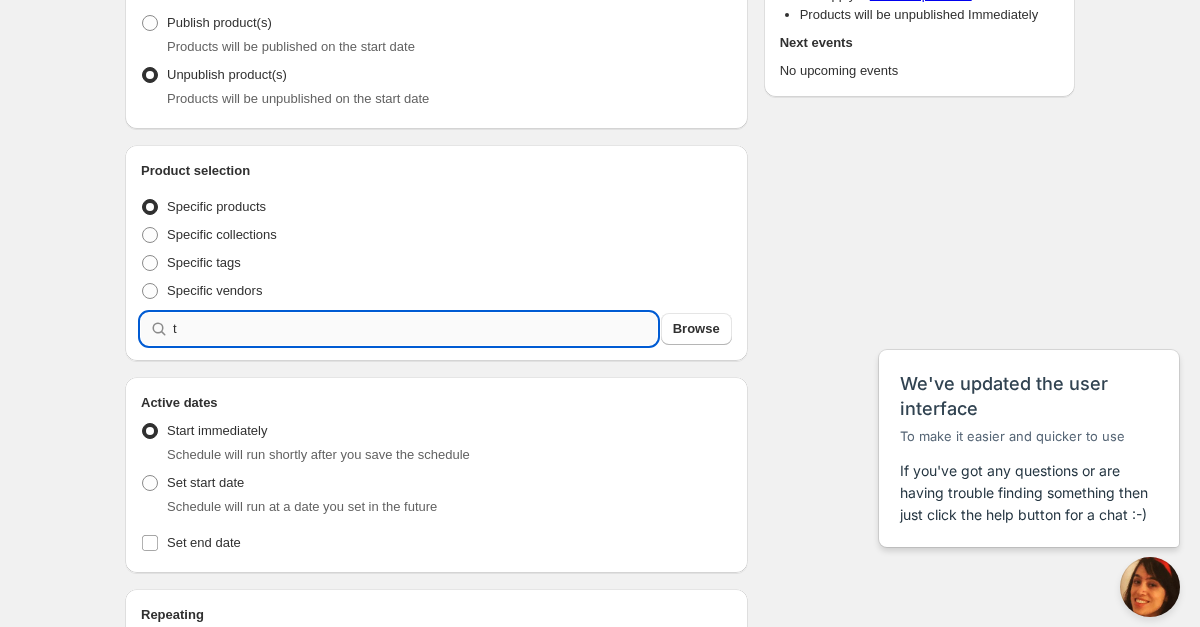 type on "t" 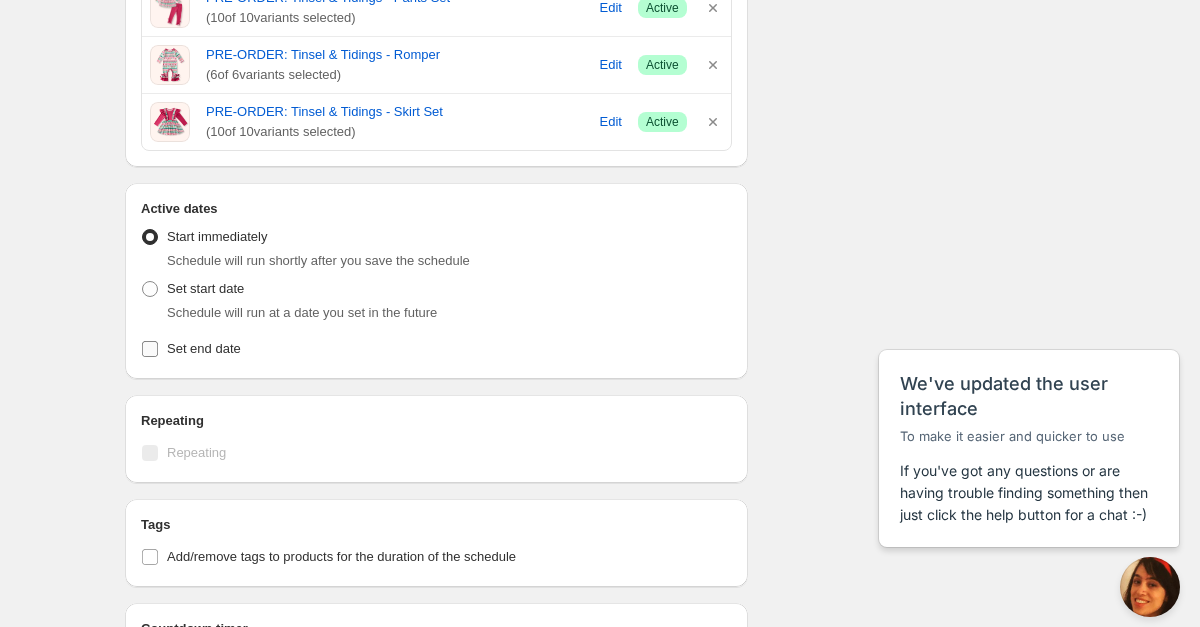 scroll, scrollTop: 742, scrollLeft: 0, axis: vertical 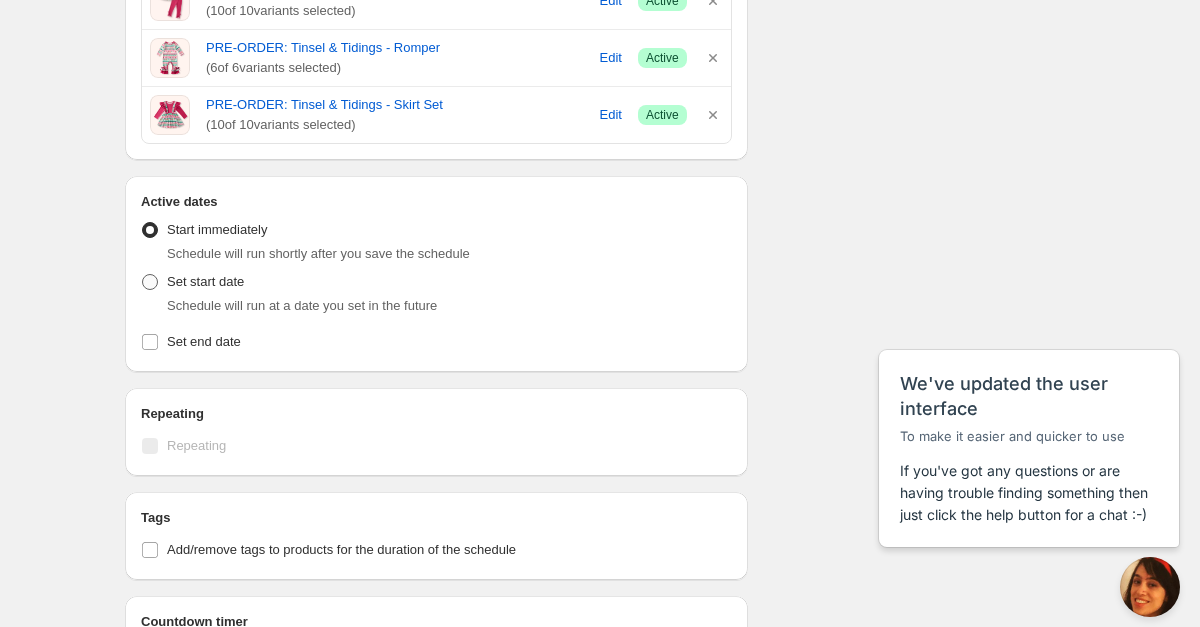 click at bounding box center (150, 282) 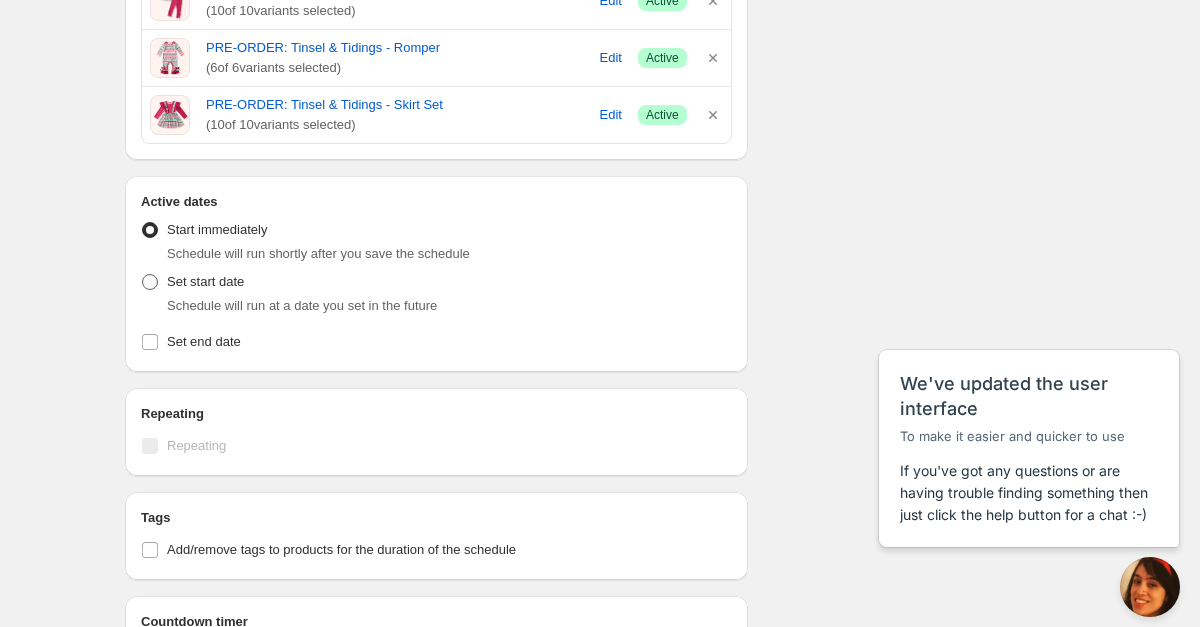 radio on "true" 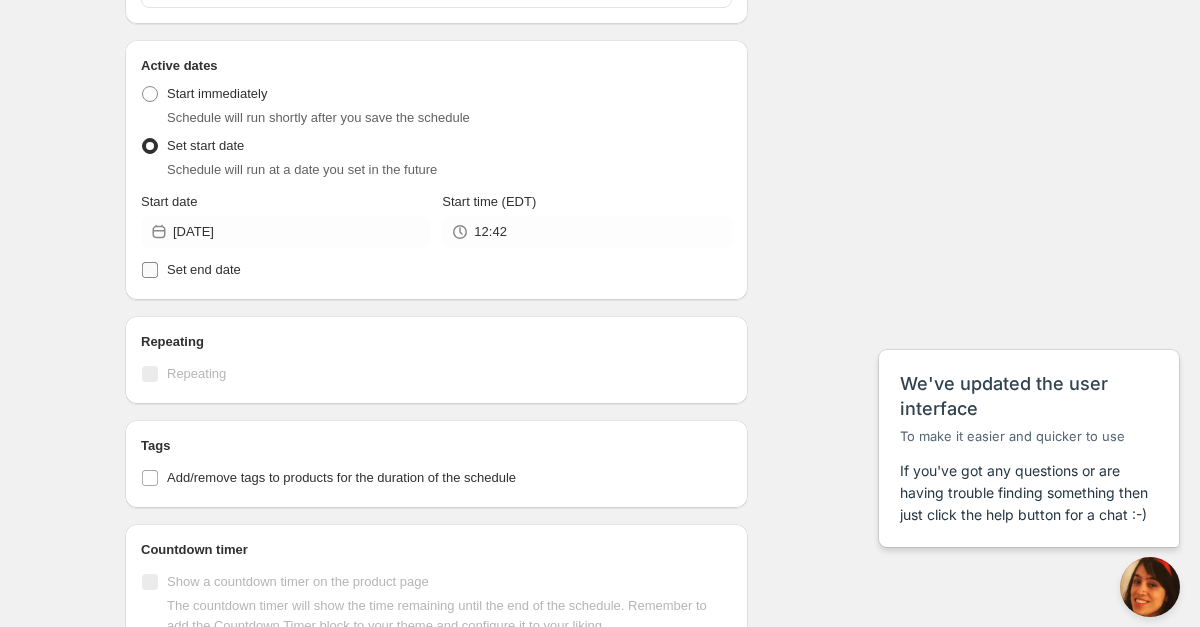 scroll, scrollTop: 893, scrollLeft: 0, axis: vertical 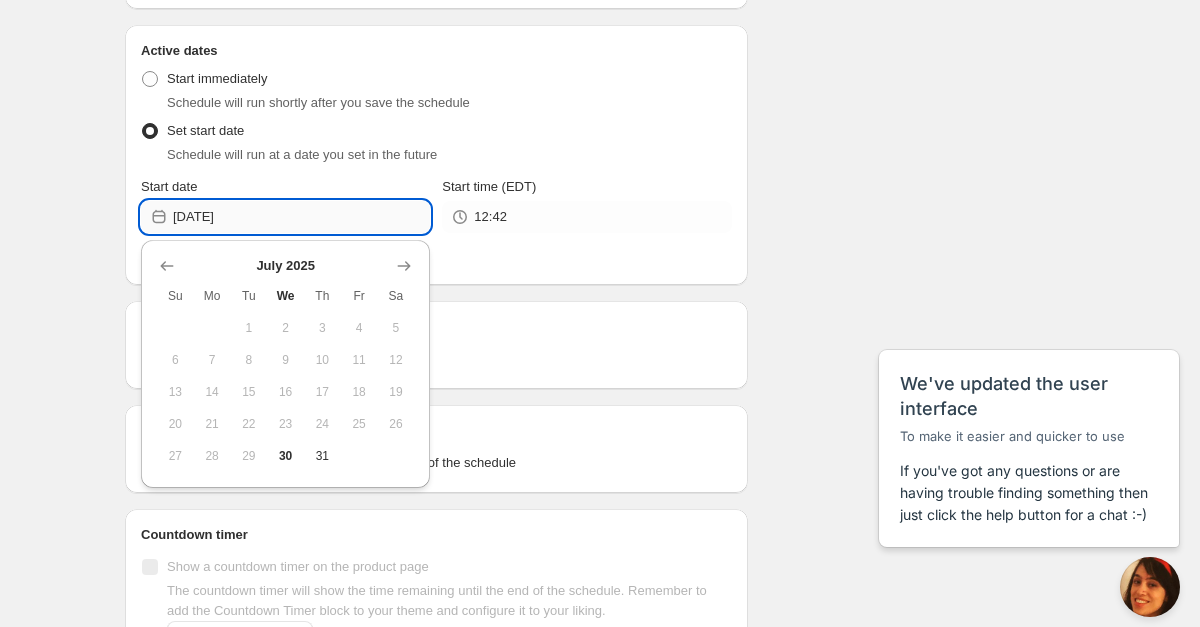 click on "2025-07-30" at bounding box center [301, 217] 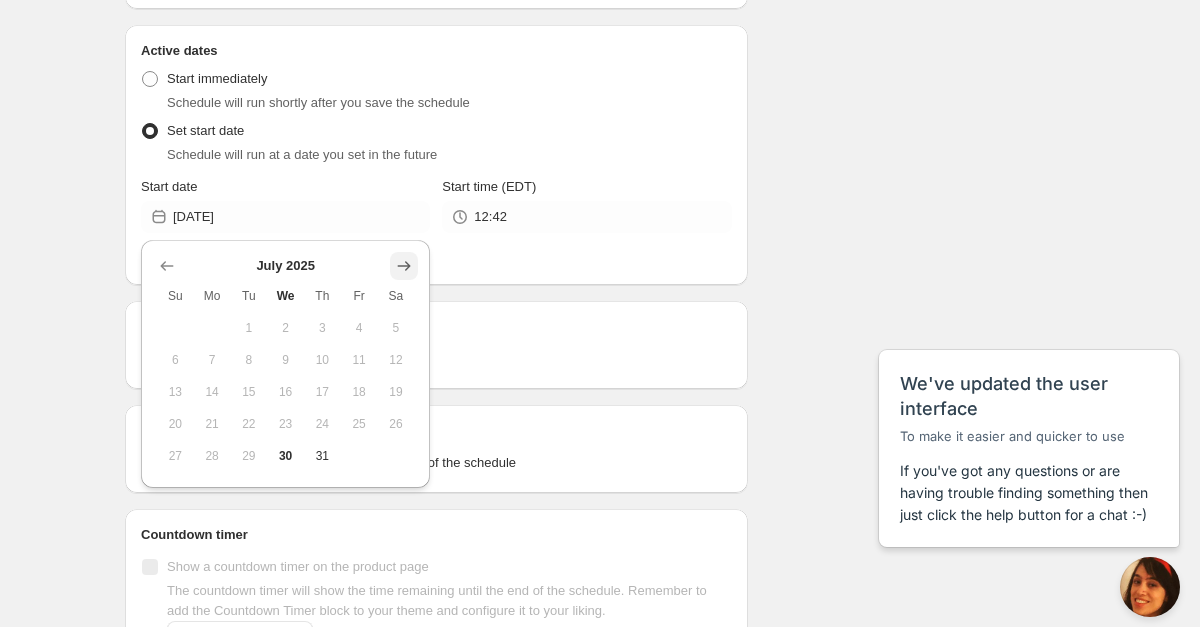 click 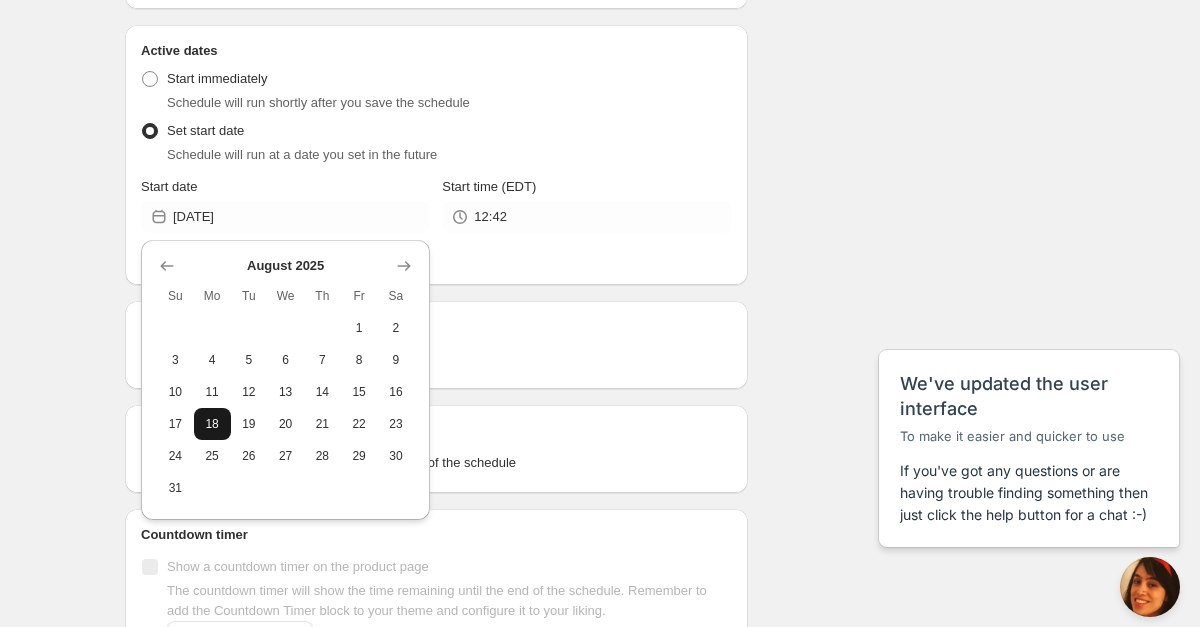 click on "18" at bounding box center [212, 424] 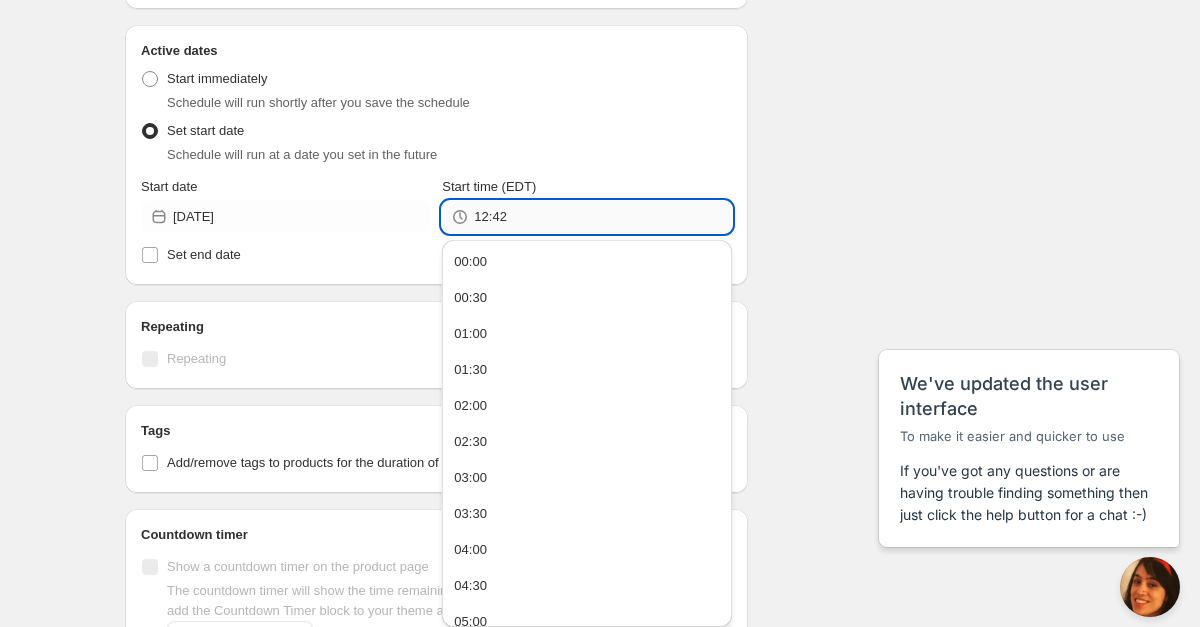 click on "12:42" at bounding box center (602, 217) 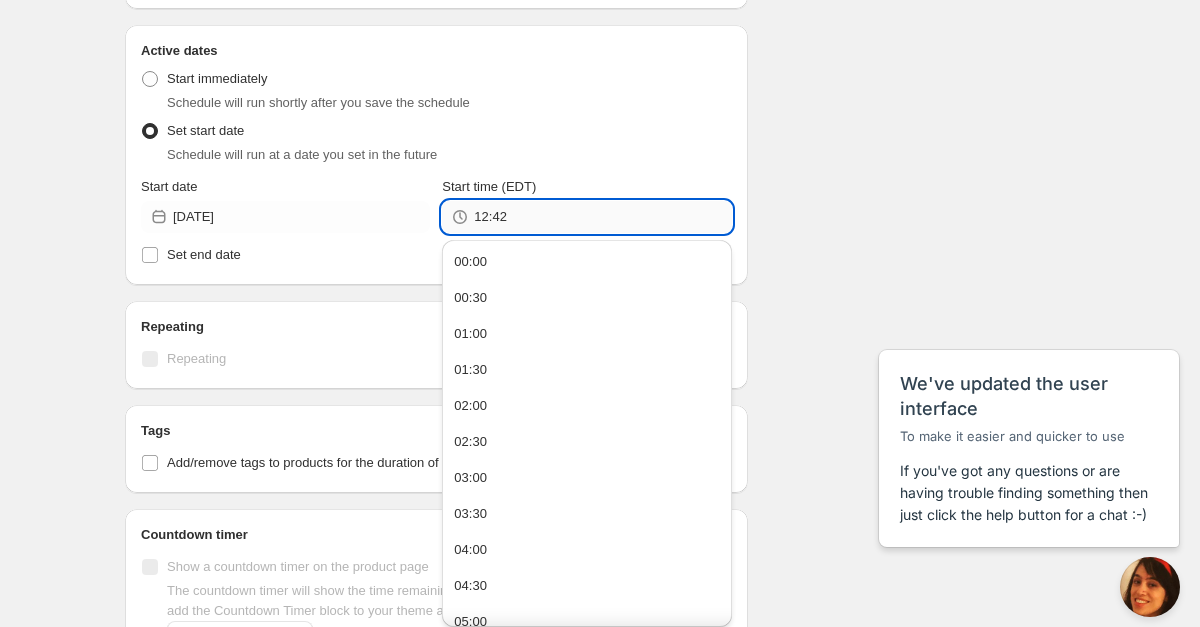 click on "12:42" at bounding box center [602, 217] 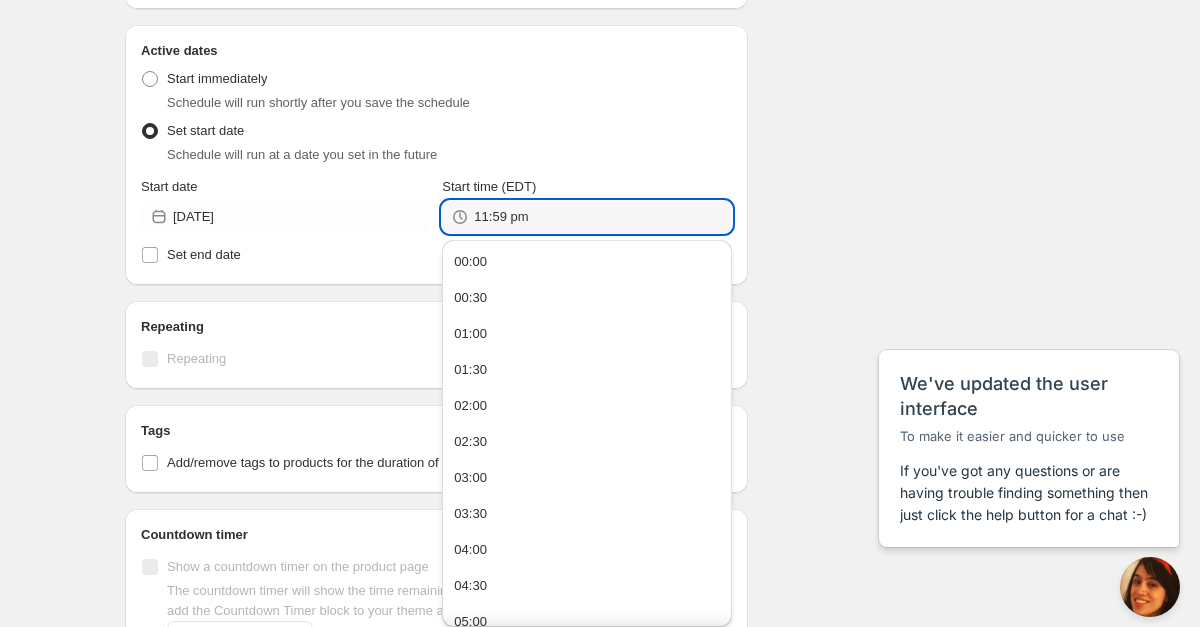 type on "23:59" 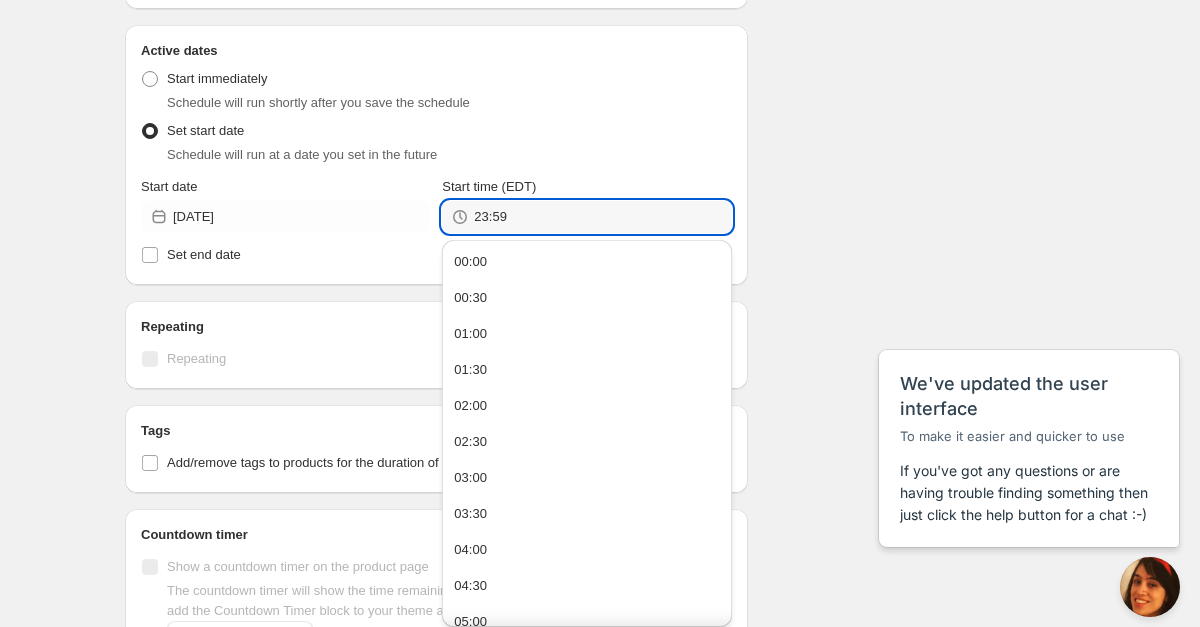 click on "Active dates Active Date Type Start immediately Schedule will run shortly after you save the schedule Set start date Schedule will run at a date you set in the future Start date 2025-08-18 Start time (EDT) 23:59 Set end date" at bounding box center [436, 155] 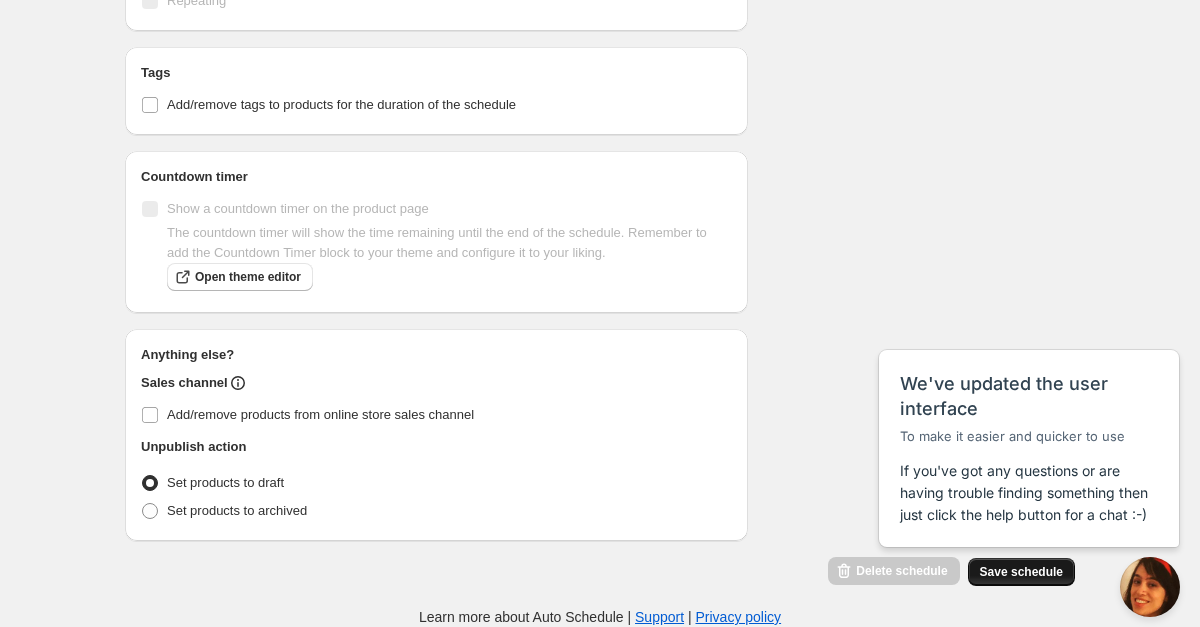 scroll, scrollTop: 1255, scrollLeft: 0, axis: vertical 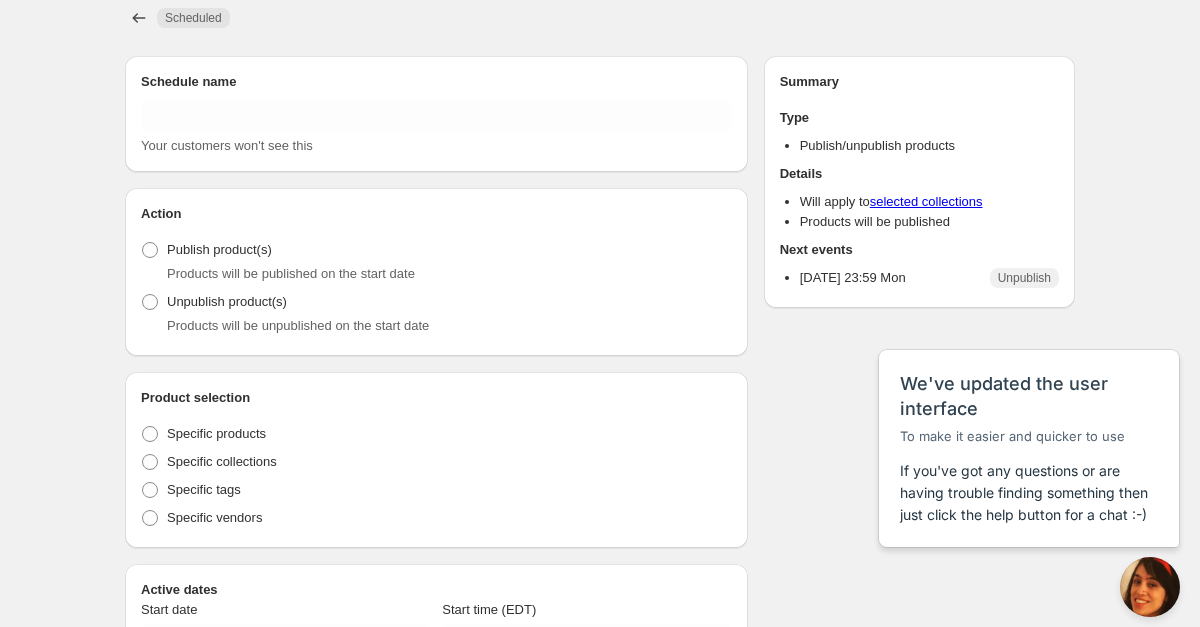 type on "ADD ON END - Tinsel & Tidings" 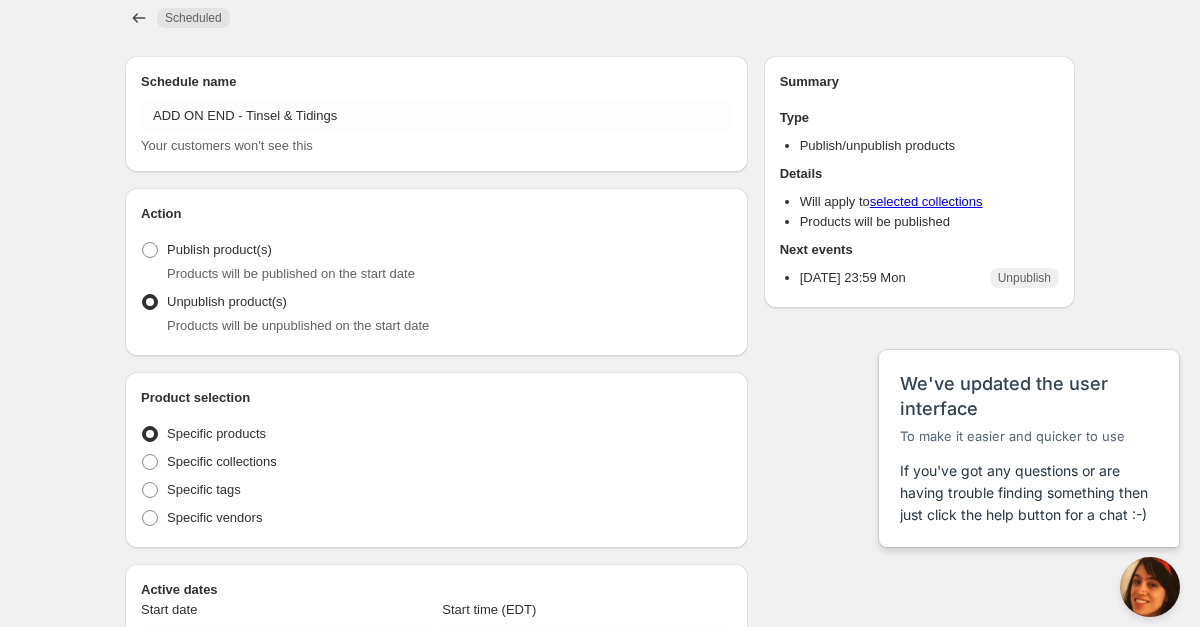 radio on "true" 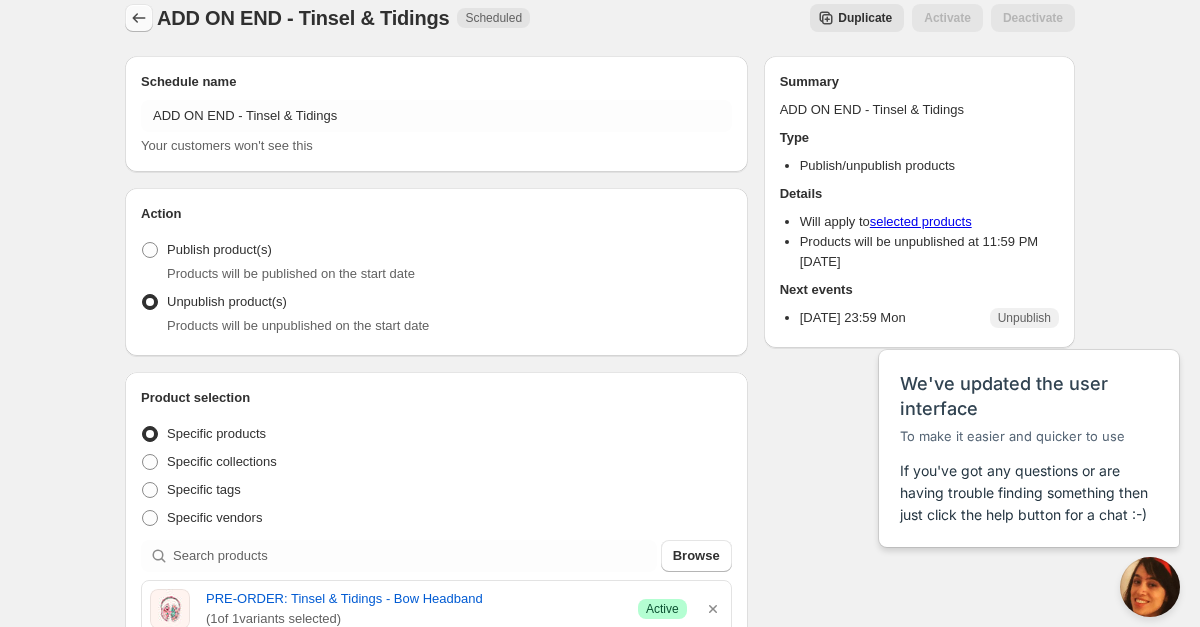click at bounding box center [139, 18] 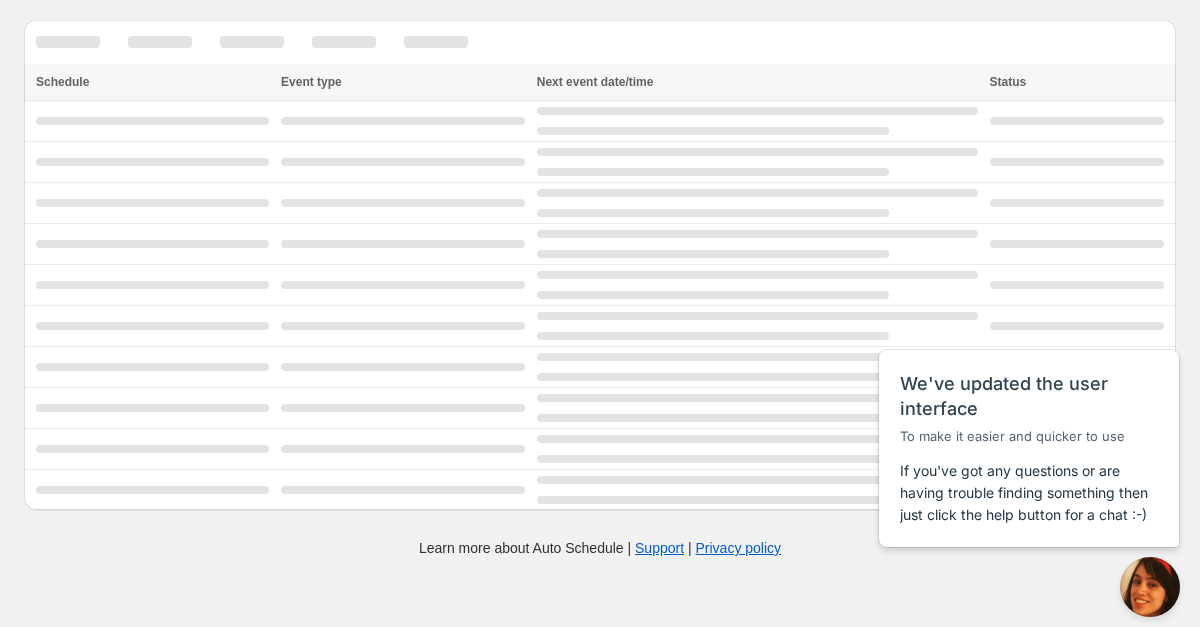 scroll, scrollTop: 0, scrollLeft: 0, axis: both 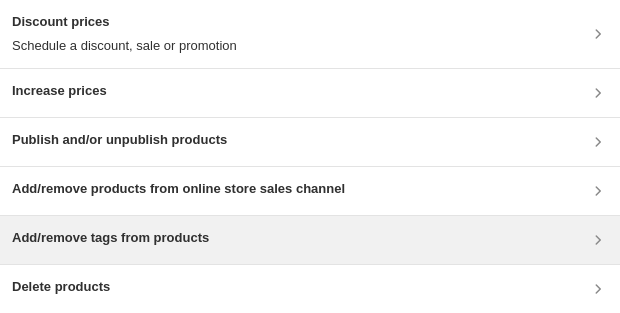 click on "Add/remove tags from products" at bounding box center [310, 240] 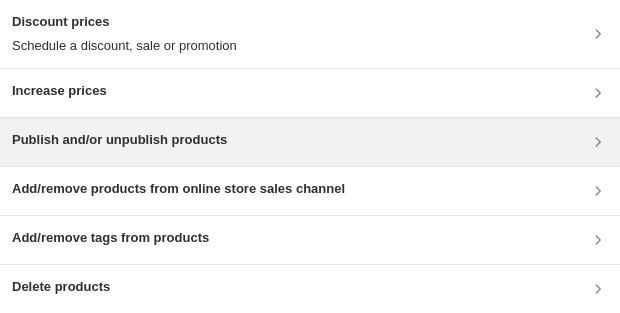 click on "Publish and/or unpublish products" at bounding box center (119, 140) 